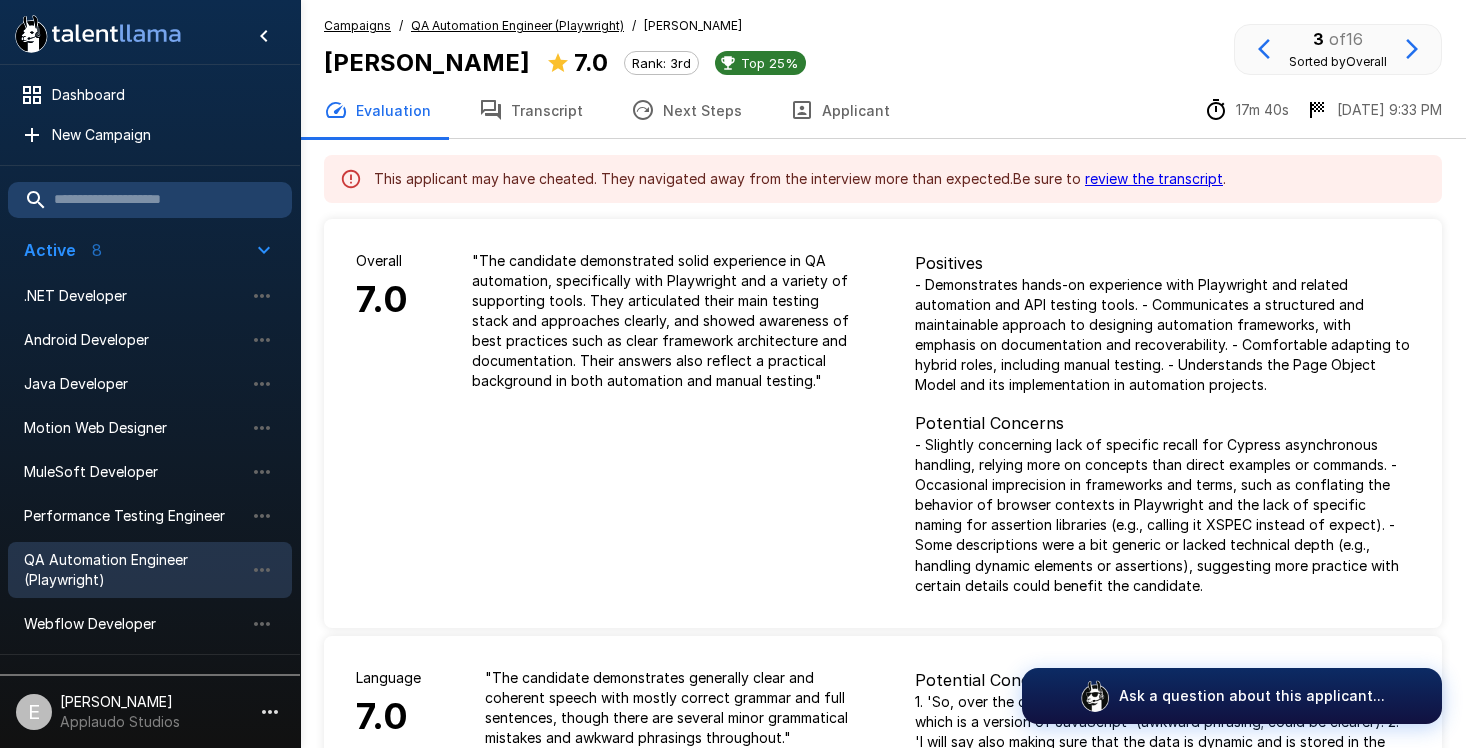 scroll, scrollTop: 1563, scrollLeft: 0, axis: vertical 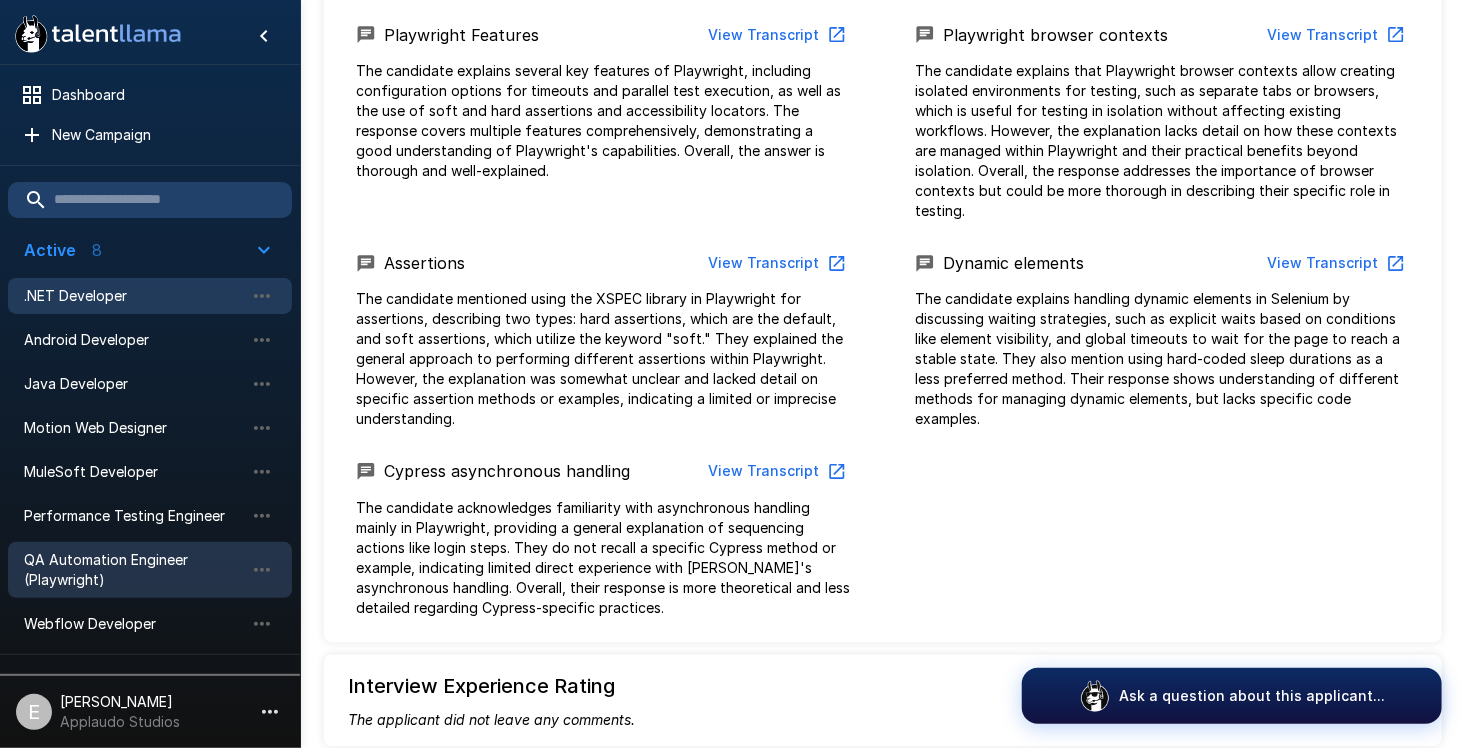 click on ".NET Developer" at bounding box center (150, 296) 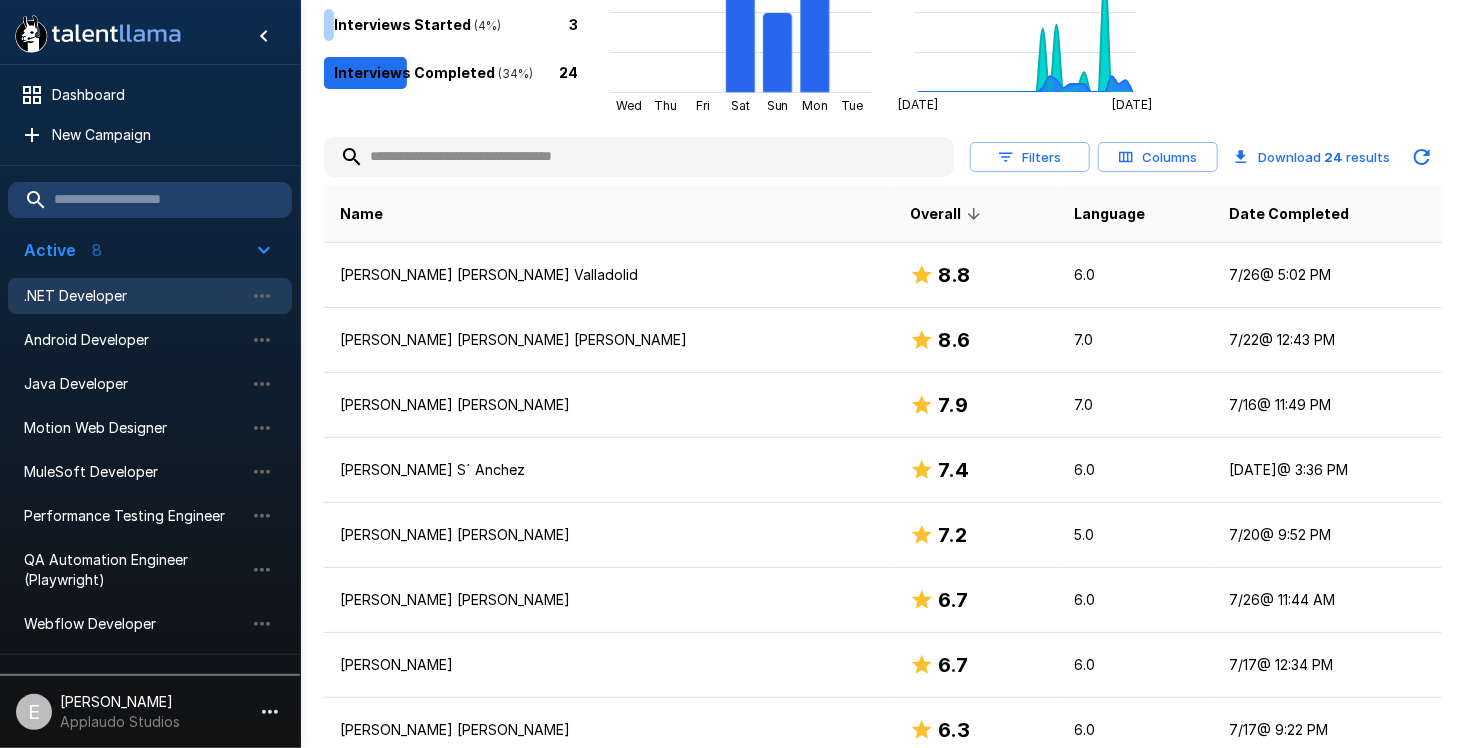 scroll, scrollTop: 0, scrollLeft: 0, axis: both 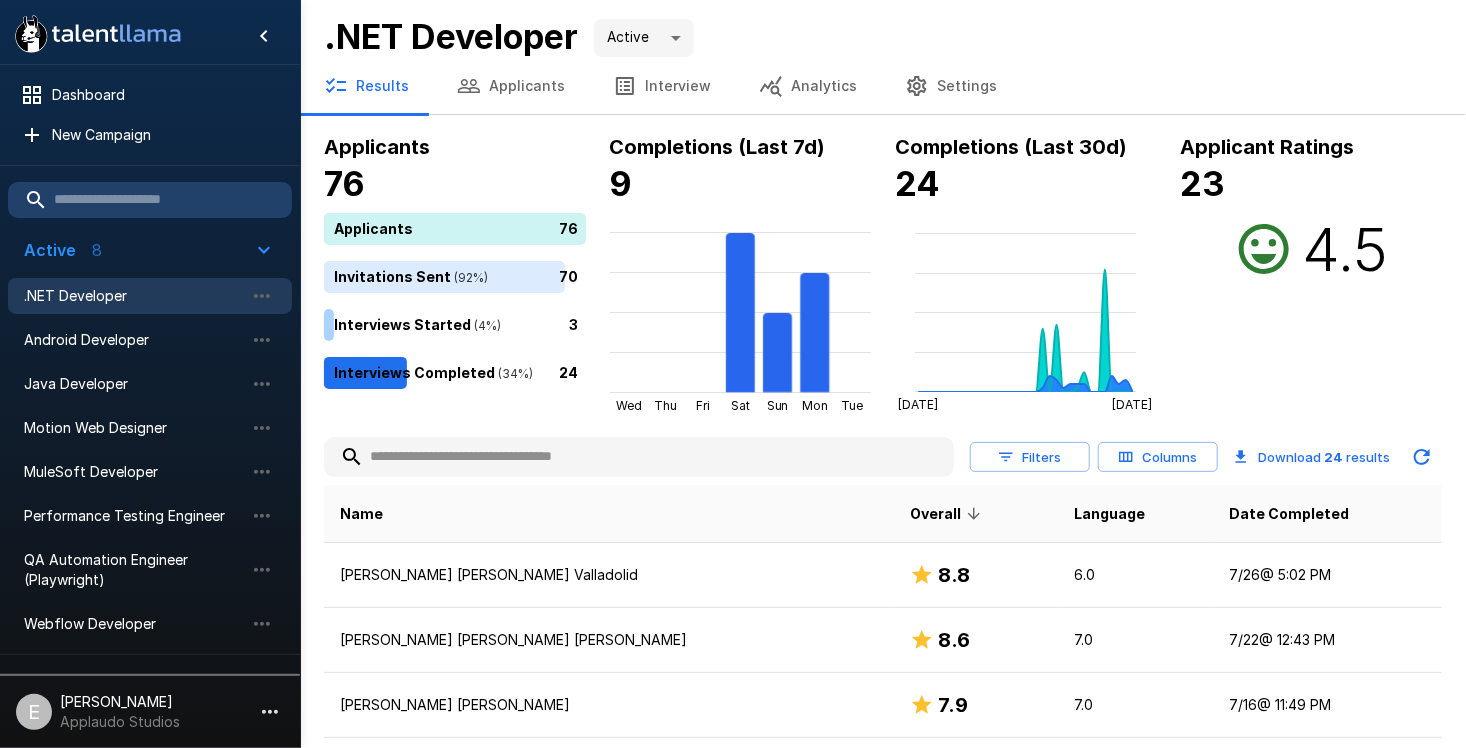 click on "Applicants" at bounding box center [511, 86] 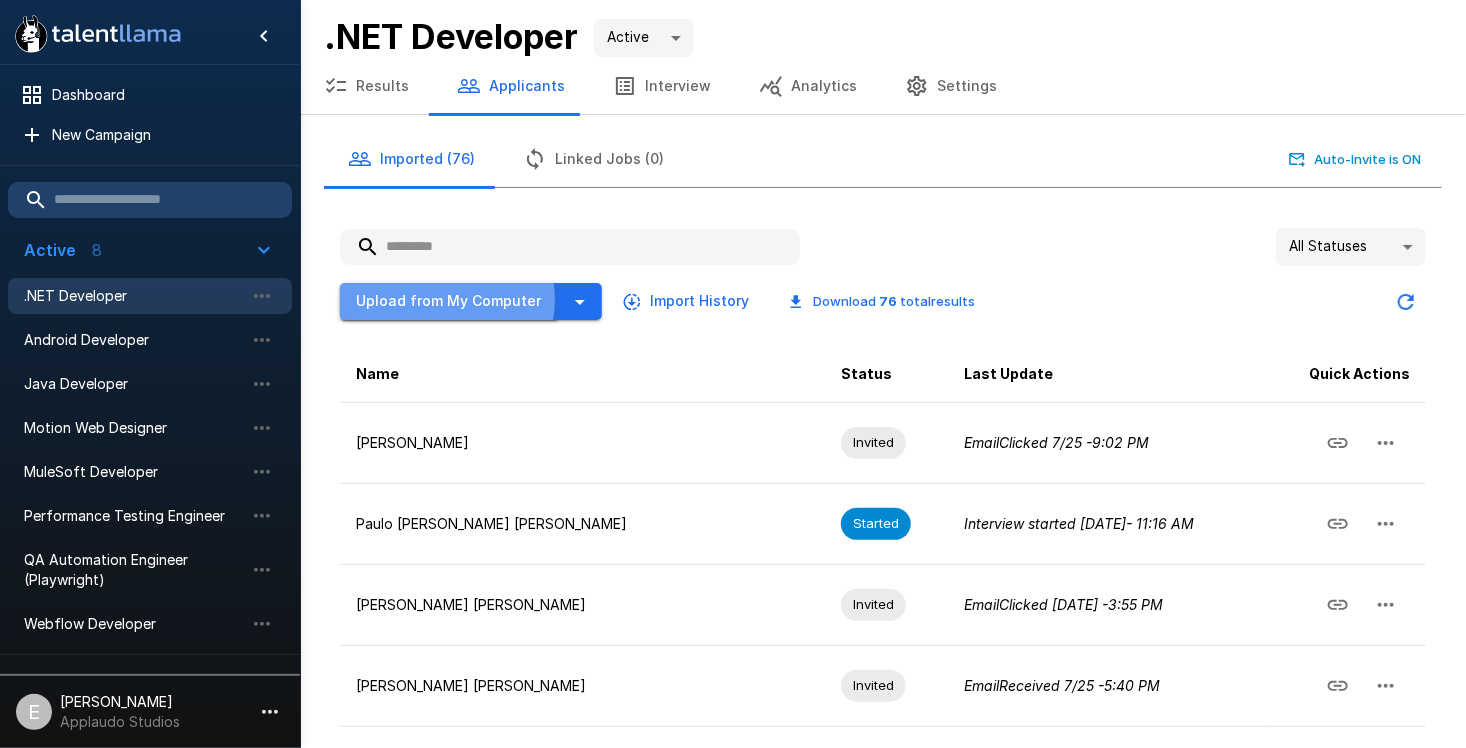 click on "Upload from My Computer" at bounding box center (449, 301) 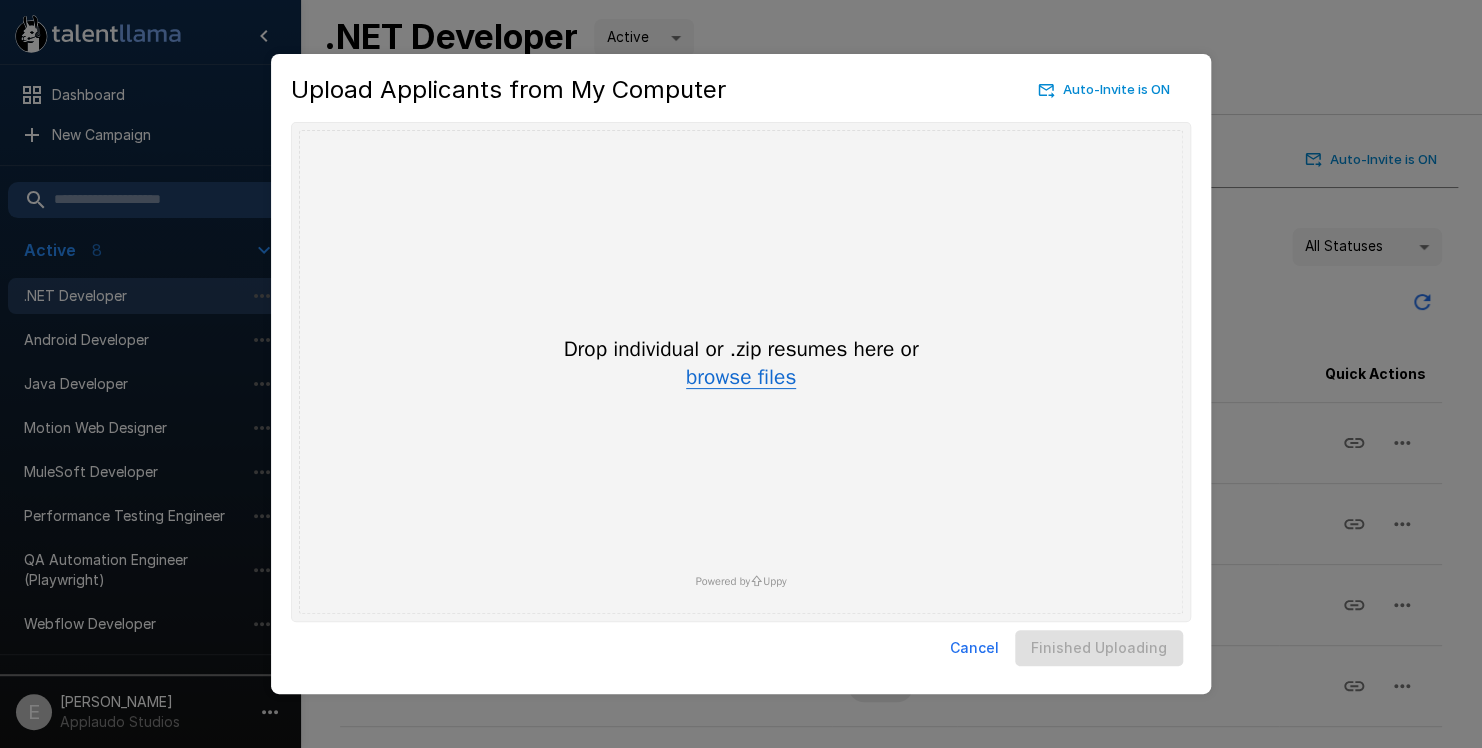 drag, startPoint x: 769, startPoint y: 364, endPoint x: 766, endPoint y: 374, distance: 10.440307 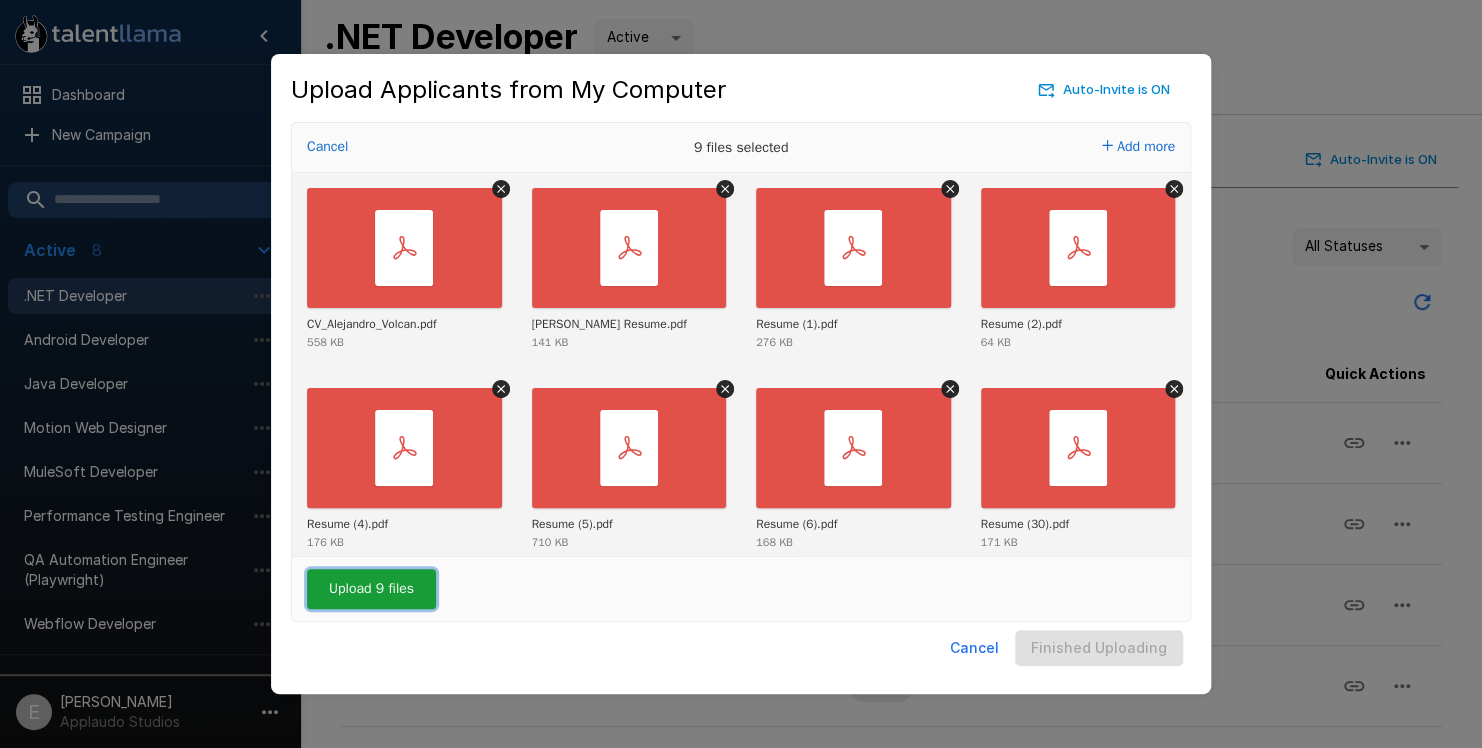 click on "Upload 9 files" at bounding box center [371, 589] 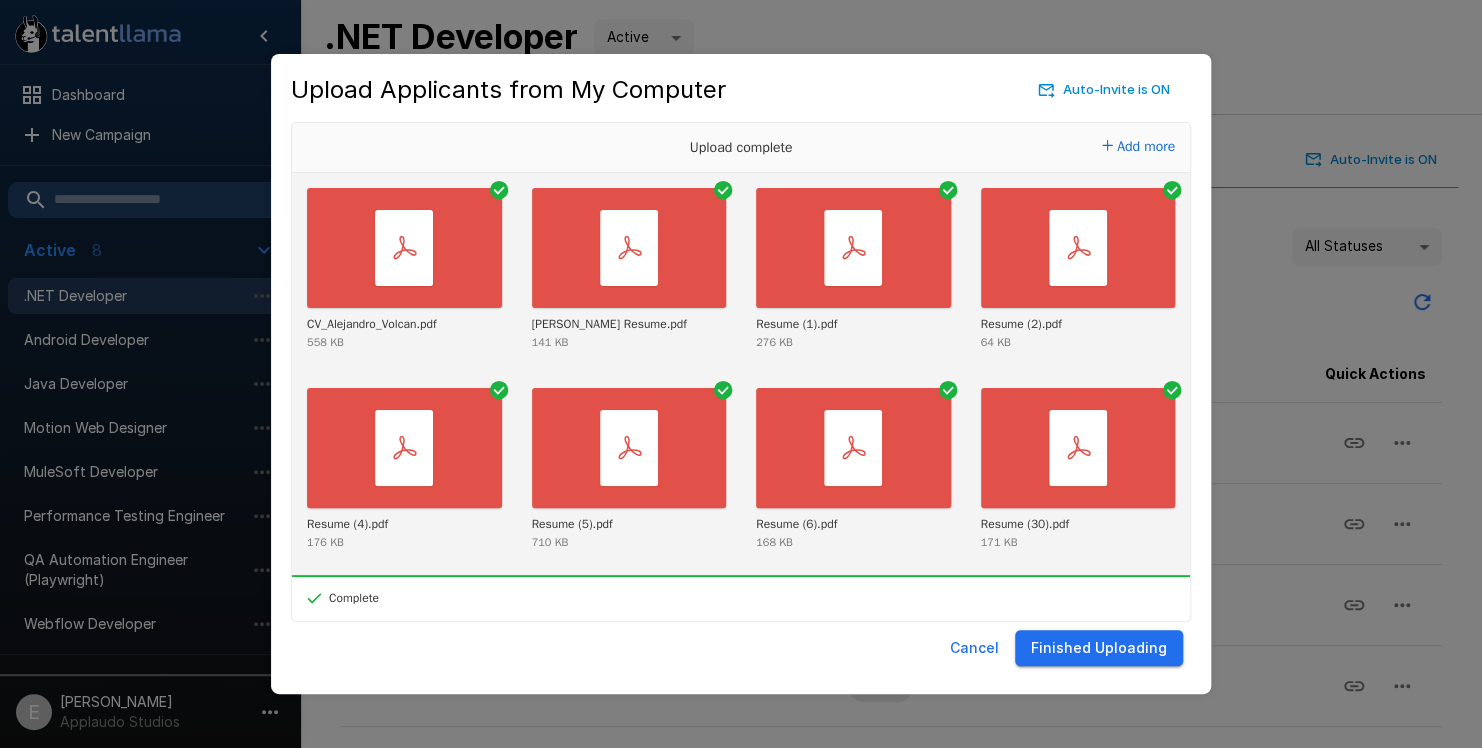 click on "Finished Uploading" at bounding box center (1099, 648) 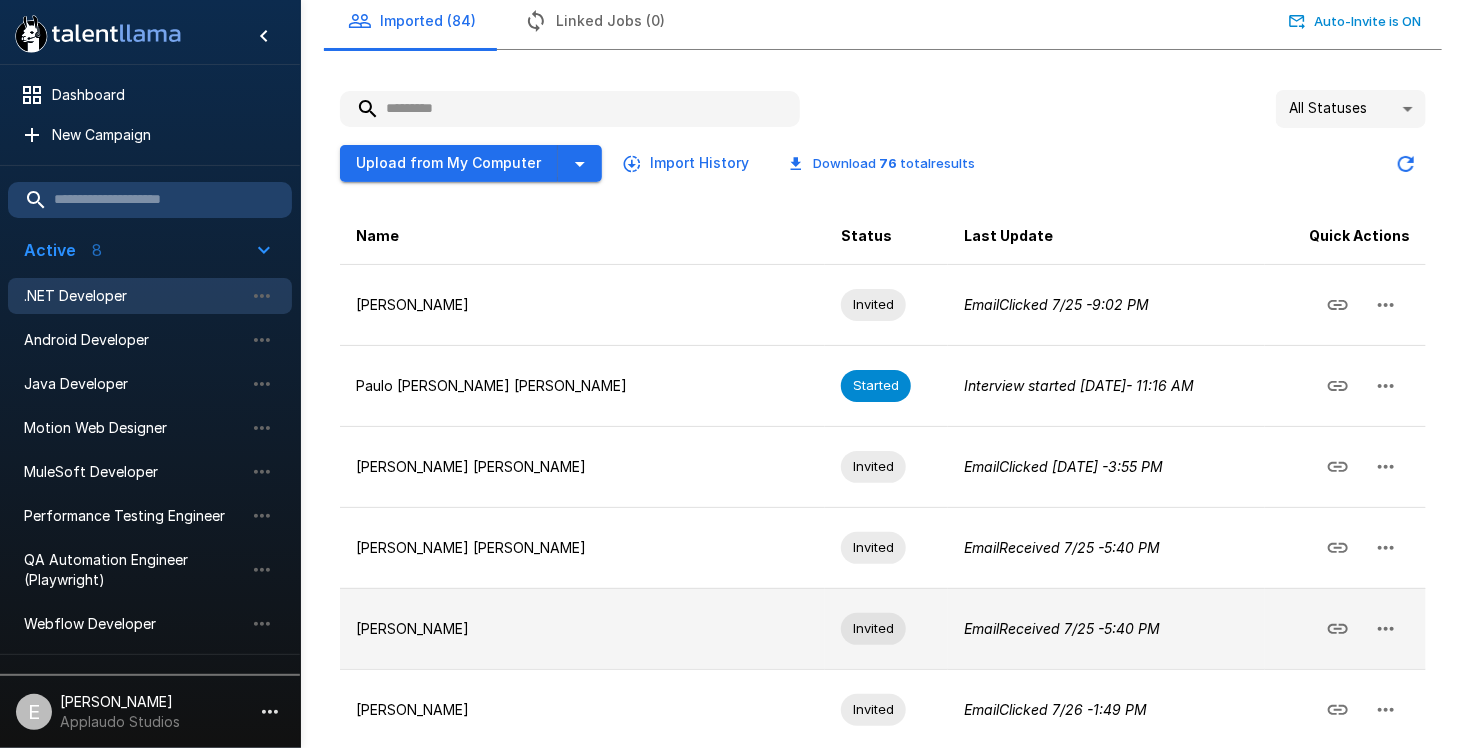 scroll, scrollTop: 200, scrollLeft: 0, axis: vertical 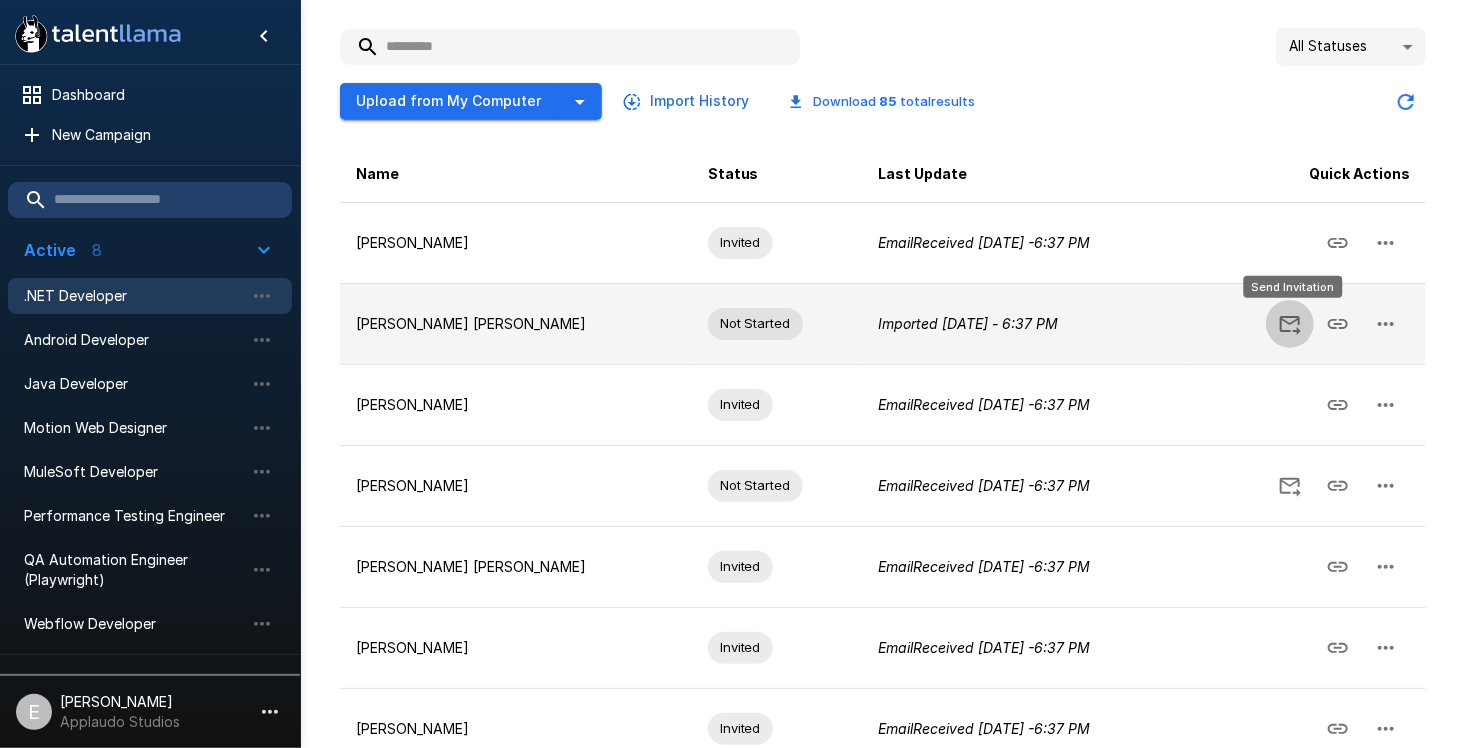 click 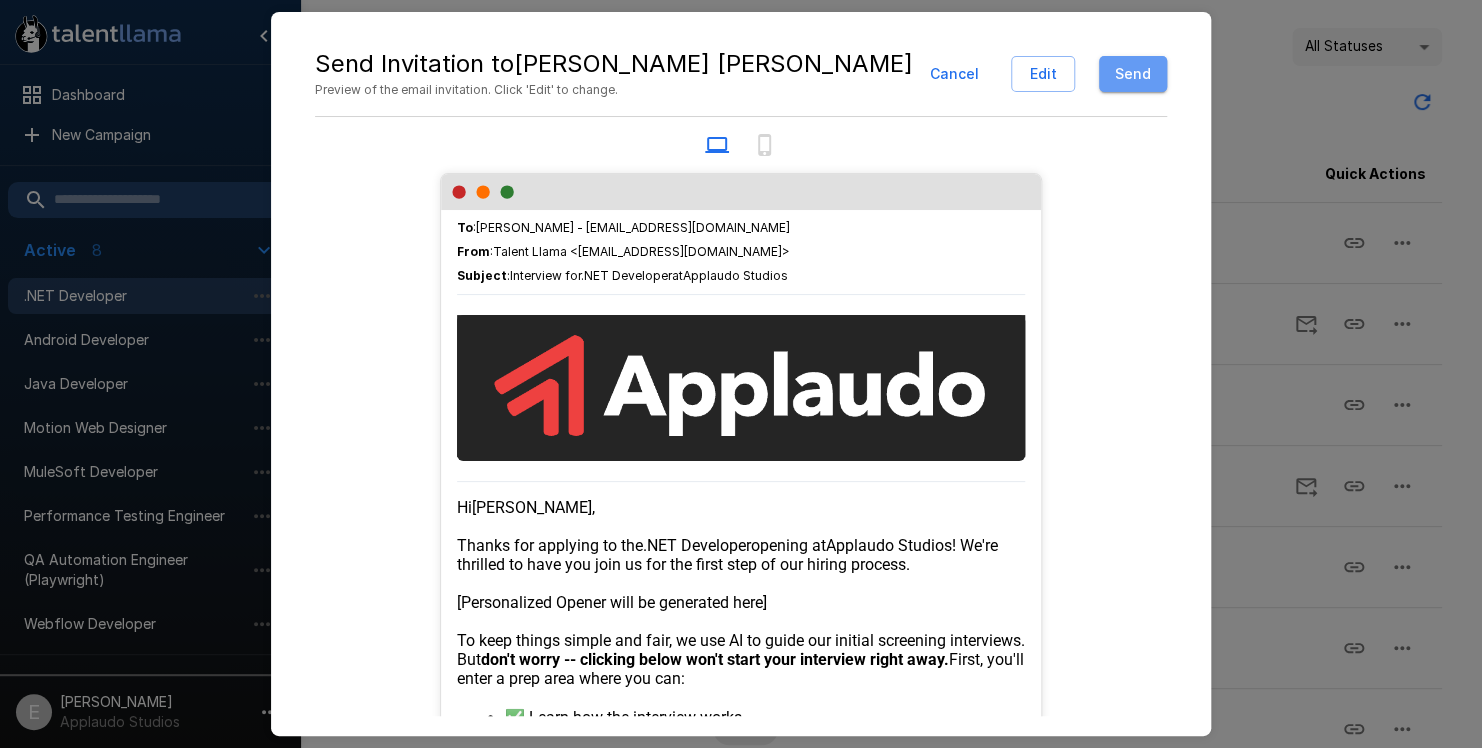 click on "Send" at bounding box center (1133, 74) 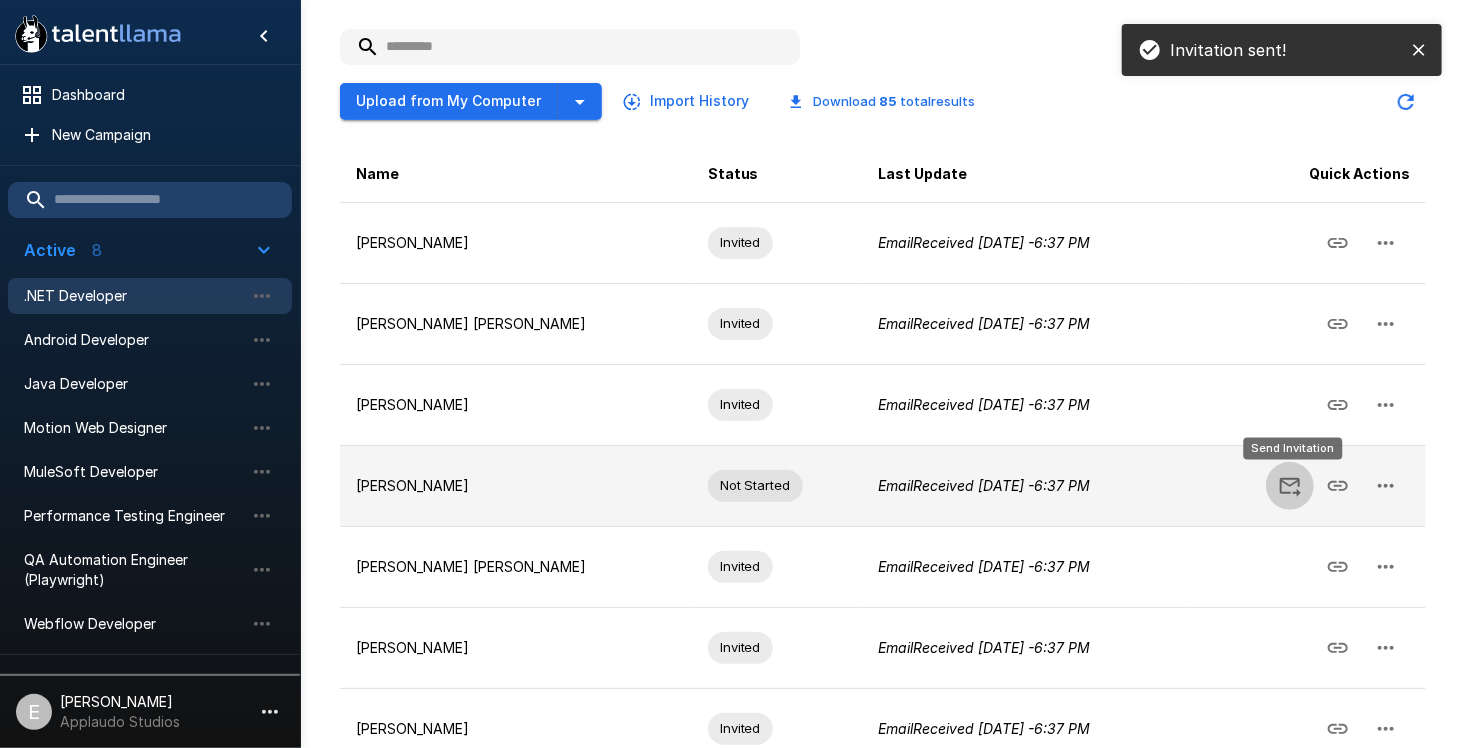 click 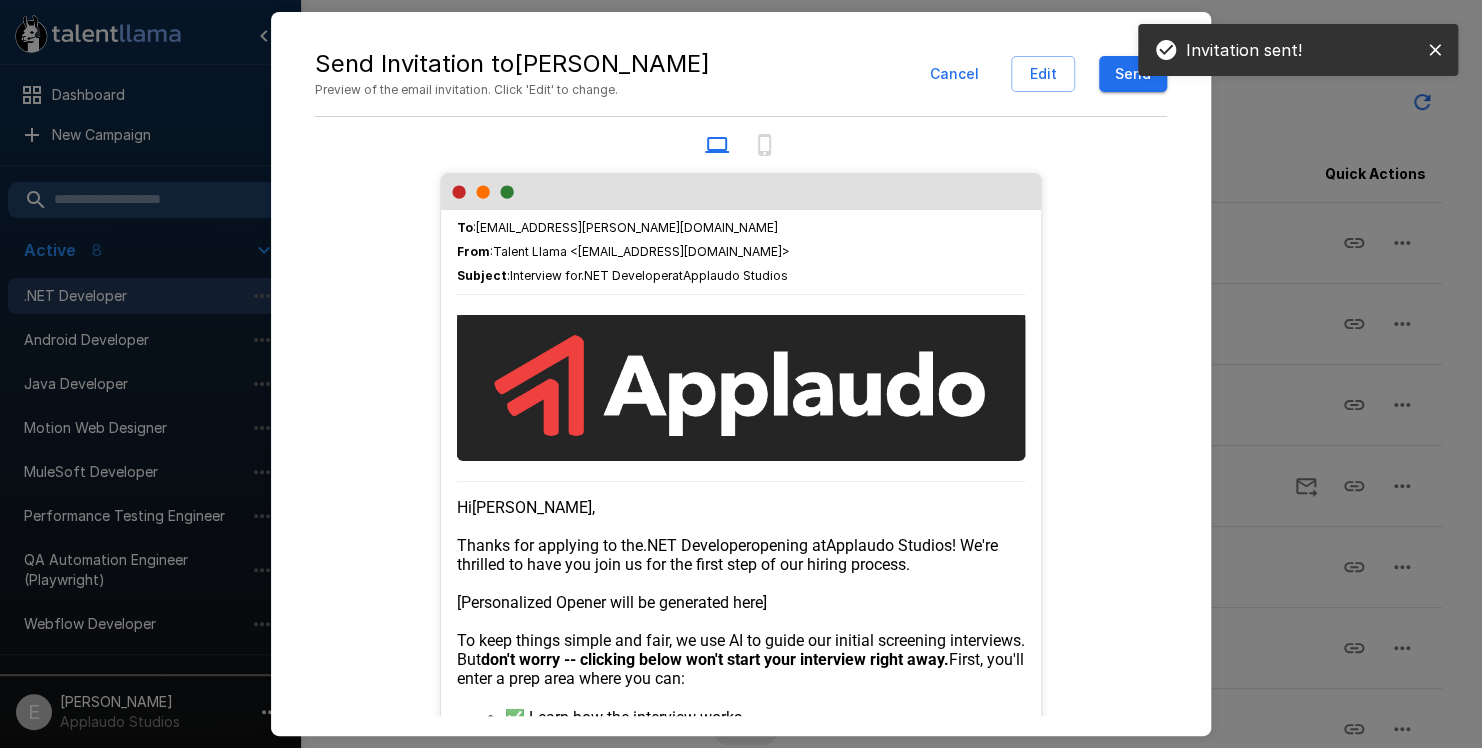 click on "Send" at bounding box center [1133, 74] 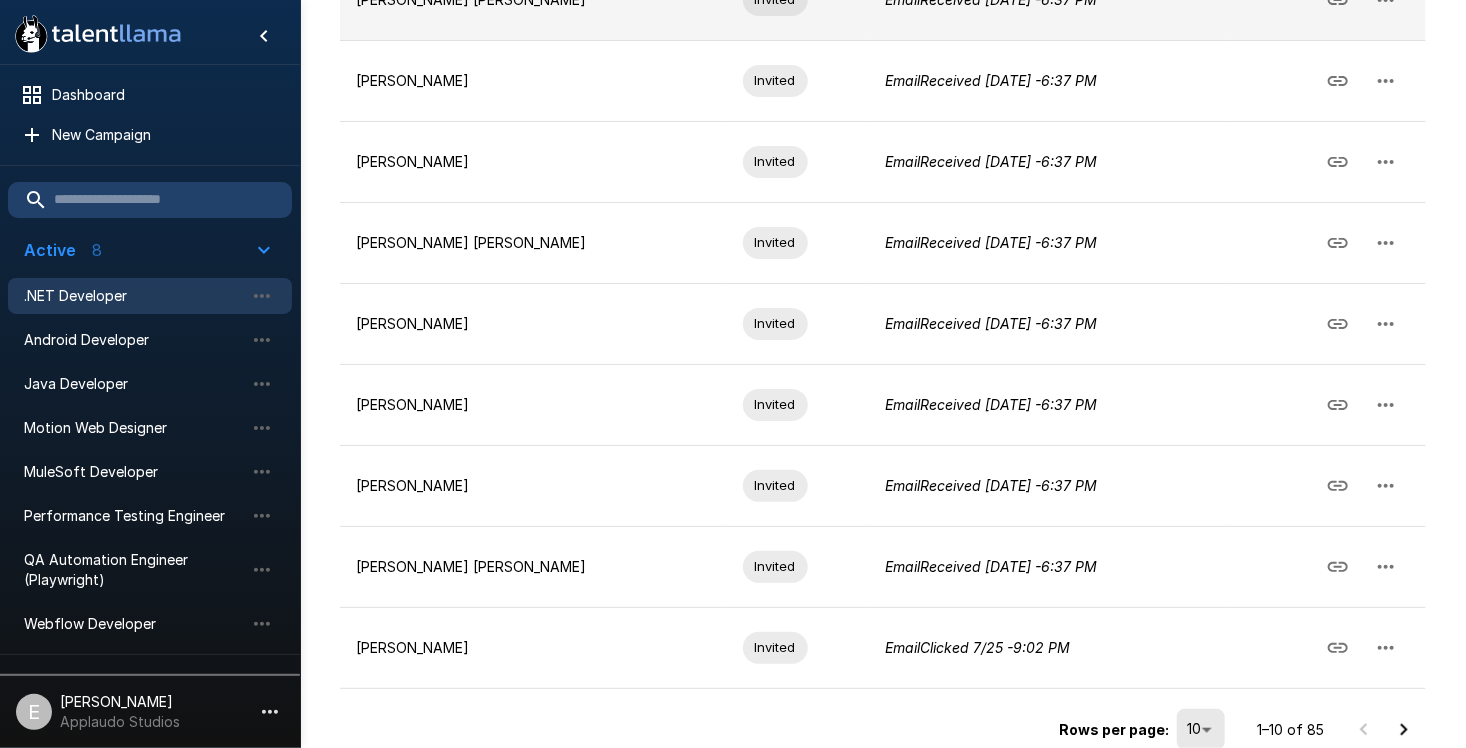 scroll, scrollTop: 544, scrollLeft: 0, axis: vertical 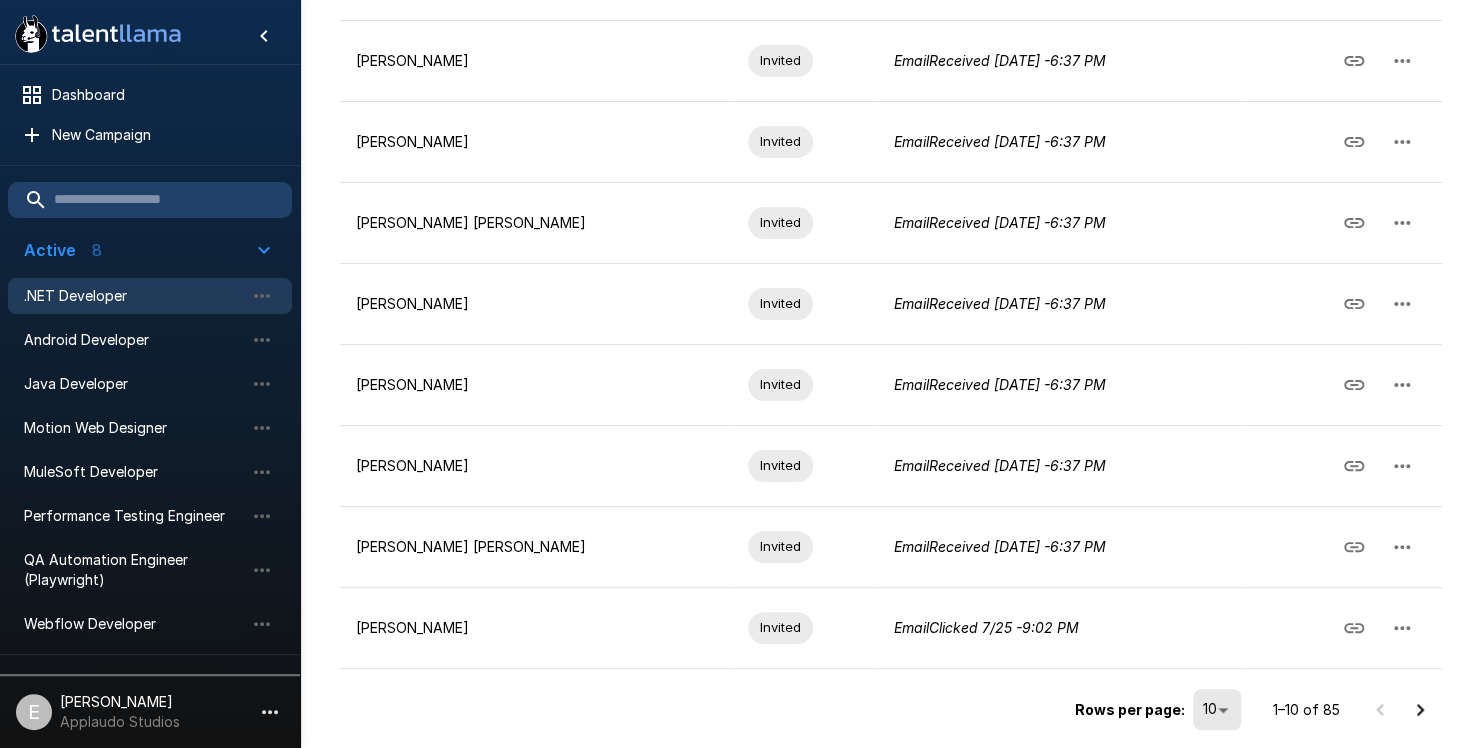 click on ".st0{fill:#FFFFFF;}
.st1{fill:#76a4ed;}
Dashboard New Campaign Active 8 .NET Developer Android Developer Java Developer Motion Web Designer MuleSoft Developer Performance Testing Engineer QA Automation Engineer (Playwright) Webflow Developer Draft 1 Webflow Developer Paused 11 Data Analyst Frontend Angular Dev Frontend Angular Dev Def HubSpot Solutions Strategist iOS Developer Java Developer Lead Mechanical Design Engineer for Automation Systems SAP ABAP Consultant SOC Engineer SOC Engineer UI Designer E Eduardo Flores Applaudo Studios .NET Developer Active **** Results Applicants Interview Analytics Settings Imported (85) Linked Jobs (0) Auto-Invite is ON All Statuses ** Upload from My Computer Import History Download   85   total  results Name Status Last Update Quick Actions Alejandro Volcan Invited Email  Received   Today   -  6:37 PM Anthony Jesus Portilla Cano Invited Email  Received   Today   -  6:37 PM Jose Axpuac Invited Email  Received   Today   -  6:37 PM Rafael Matheus De Oliveira Invited" at bounding box center [741, -170] 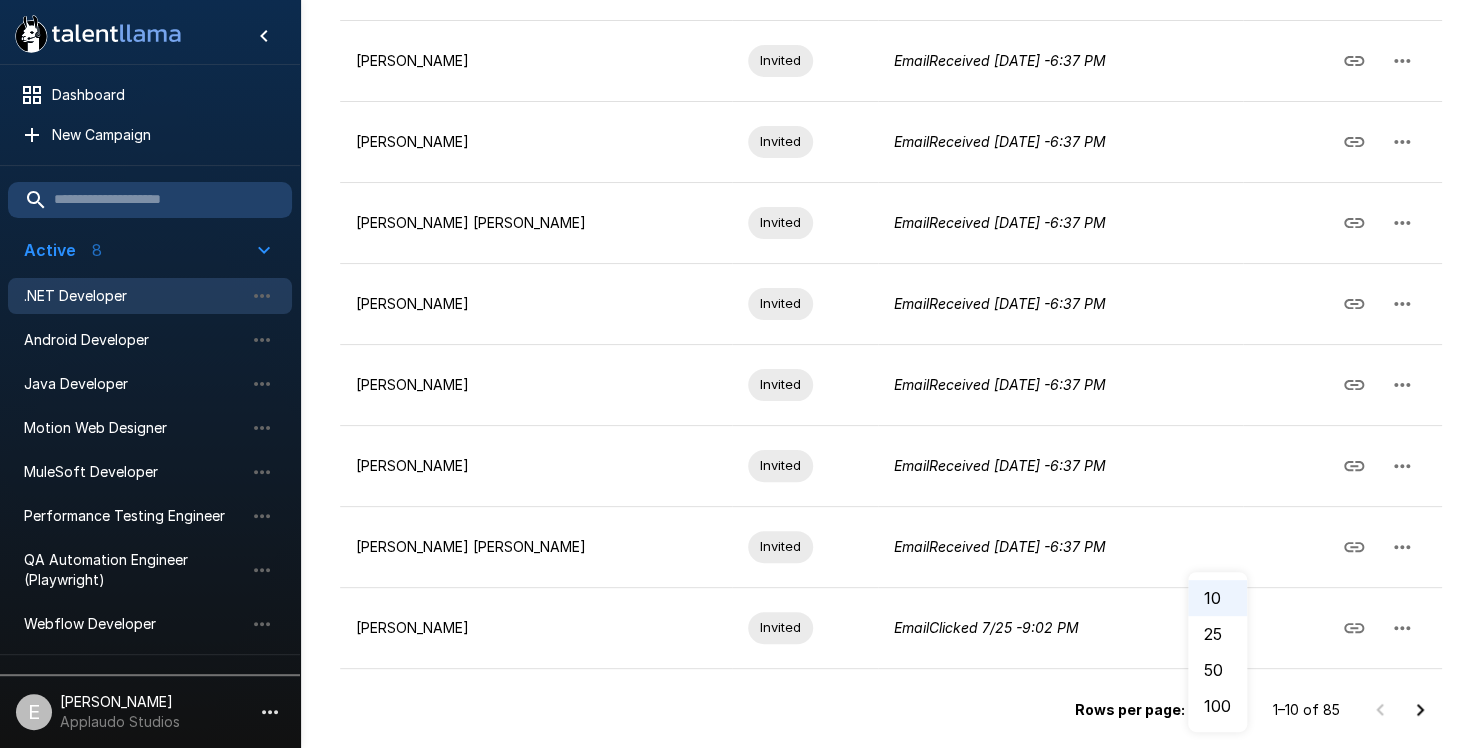 click at bounding box center (741, 374) 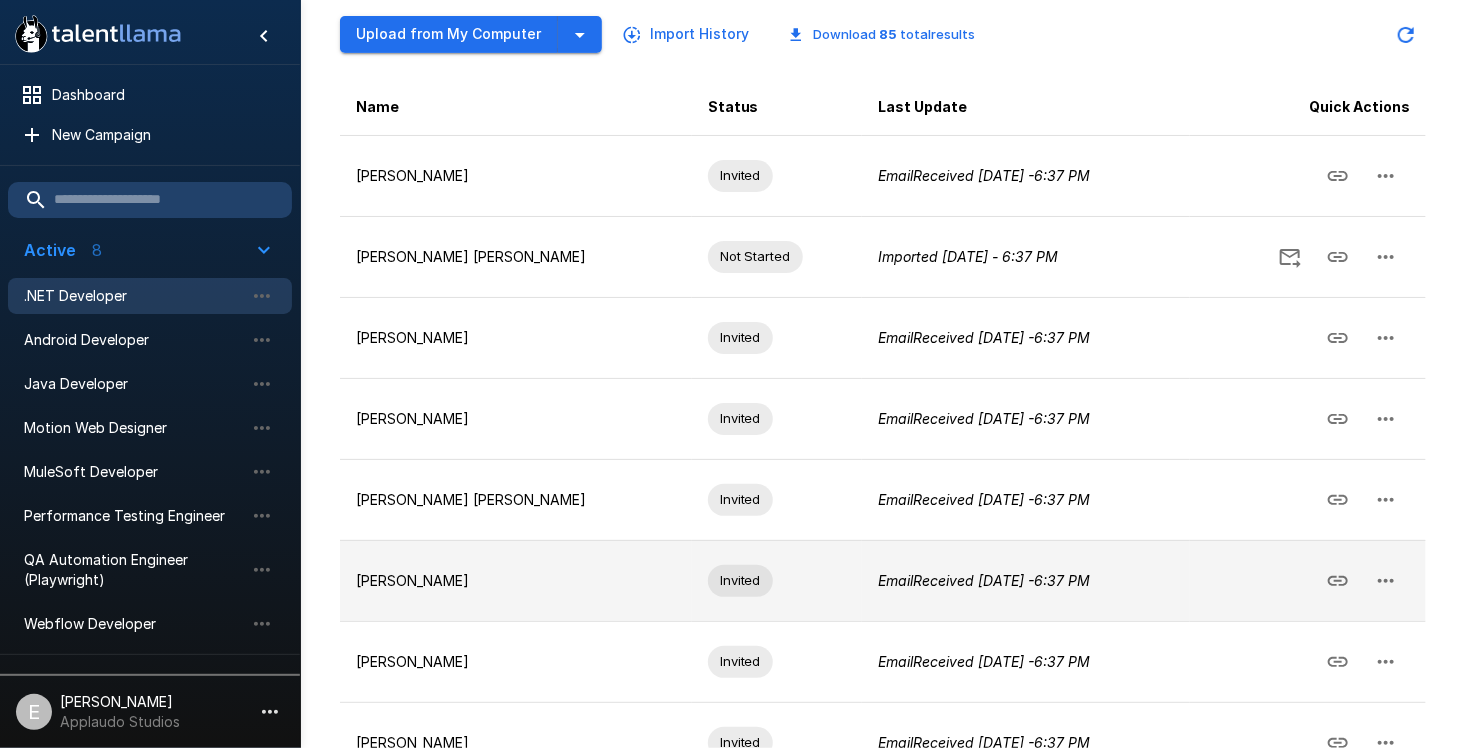 scroll, scrollTop: 144, scrollLeft: 0, axis: vertical 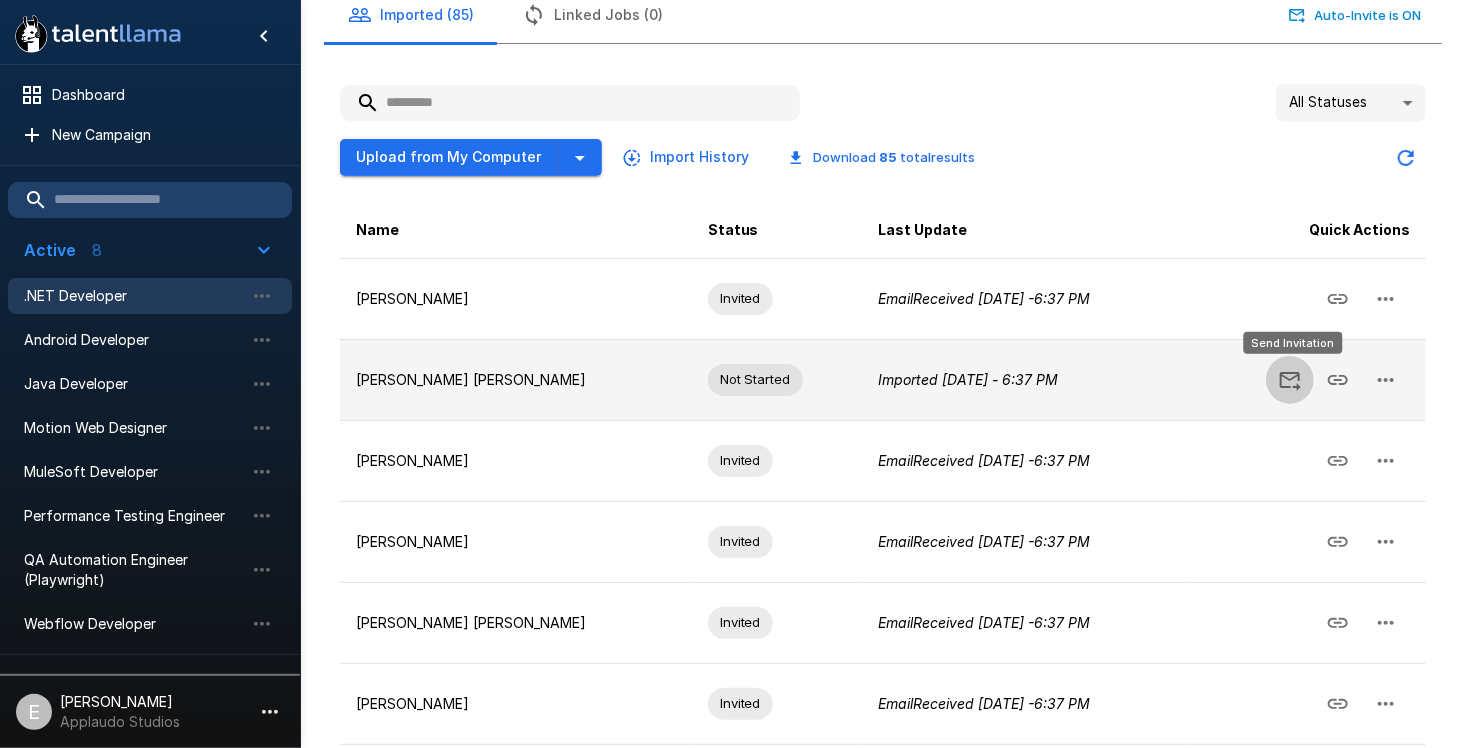 click at bounding box center (1290, 380) 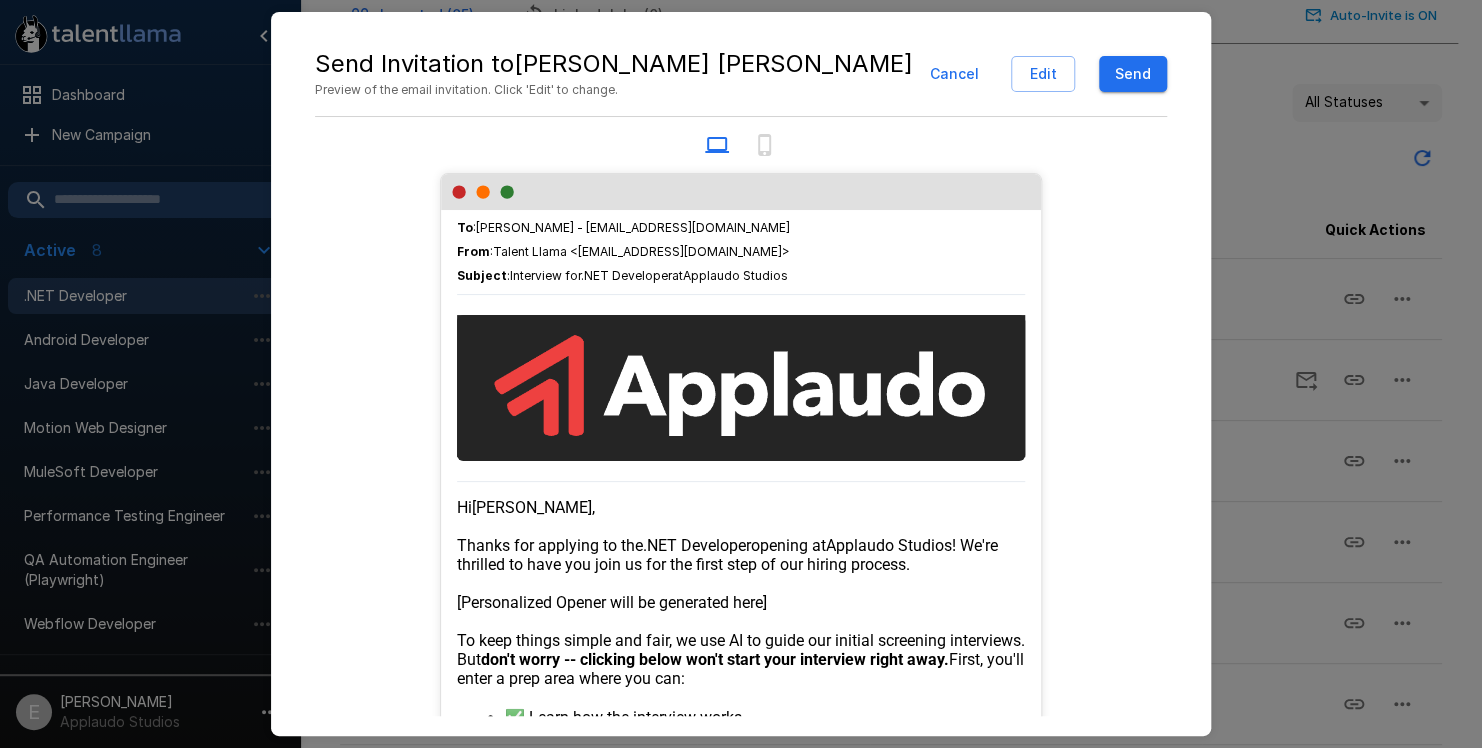 click on "Send" at bounding box center (1133, 74) 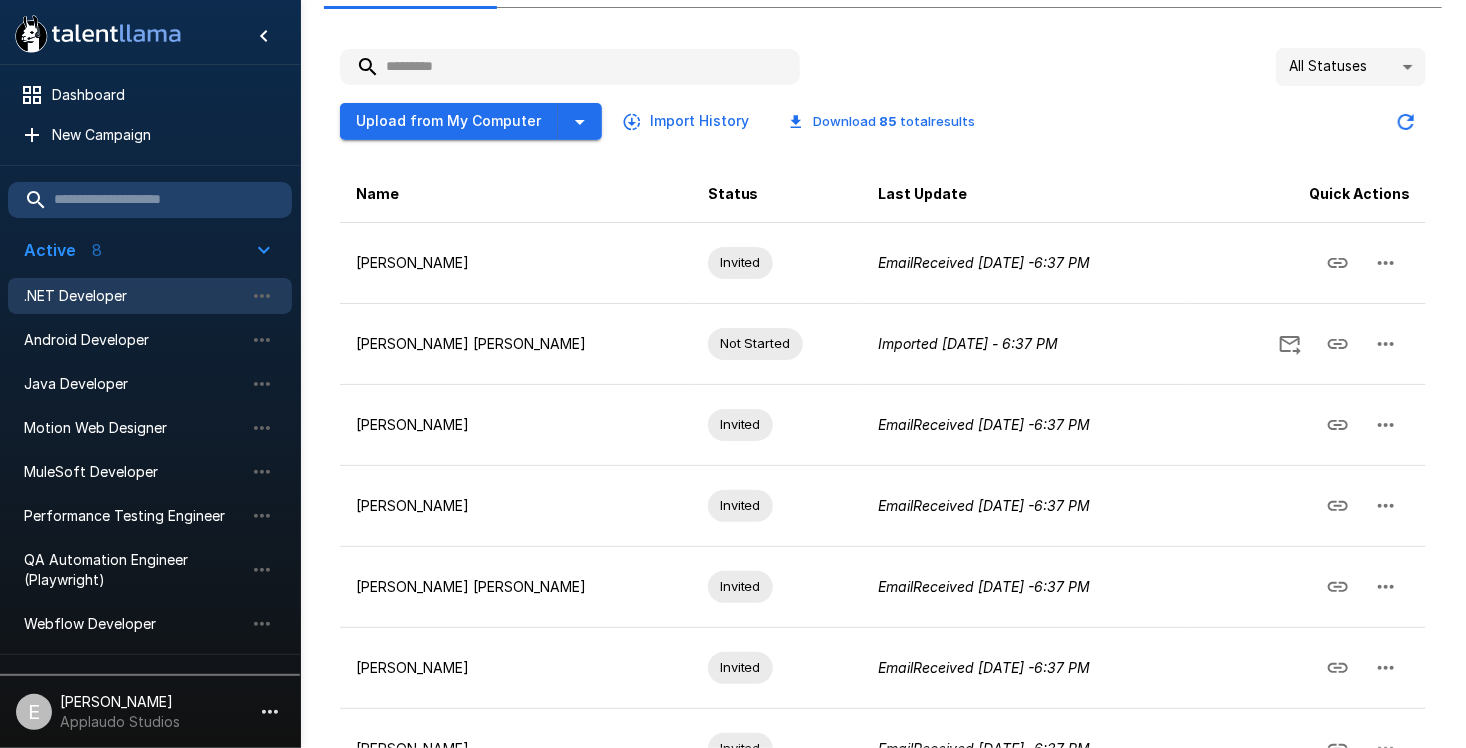 scroll, scrollTop: 44, scrollLeft: 0, axis: vertical 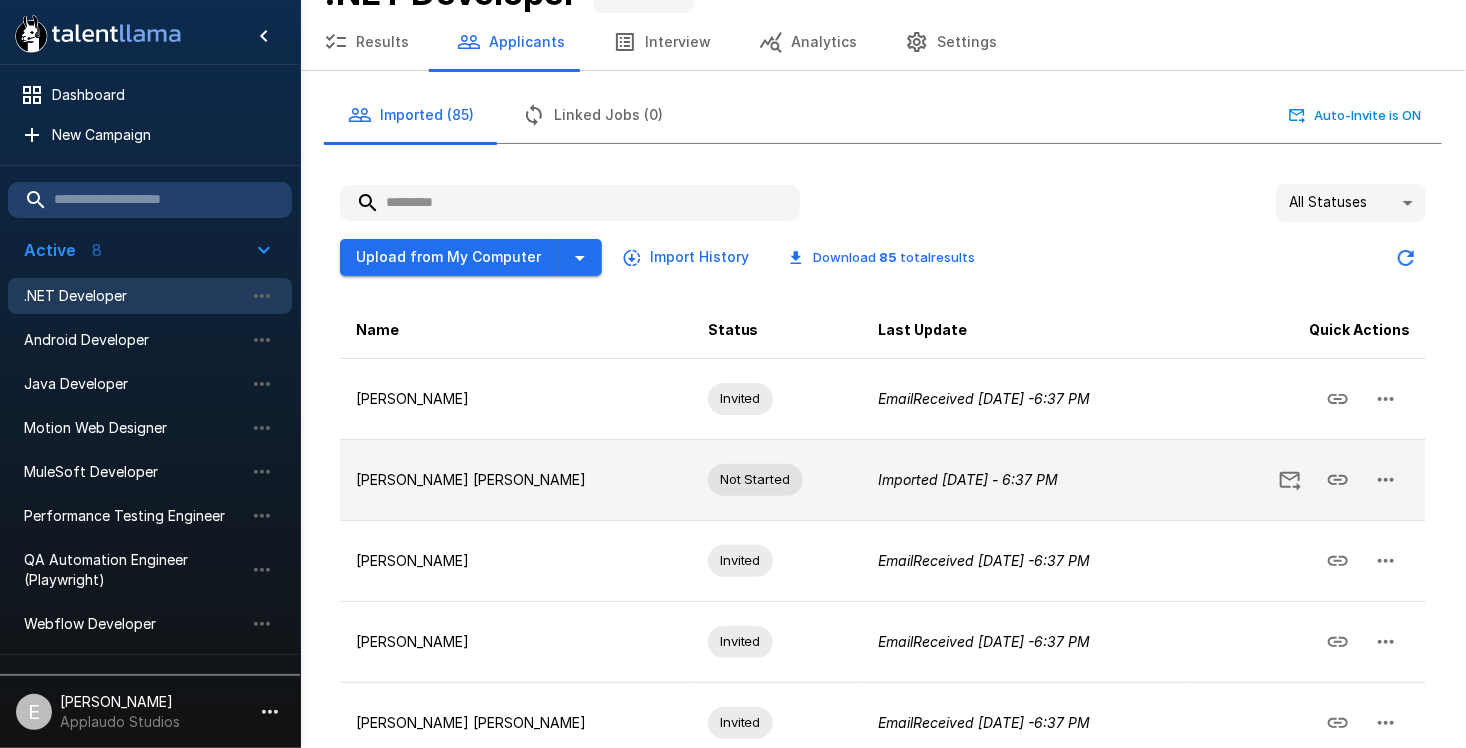 click on "Imported Today - 6:37 PM" at bounding box center [1026, 479] 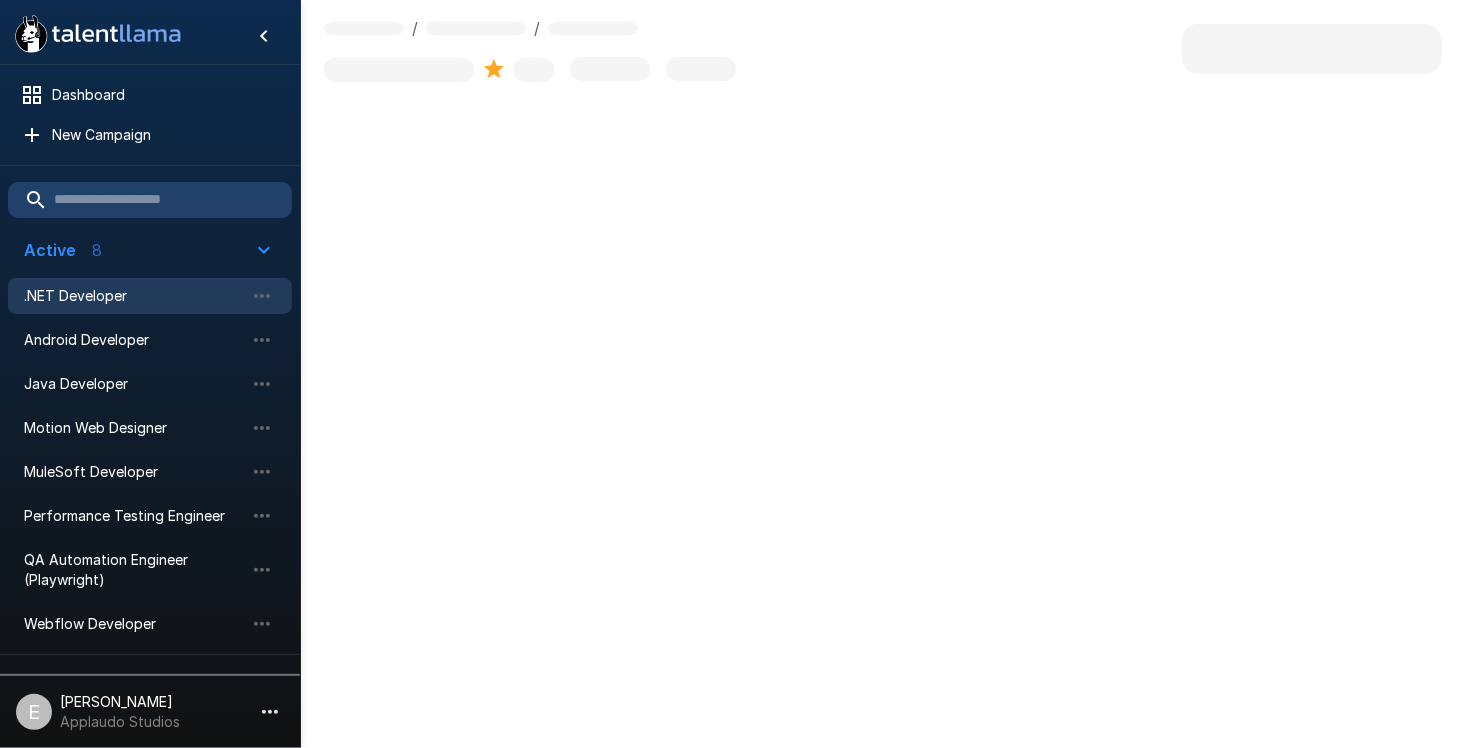 scroll, scrollTop: 0, scrollLeft: 0, axis: both 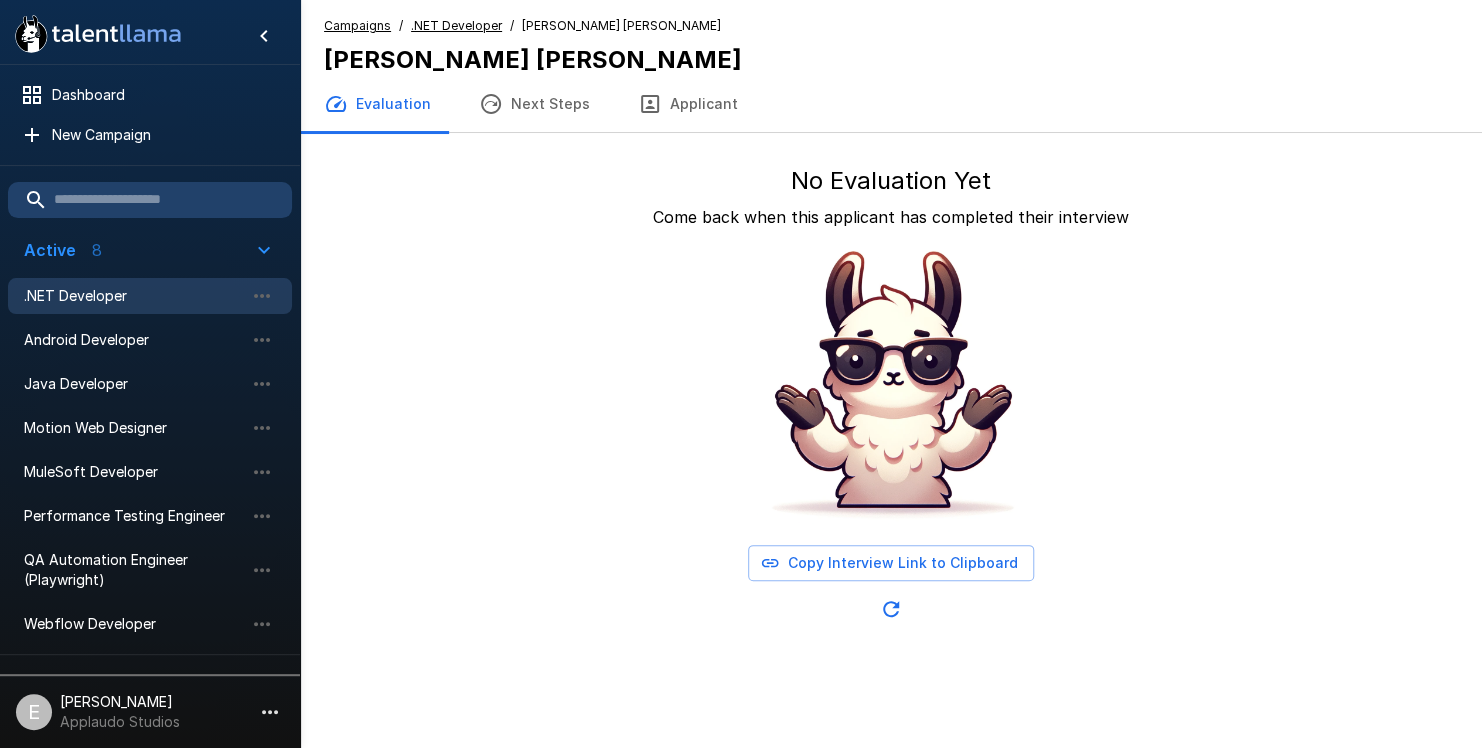 click on "Applicant" at bounding box center [688, 104] 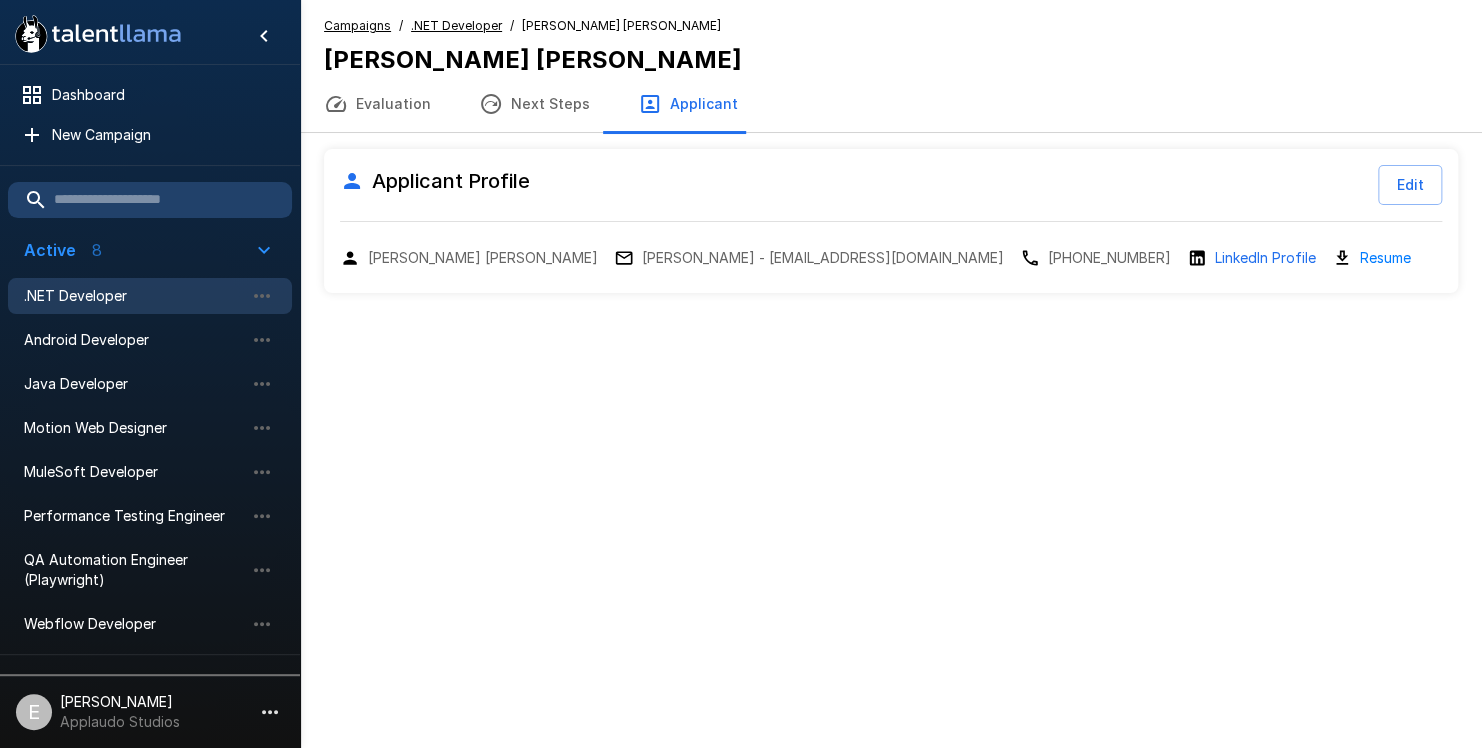 click on "Edit" at bounding box center [1410, 185] 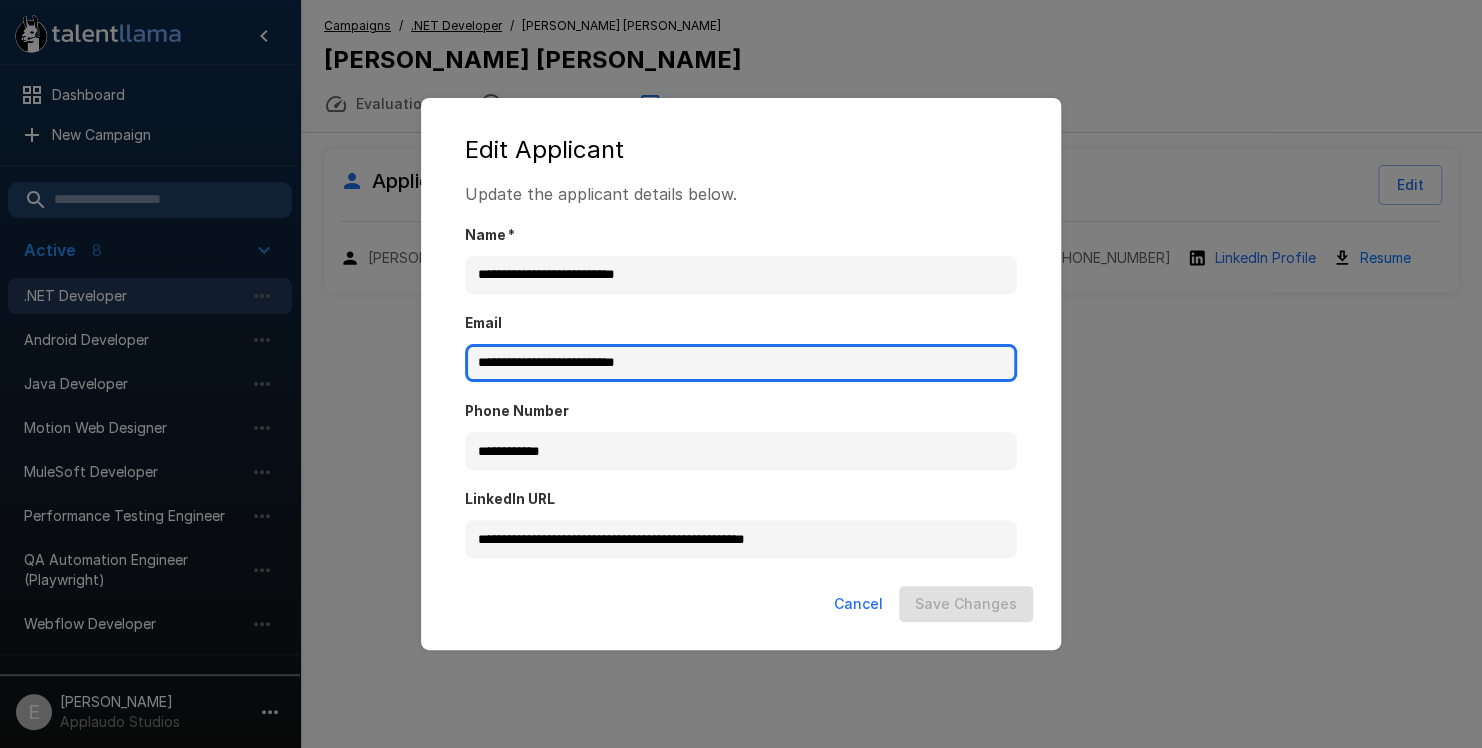 click on "**********" at bounding box center [741, 363] 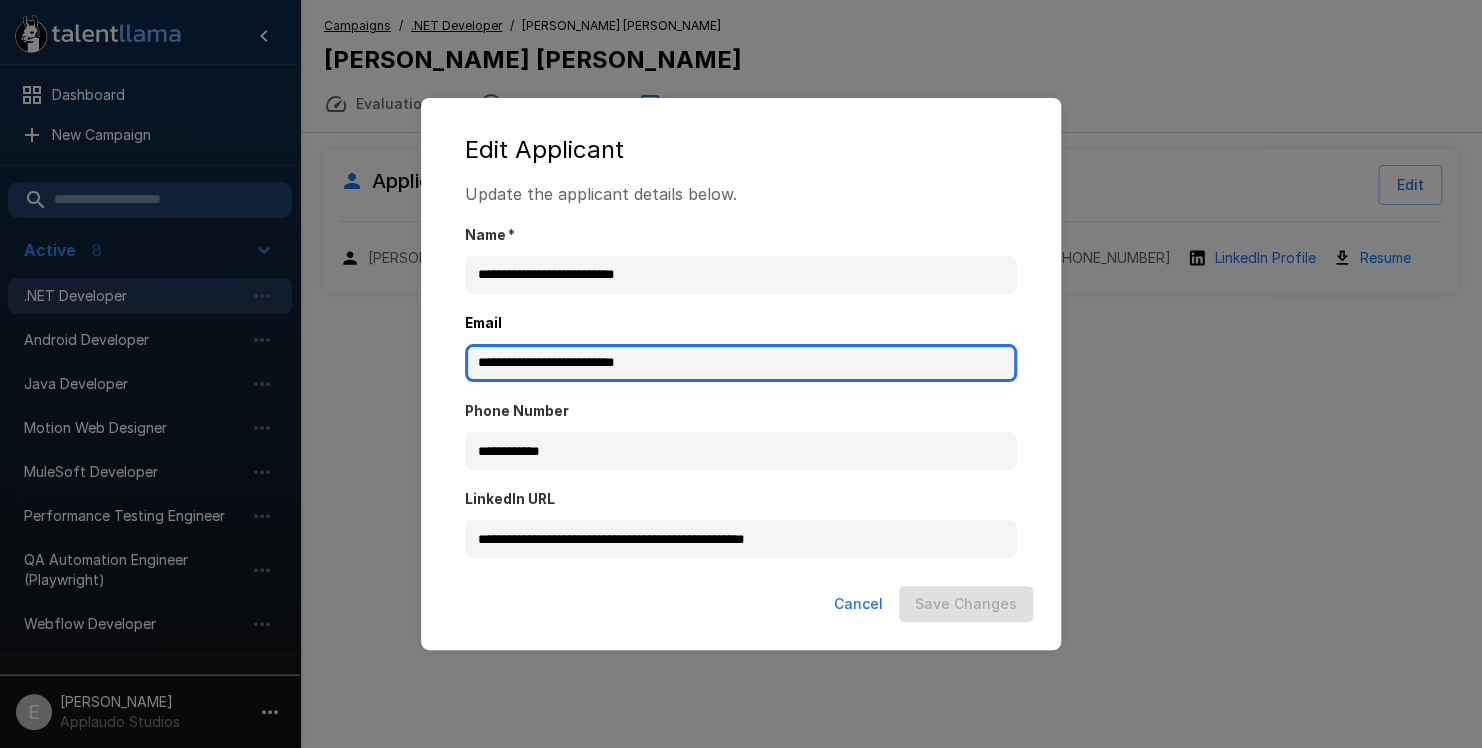 click on "**********" at bounding box center (741, 363) 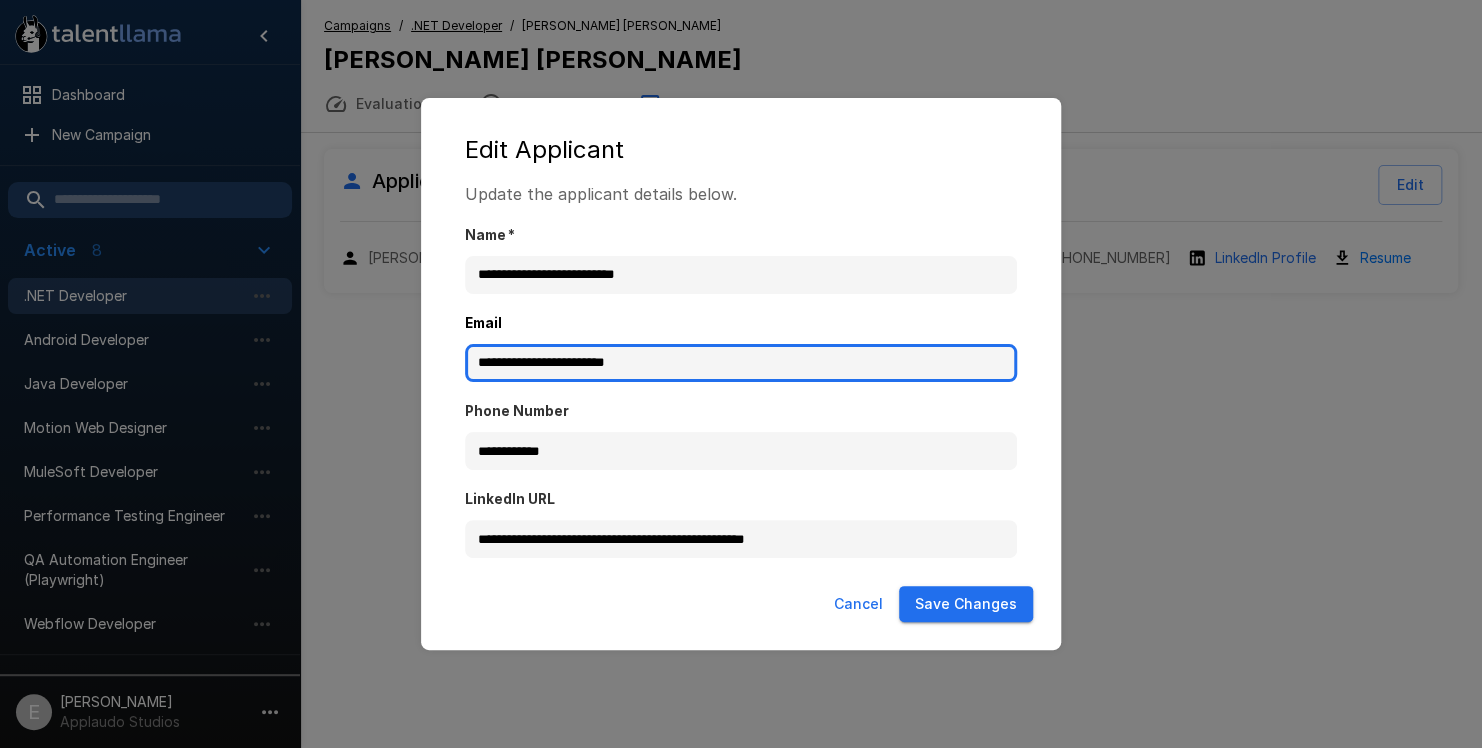 type on "**********" 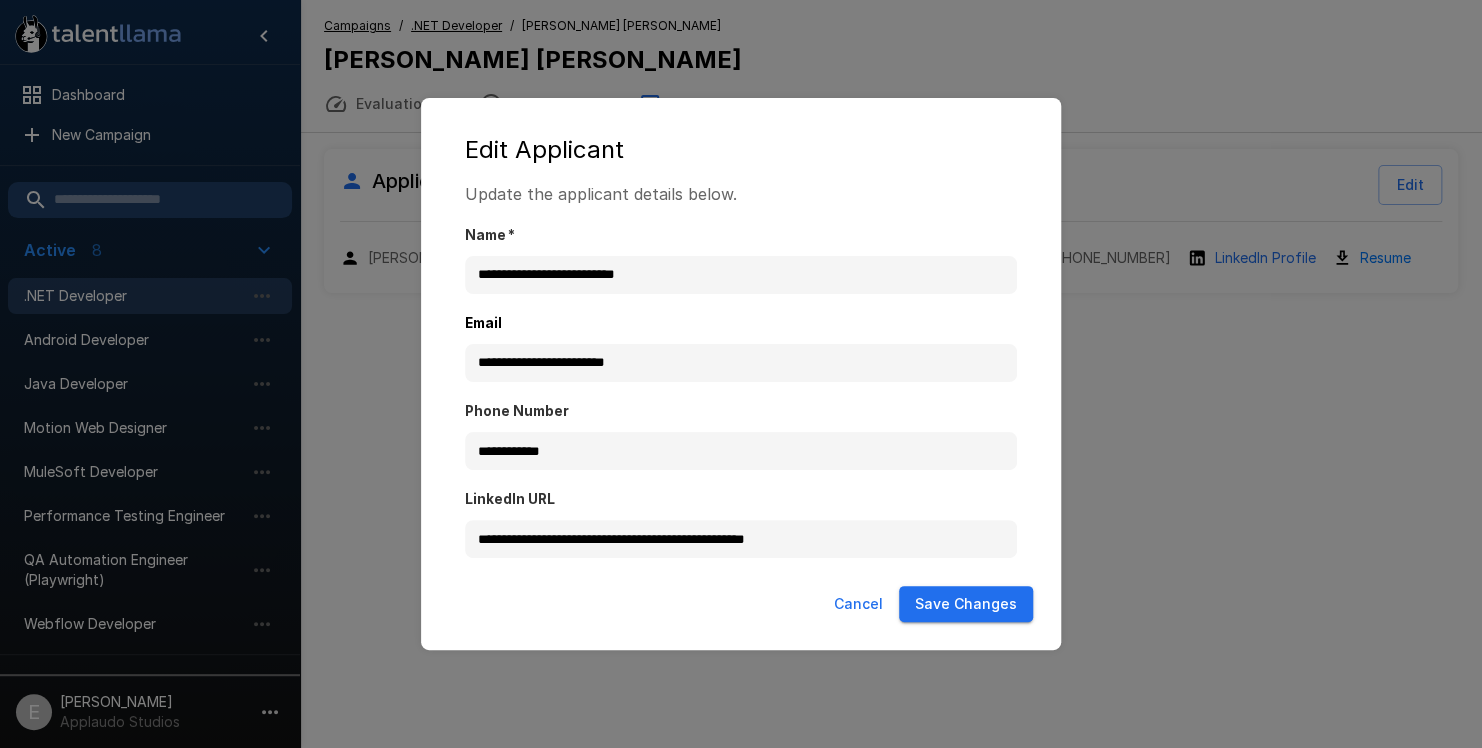 click on "Save Changes" at bounding box center (966, 604) 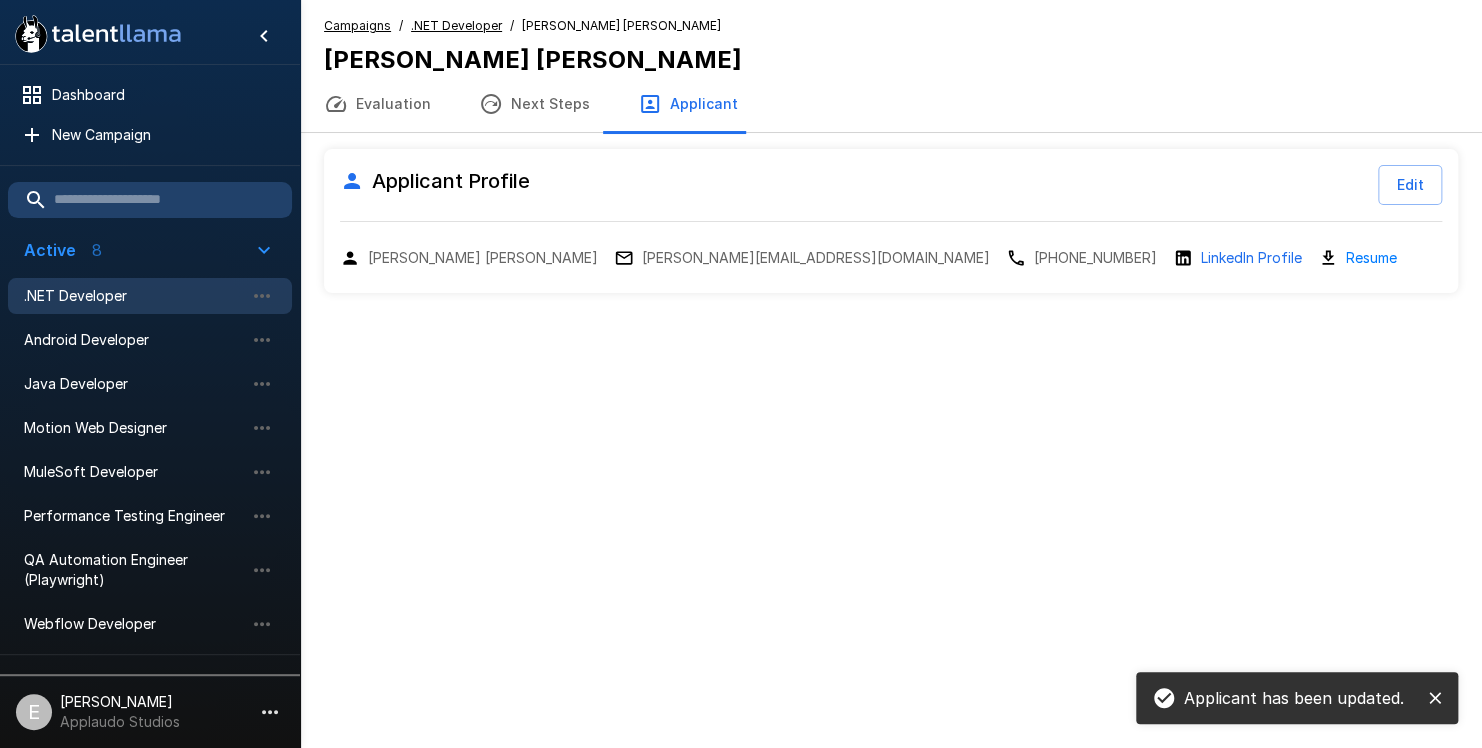 click on "Evaluation" at bounding box center (377, 104) 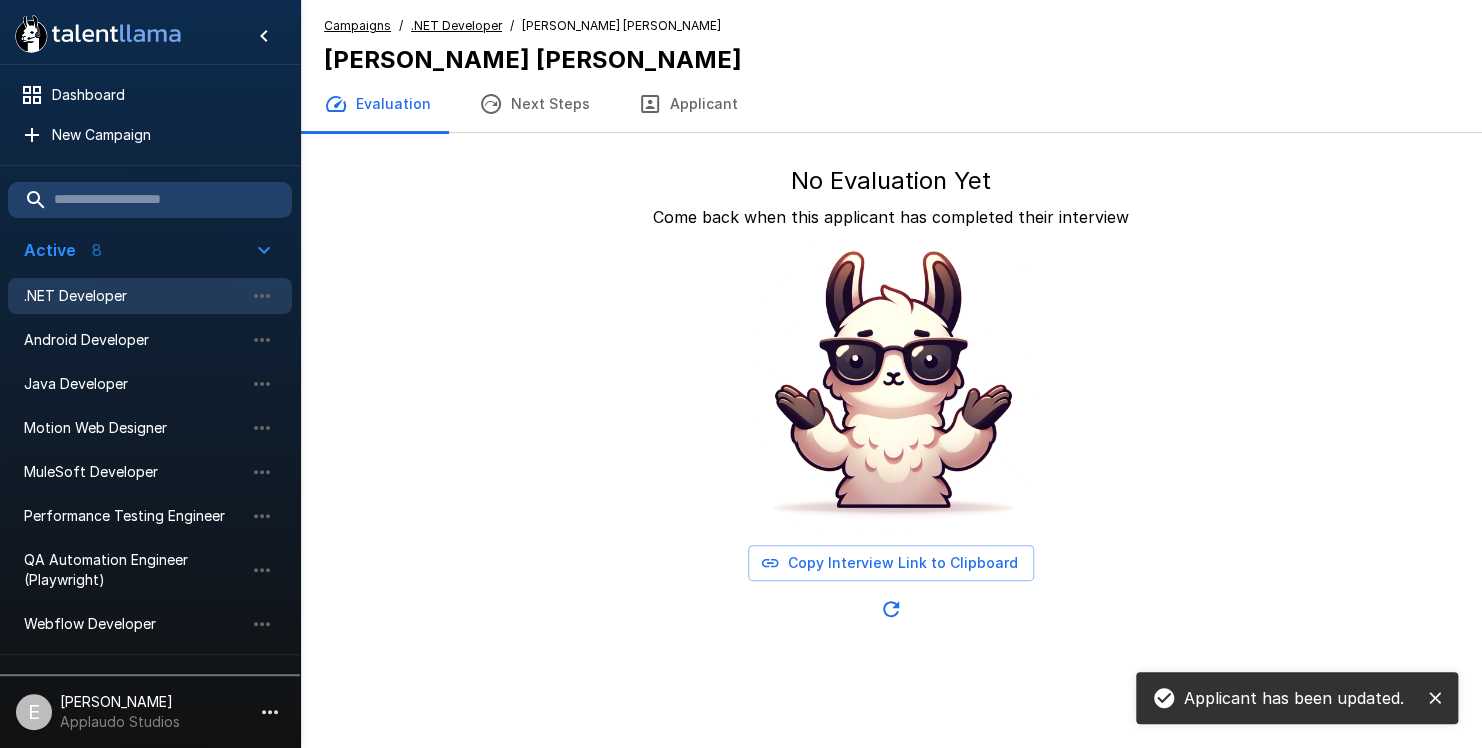 click on ".NET Developer" at bounding box center [456, 25] 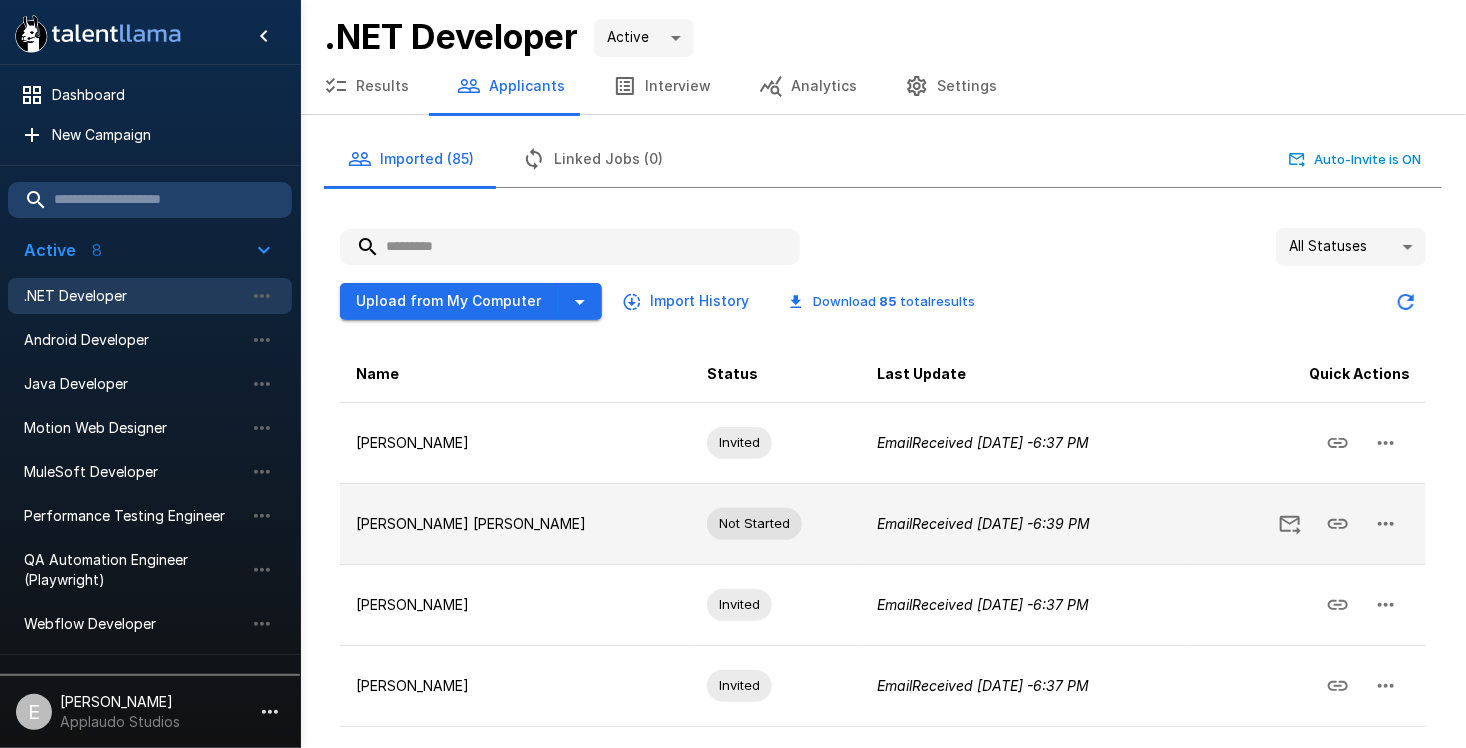 click 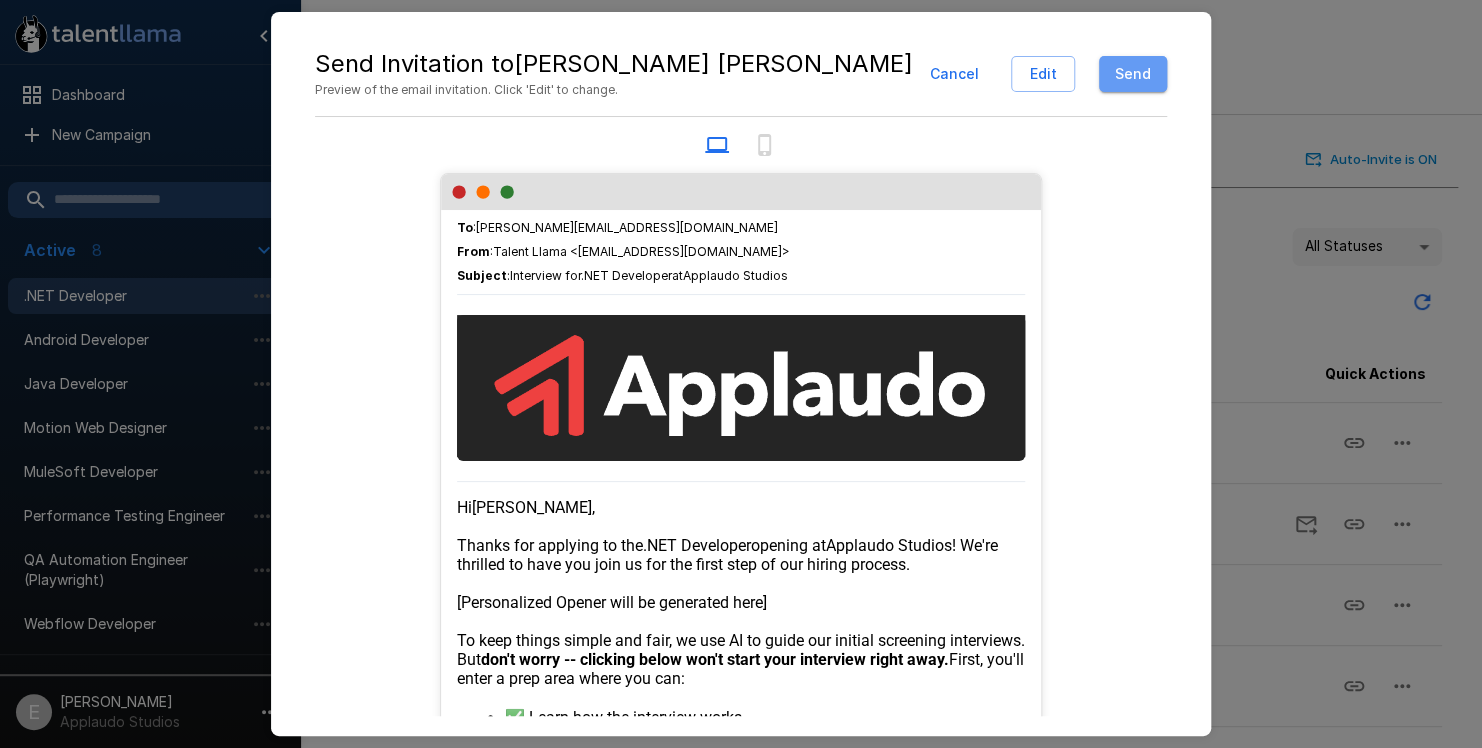 click on "Send" at bounding box center (1133, 74) 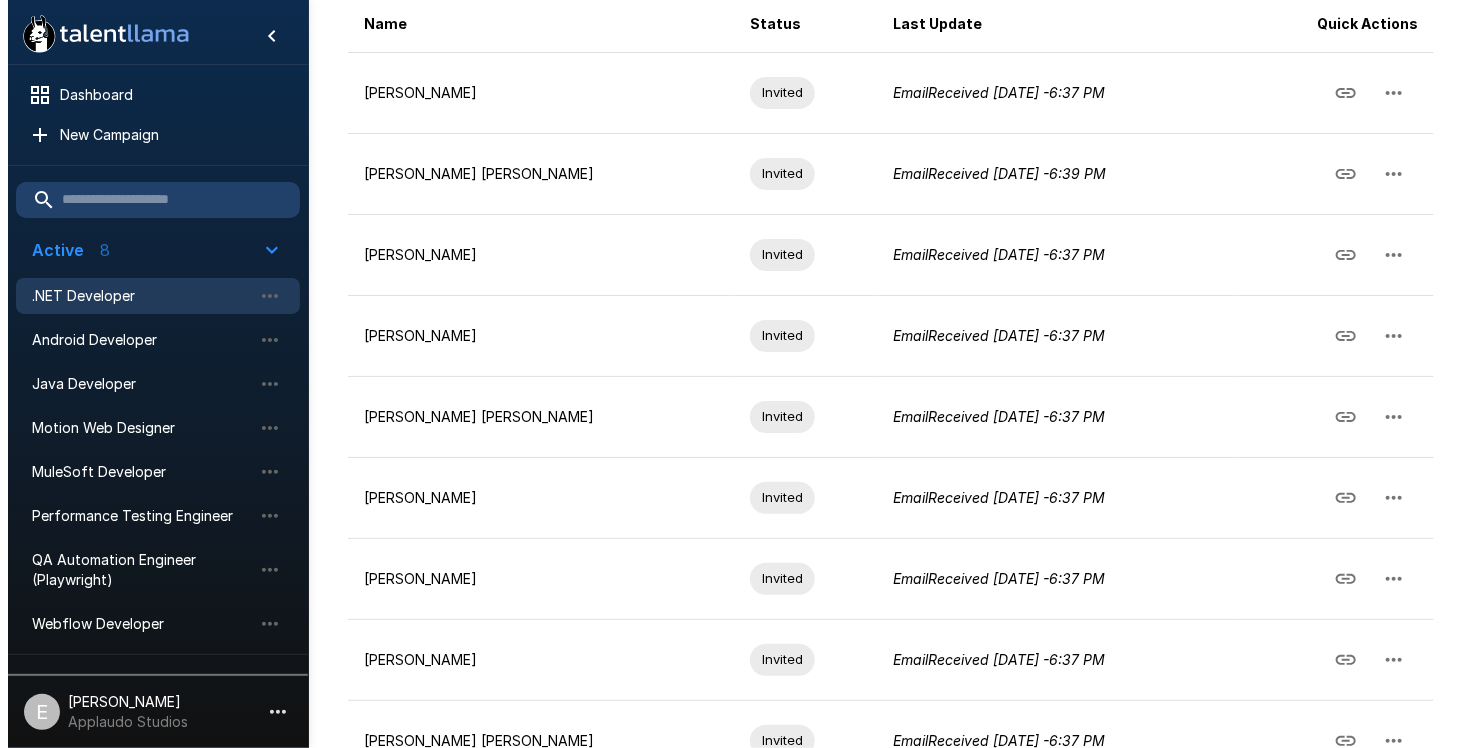 scroll, scrollTop: 544, scrollLeft: 0, axis: vertical 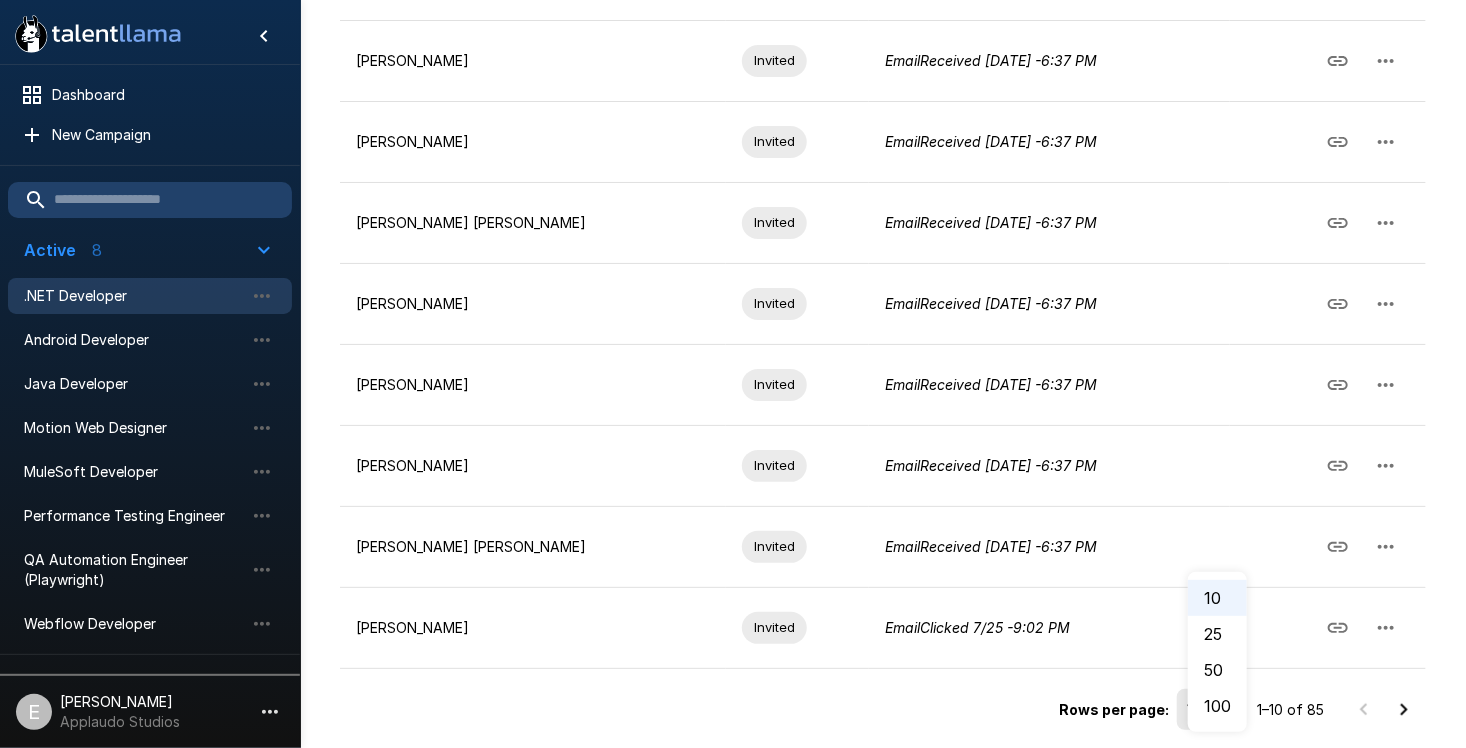 click on ".st0{fill:#FFFFFF;}
.st1{fill:#76a4ed;}
Dashboard New Campaign Active 8 .NET Developer Android Developer Java Developer Motion Web Designer MuleSoft Developer Performance Testing Engineer QA Automation Engineer (Playwright) Webflow Developer Draft 1 Webflow Developer Paused 11 Data Analyst Frontend Angular Dev Frontend Angular Dev Def HubSpot Solutions Strategist iOS Developer Java Developer Lead Mechanical Design Engineer for Automation Systems SAP ABAP Consultant SOC Engineer SOC Engineer UI Designer E Eduardo Flores Applaudo Studios .NET Developer Active **** Results Applicants Interview Analytics Settings Imported (85) Linked Jobs (0) Auto-Invite is ON All Statuses ** Upload from My Computer Import History Download   85   total  results Name Status Last Update Quick Actions Alejandro Volcan Invited Email  Received   Today   -  6:37 PM Anthony Jesus Portilla Cano Invited Email  Received   Today   -  6:39 PM Jose Axpuac Invited Email  Received   Today   -  6:37 PM Rafael Matheus De Oliveira Invited" at bounding box center [741, -170] 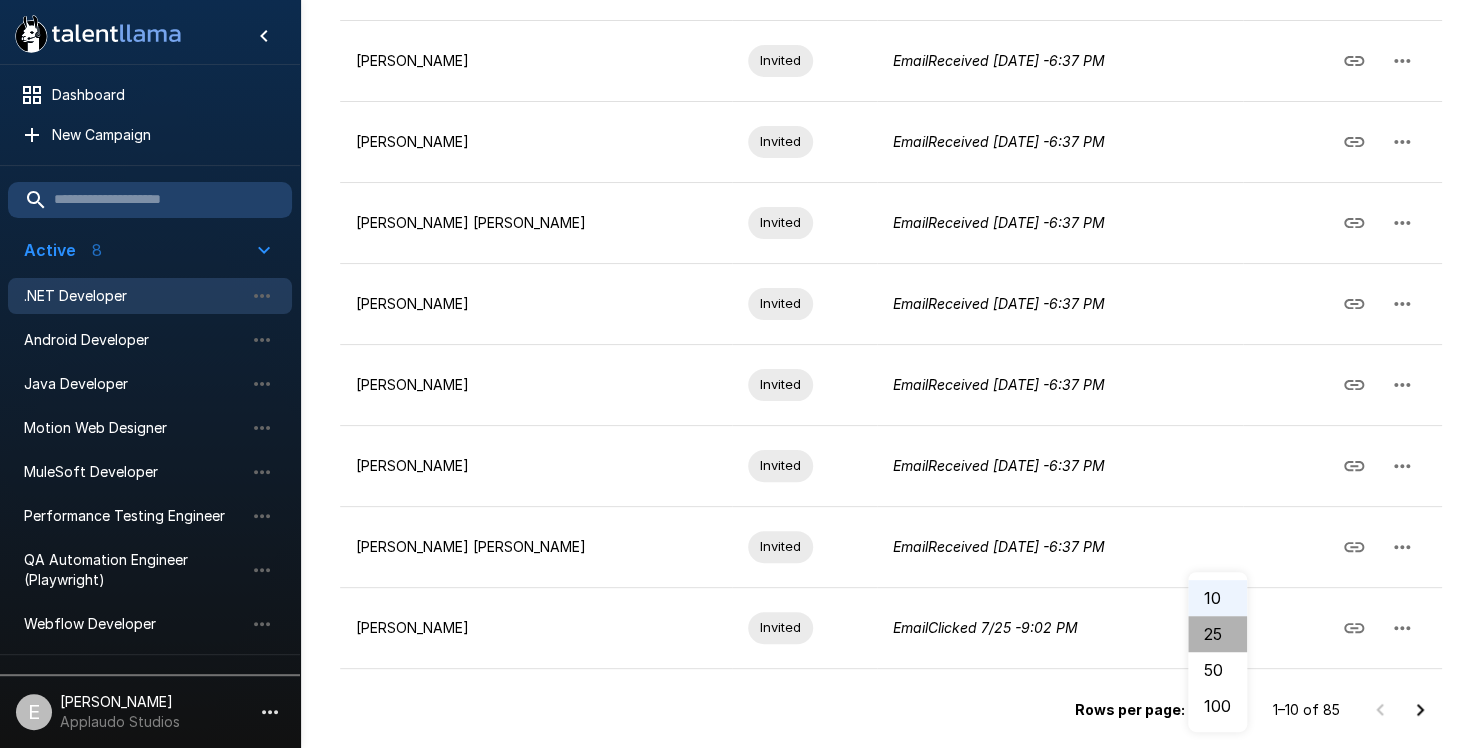 click on "25" at bounding box center (1217, 634) 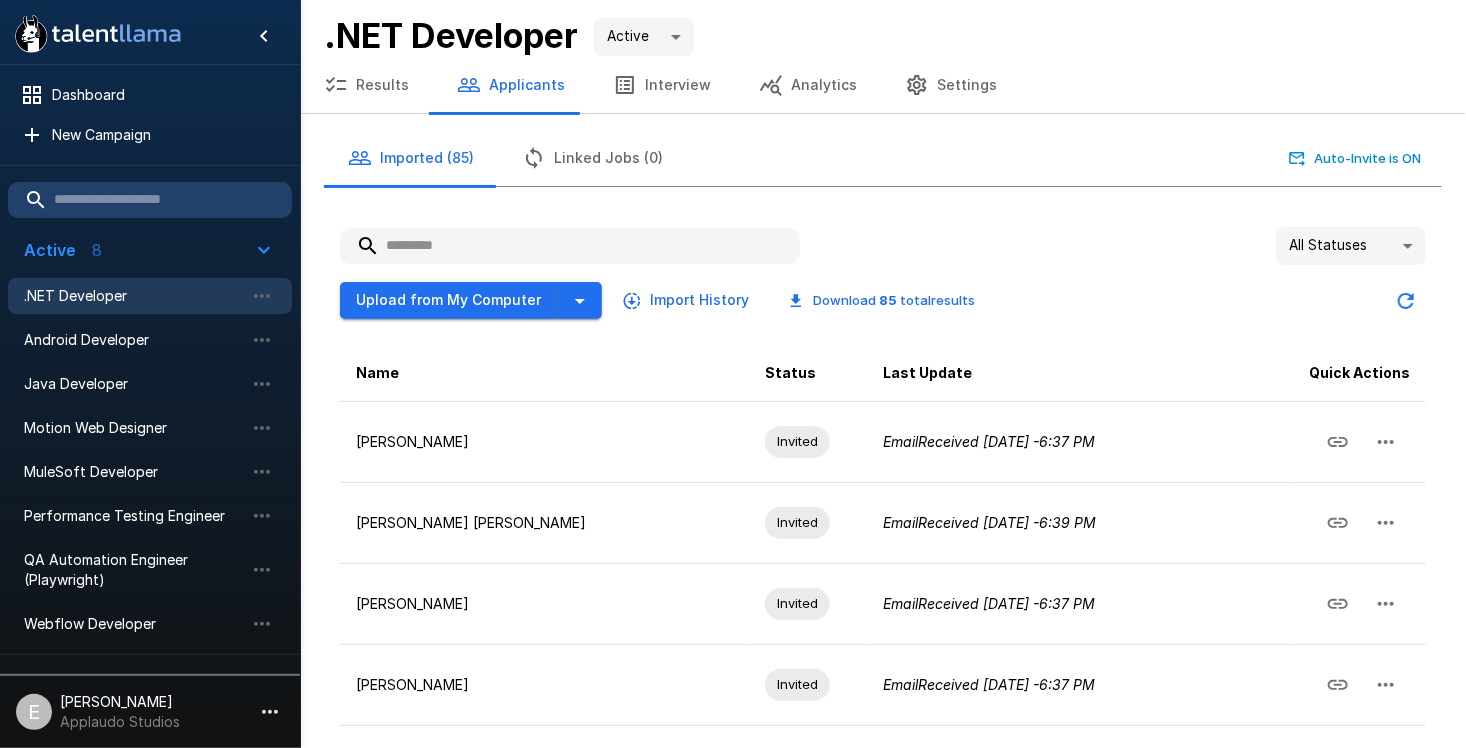 scroll, scrollTop: 0, scrollLeft: 0, axis: both 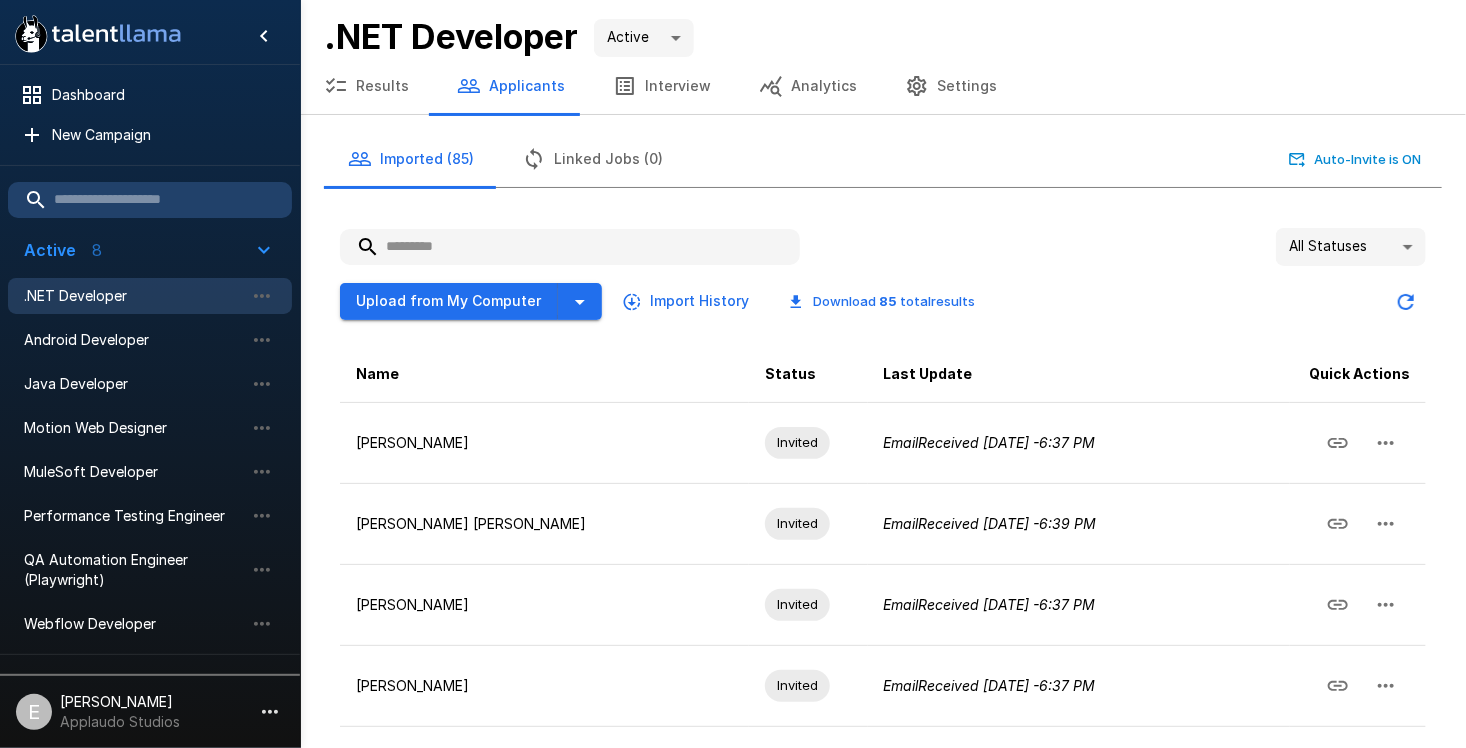 click at bounding box center [570, 247] 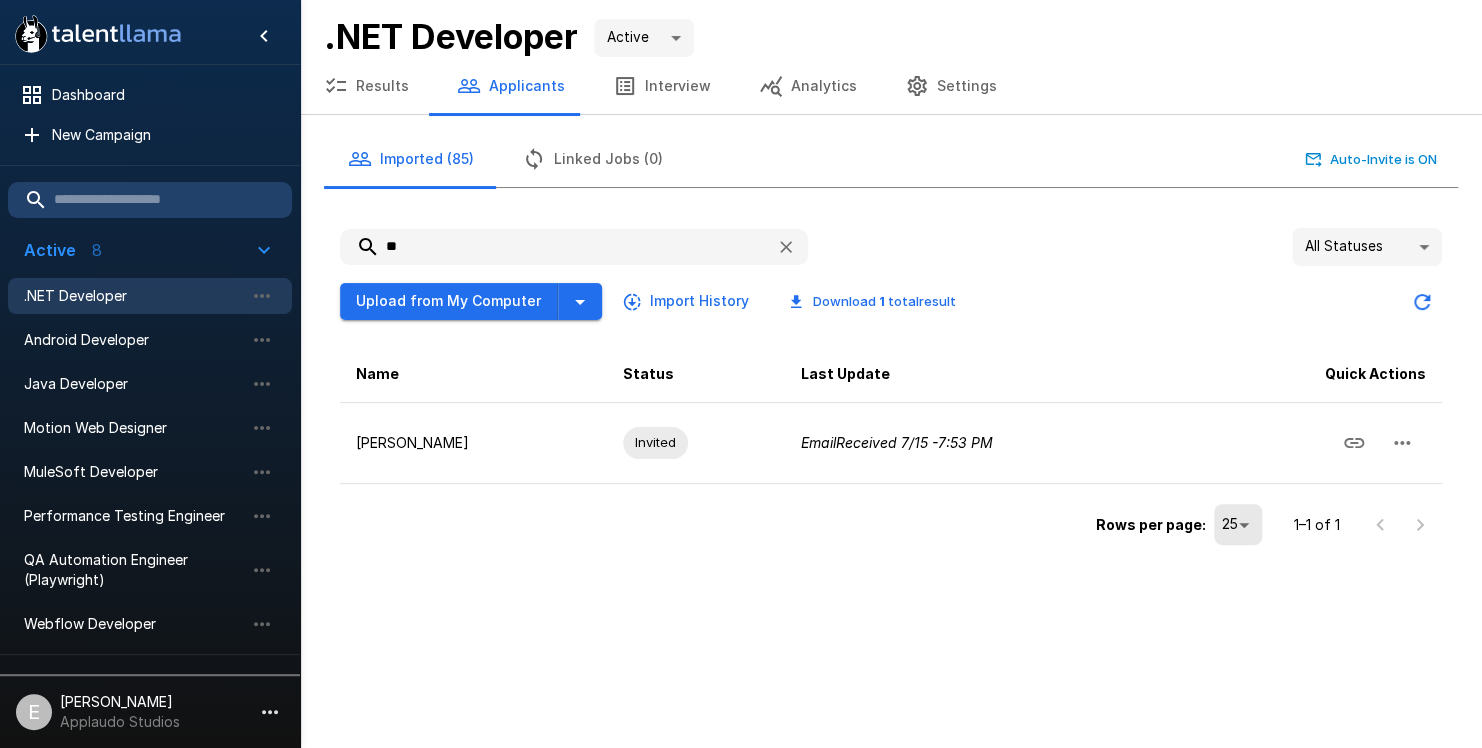 type on "*" 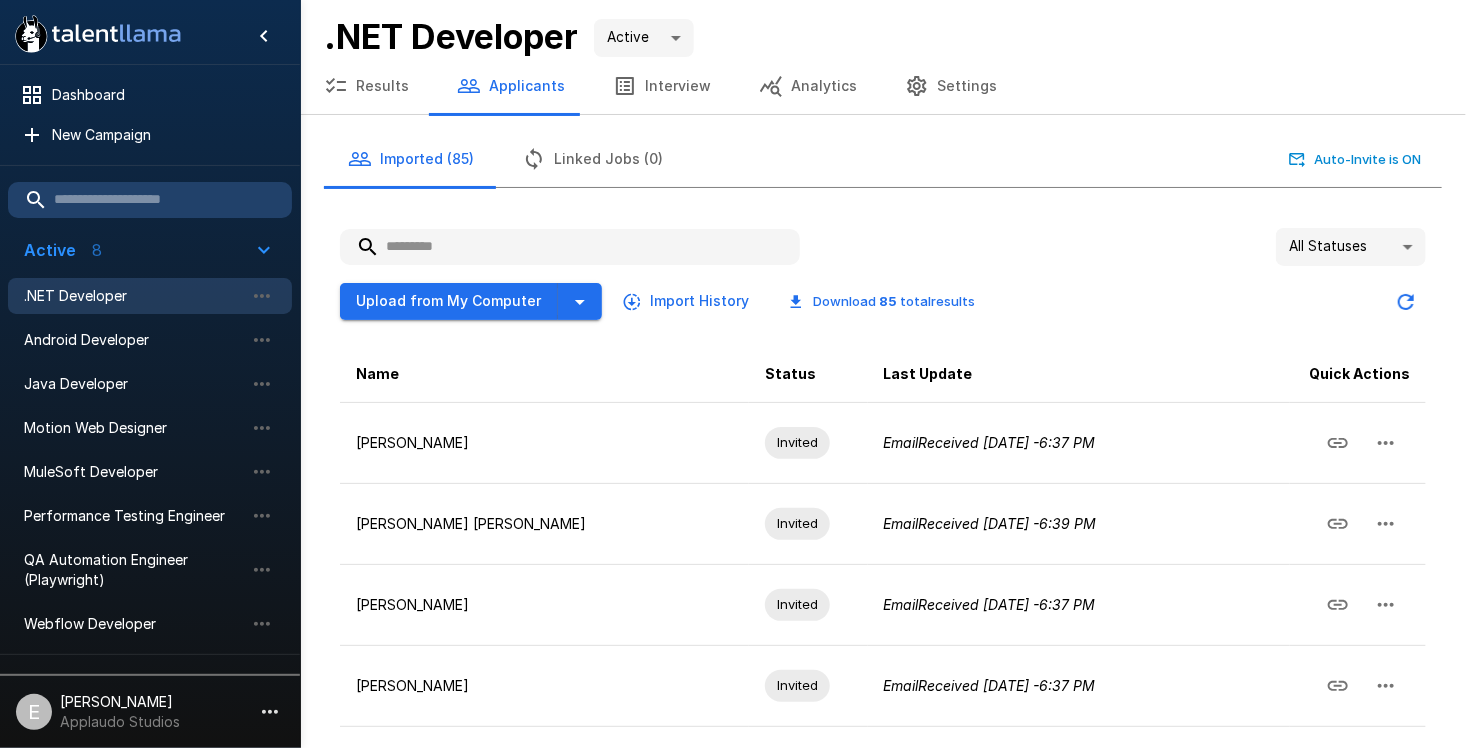 click at bounding box center [570, 247] 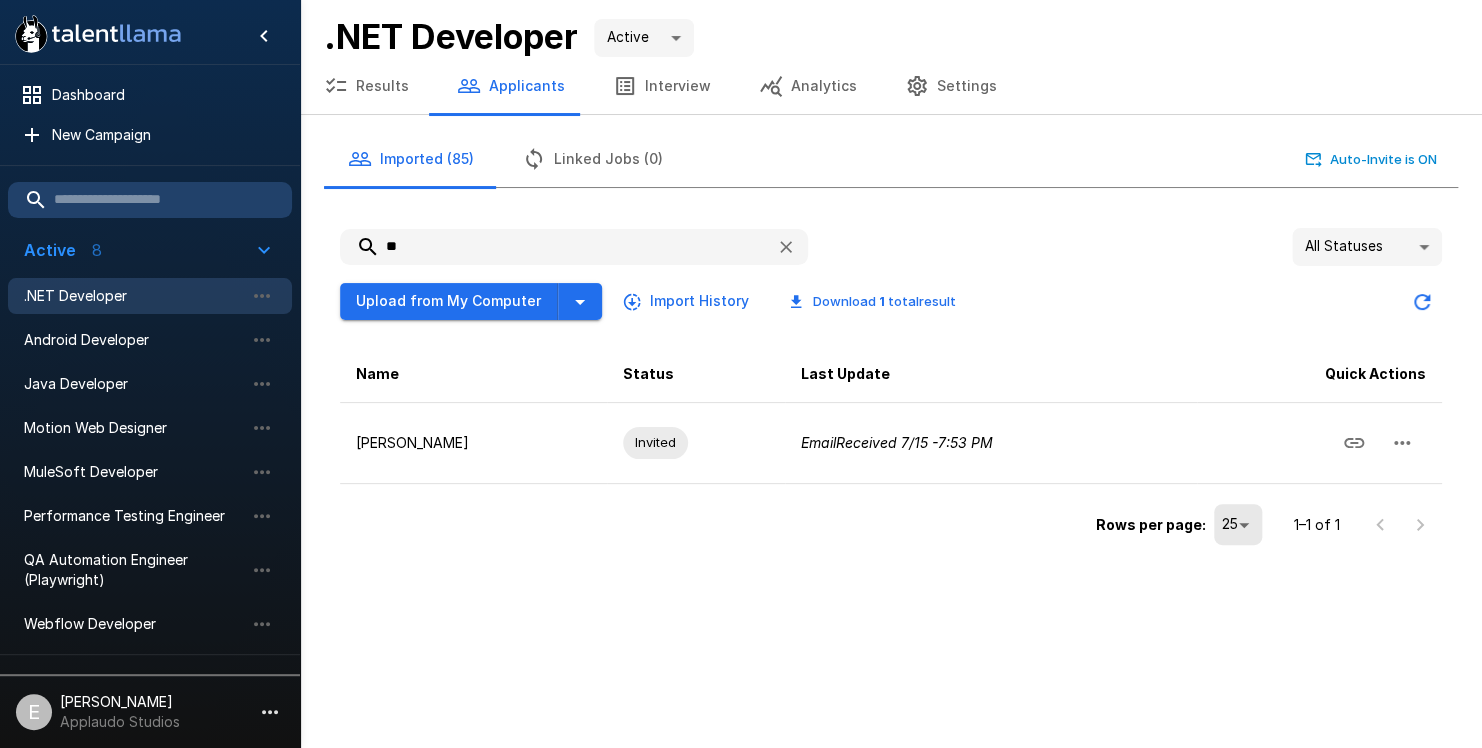 type on "*" 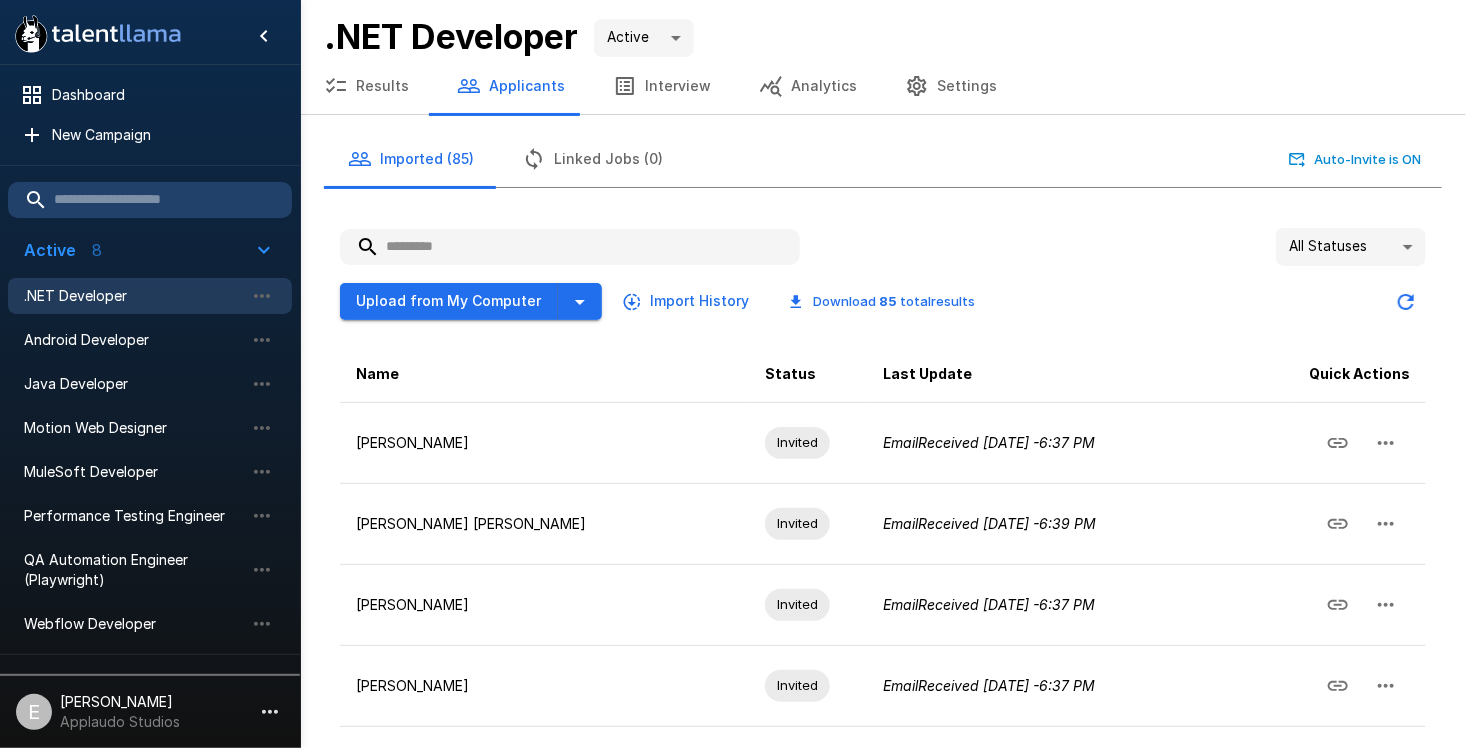click at bounding box center (570, 247) 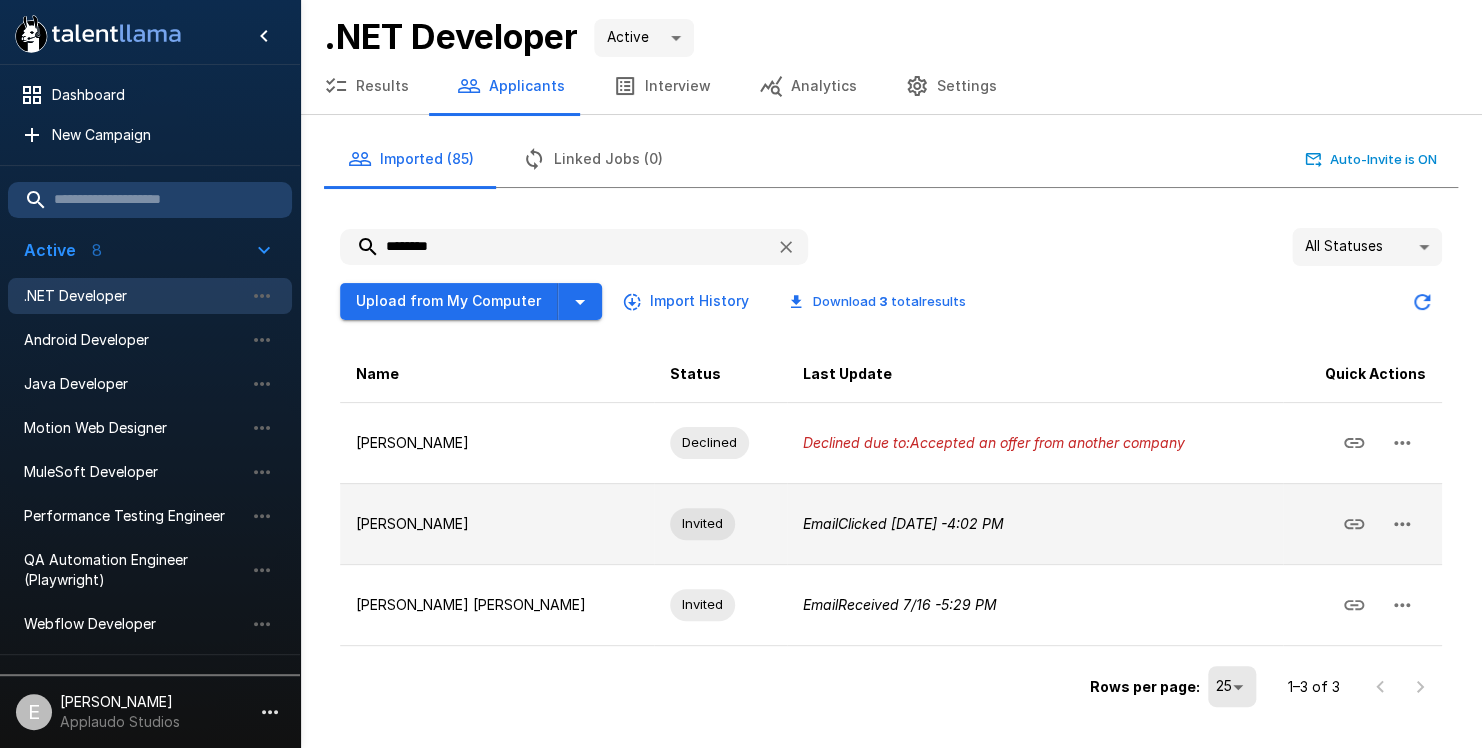 type on "********" 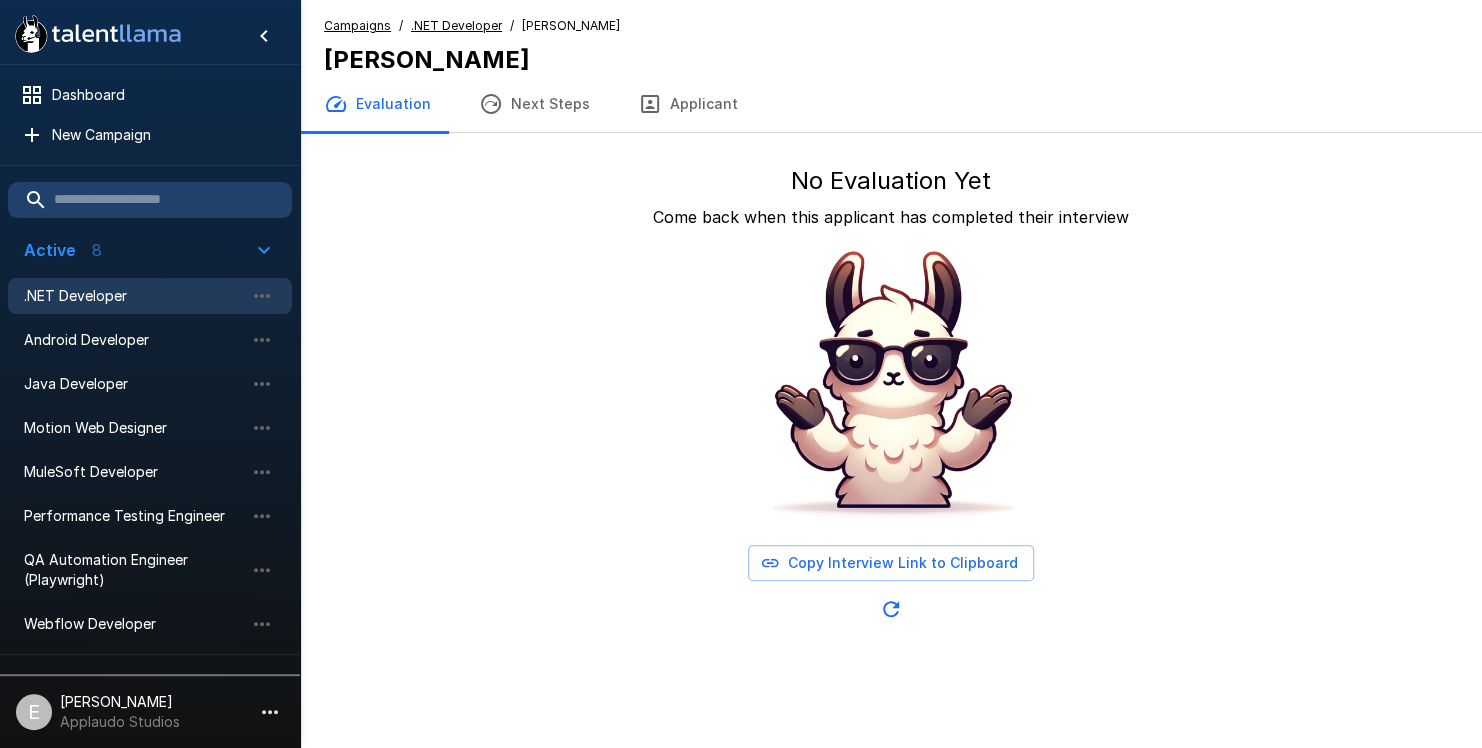 click on "Campaigns / .NET Developer / Leonardo Caetano Leonardo Caetano Evaluation Next Steps Applicant" at bounding box center [891, 66] 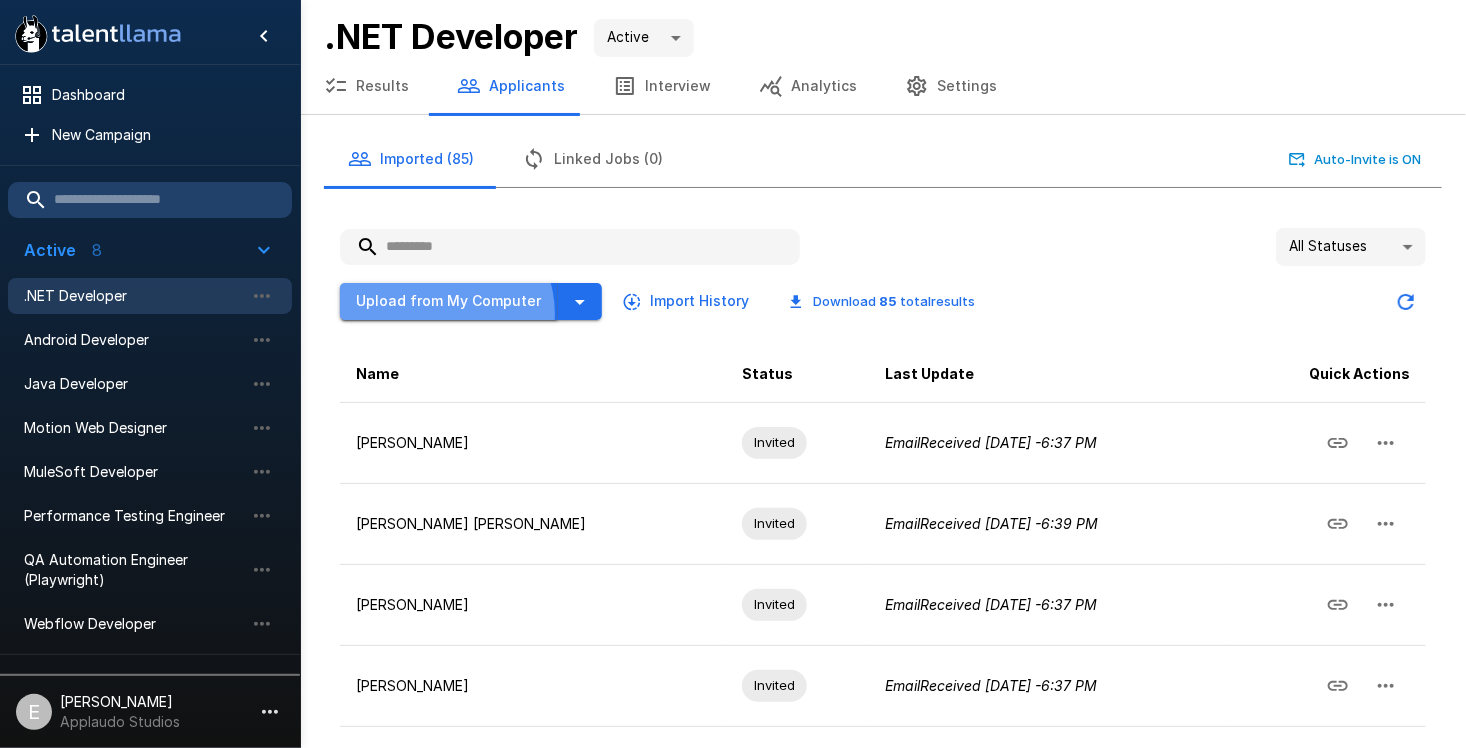 click on "Upload from My Computer" at bounding box center (449, 301) 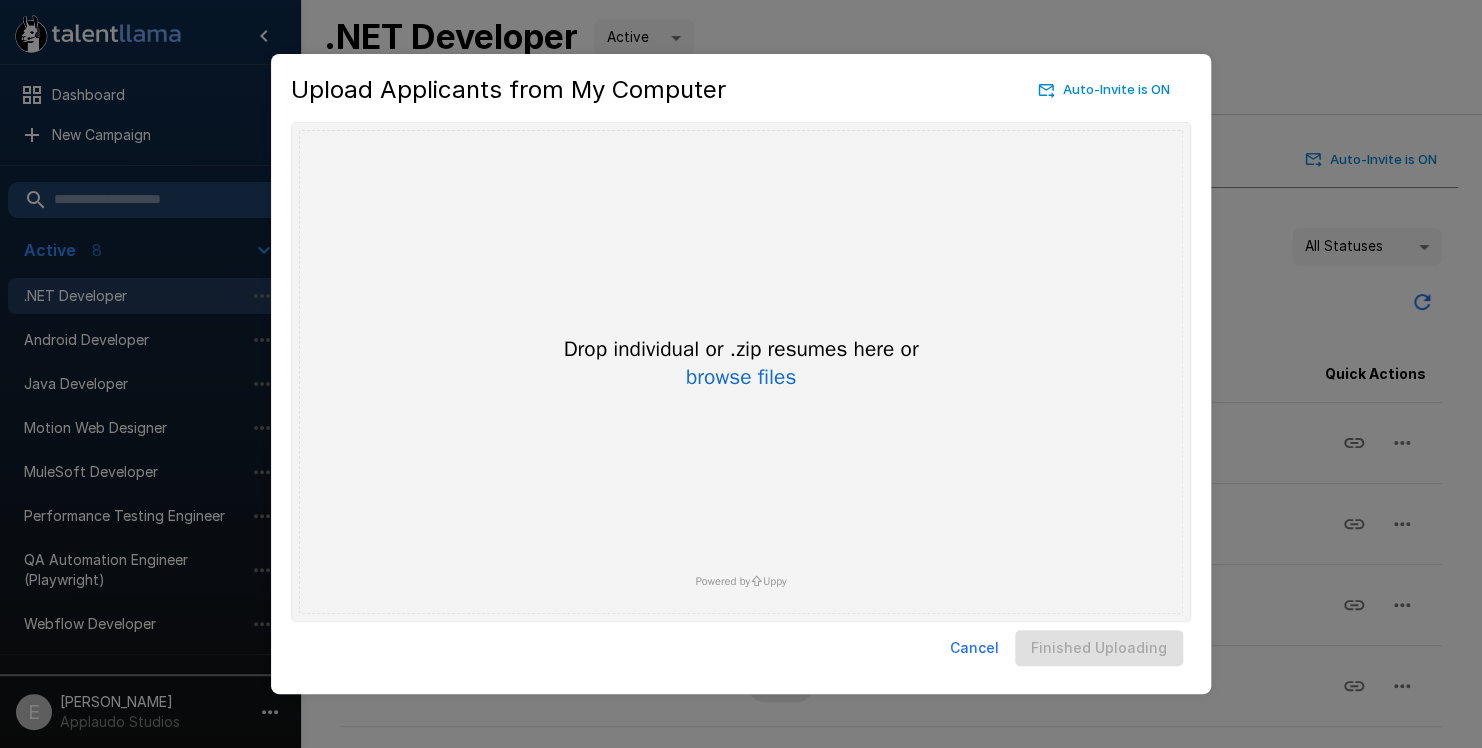 click on "Drop individual or .zip resumes here or  browse files Powered by  Uppy" at bounding box center (741, 372) 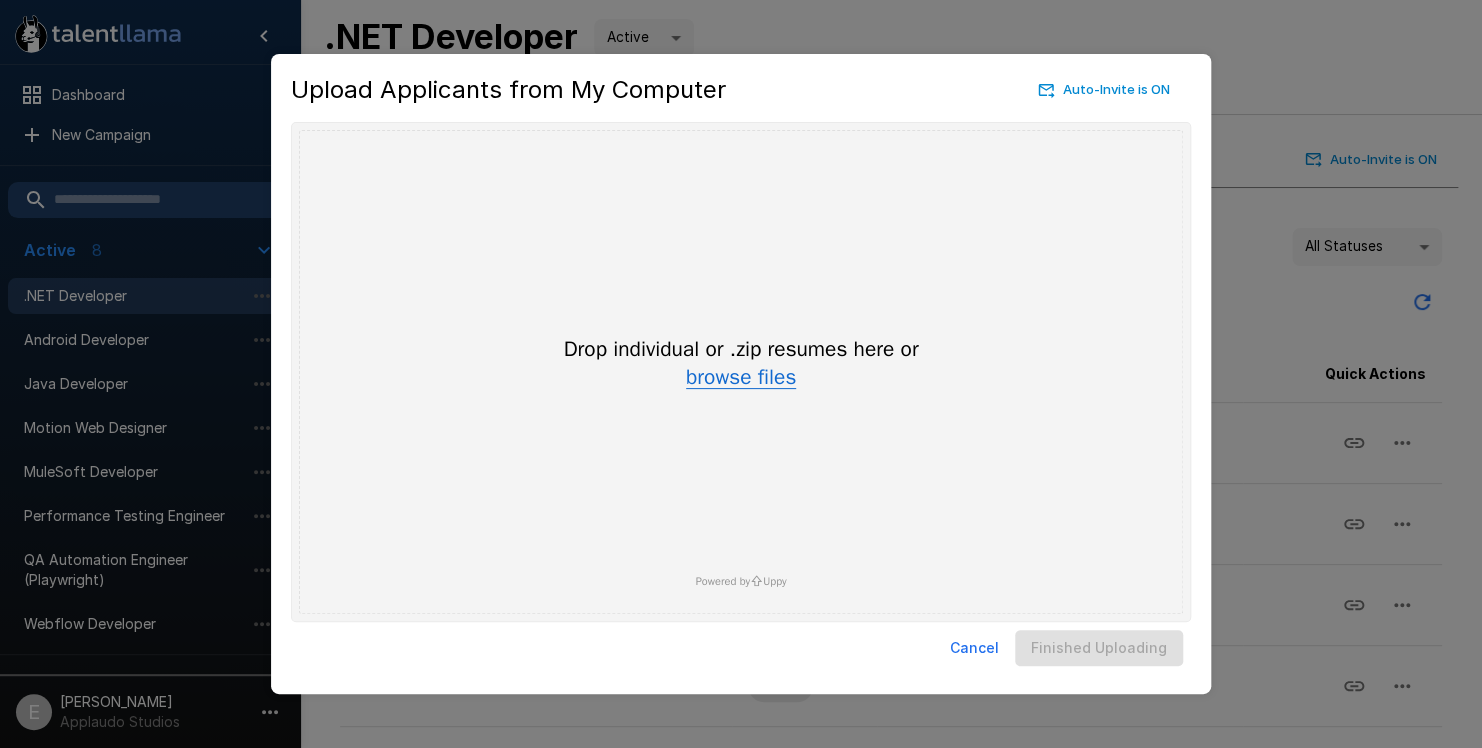 click on "browse files" at bounding box center (741, 378) 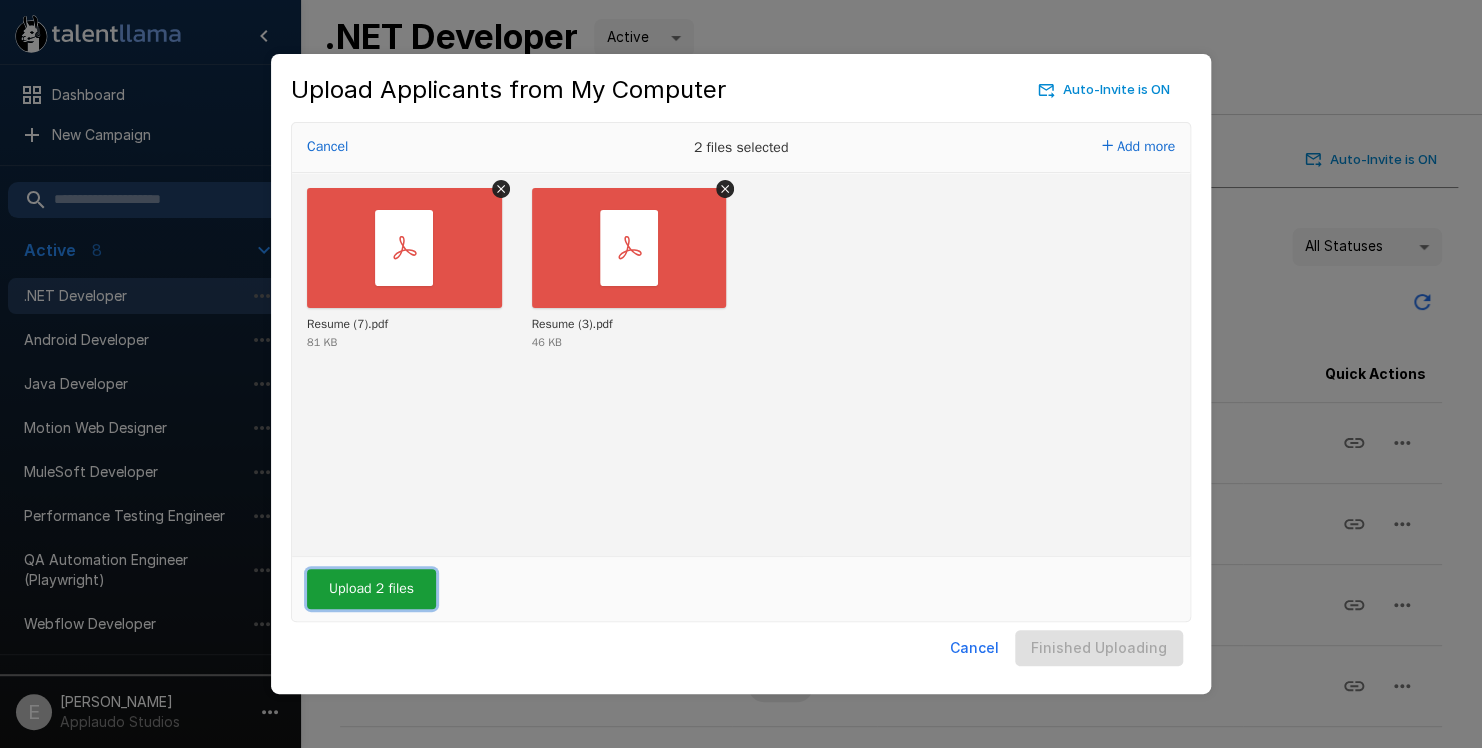click on "Upload 2 files" at bounding box center [371, 589] 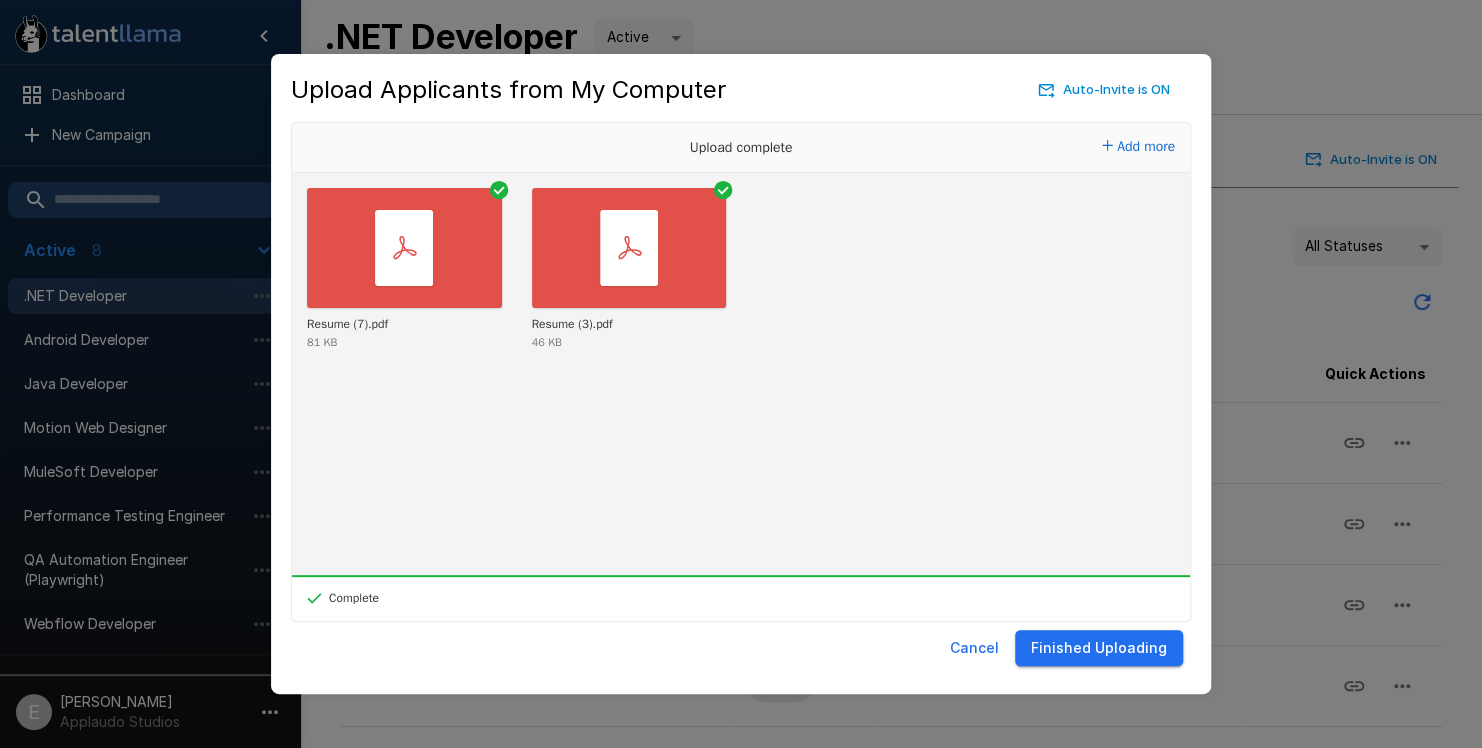 click on "Finished Uploading" at bounding box center (1099, 648) 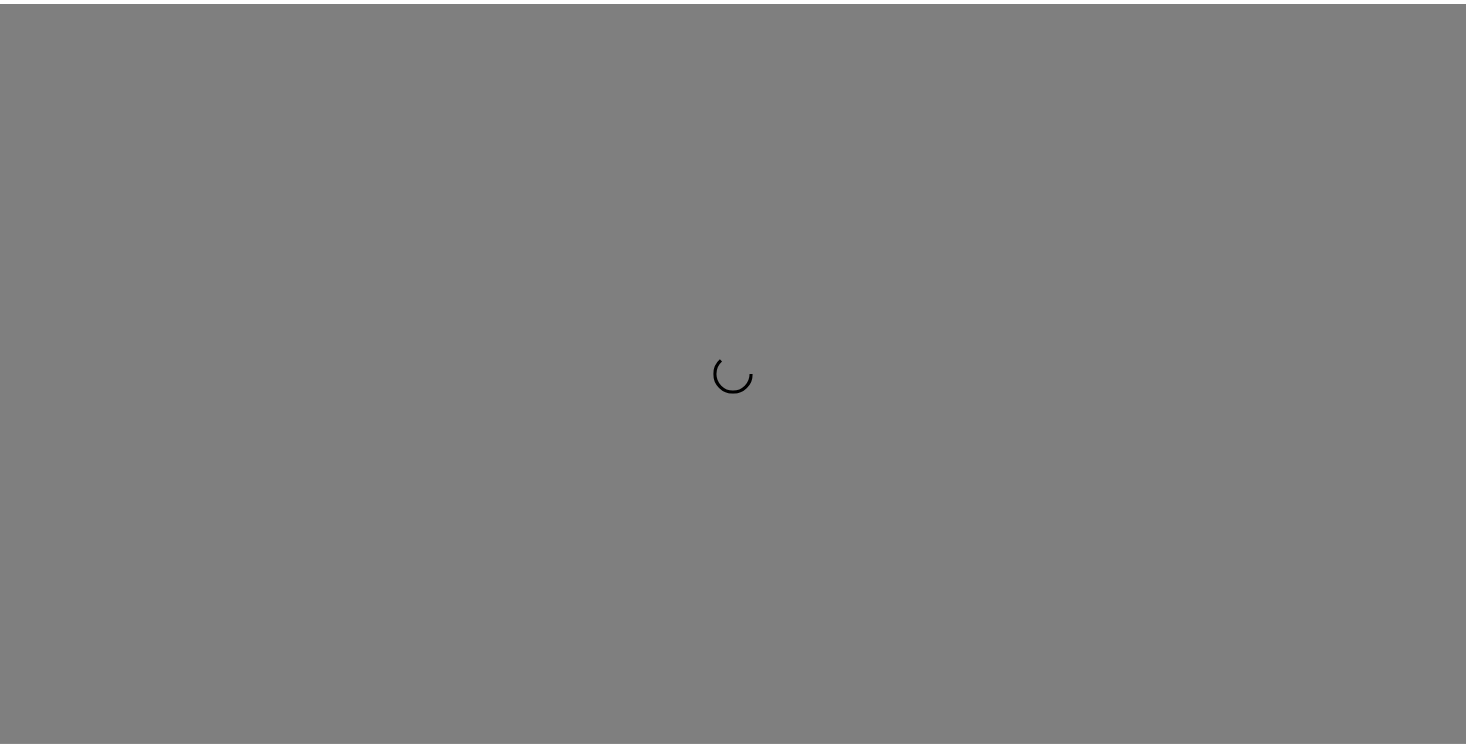 scroll, scrollTop: 0, scrollLeft: 0, axis: both 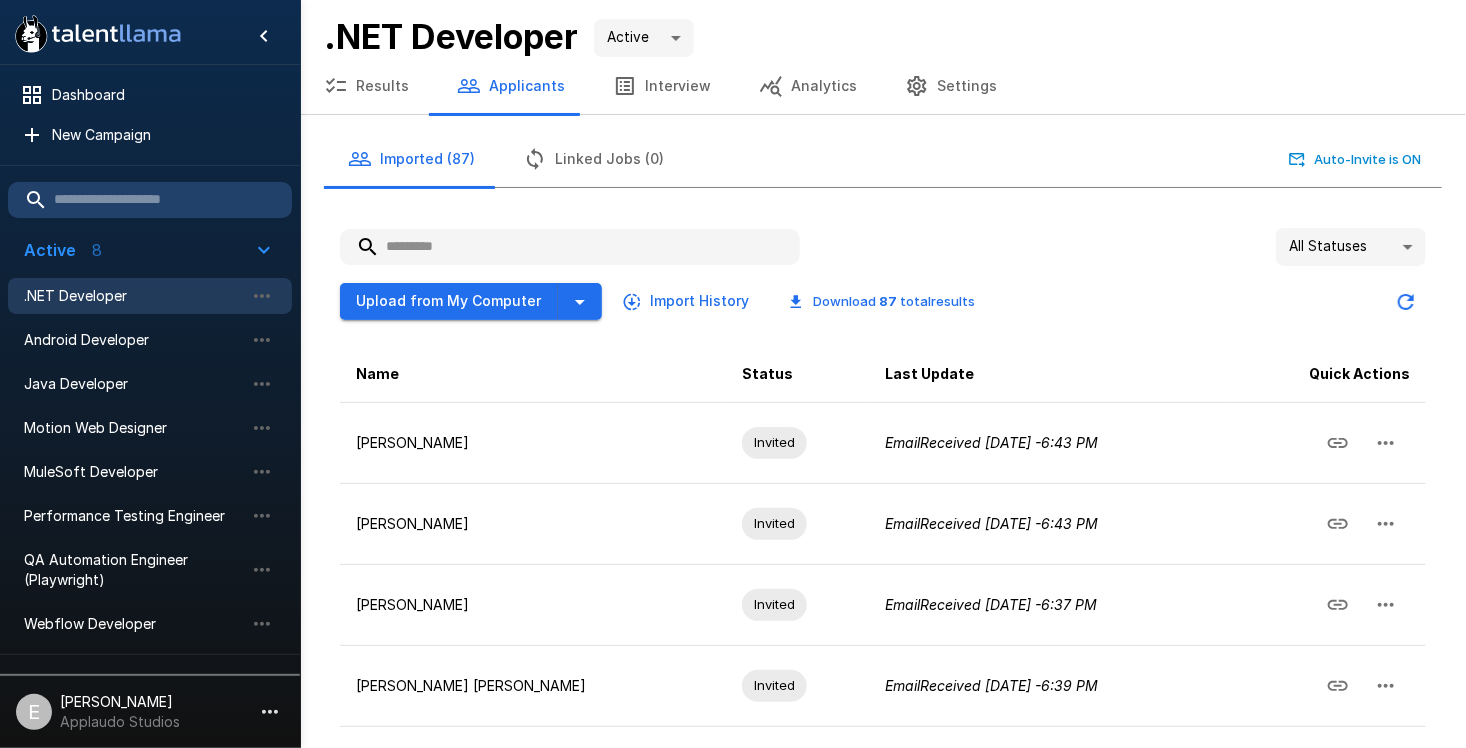 click on "Email  Received   [DATE]   -  6:43 PM" at bounding box center [991, 523] 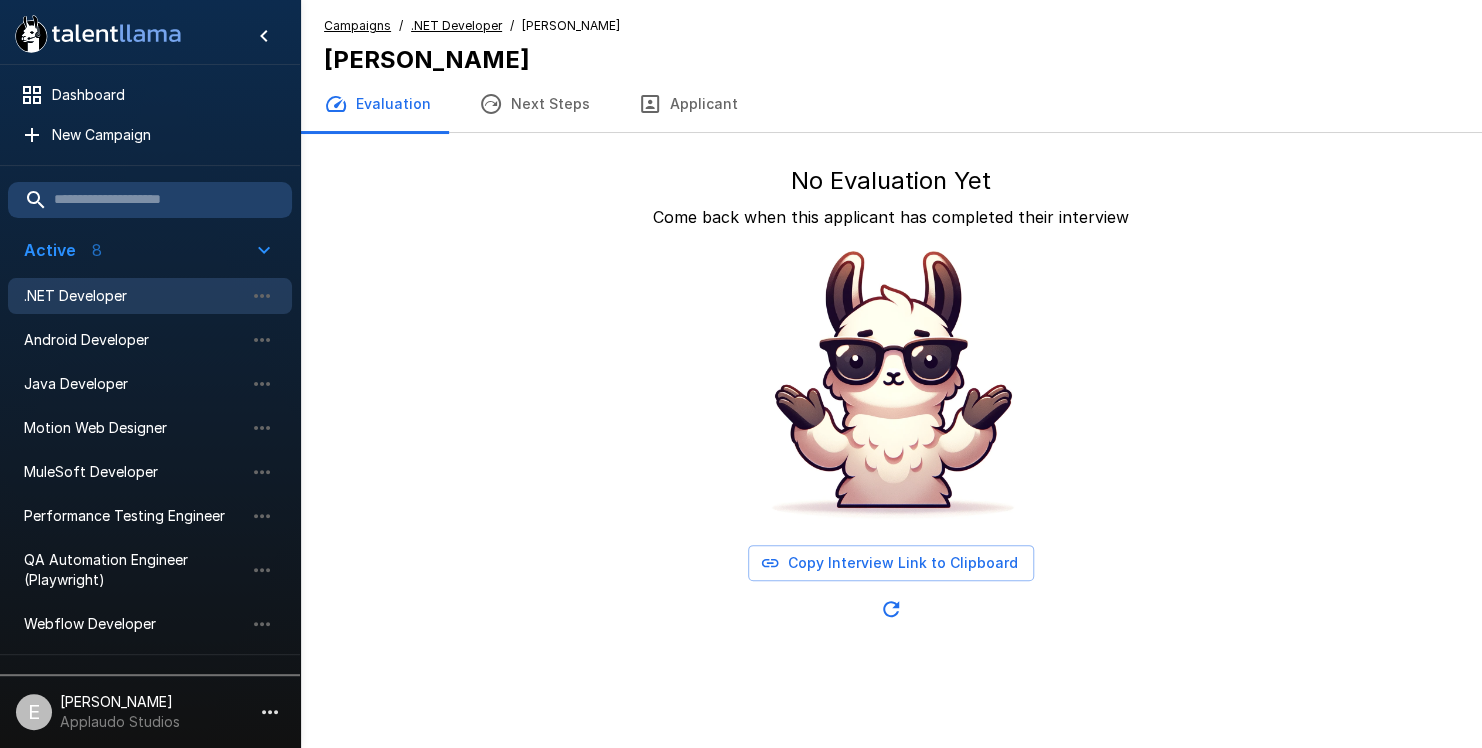 click on "Next Steps" at bounding box center [534, 104] 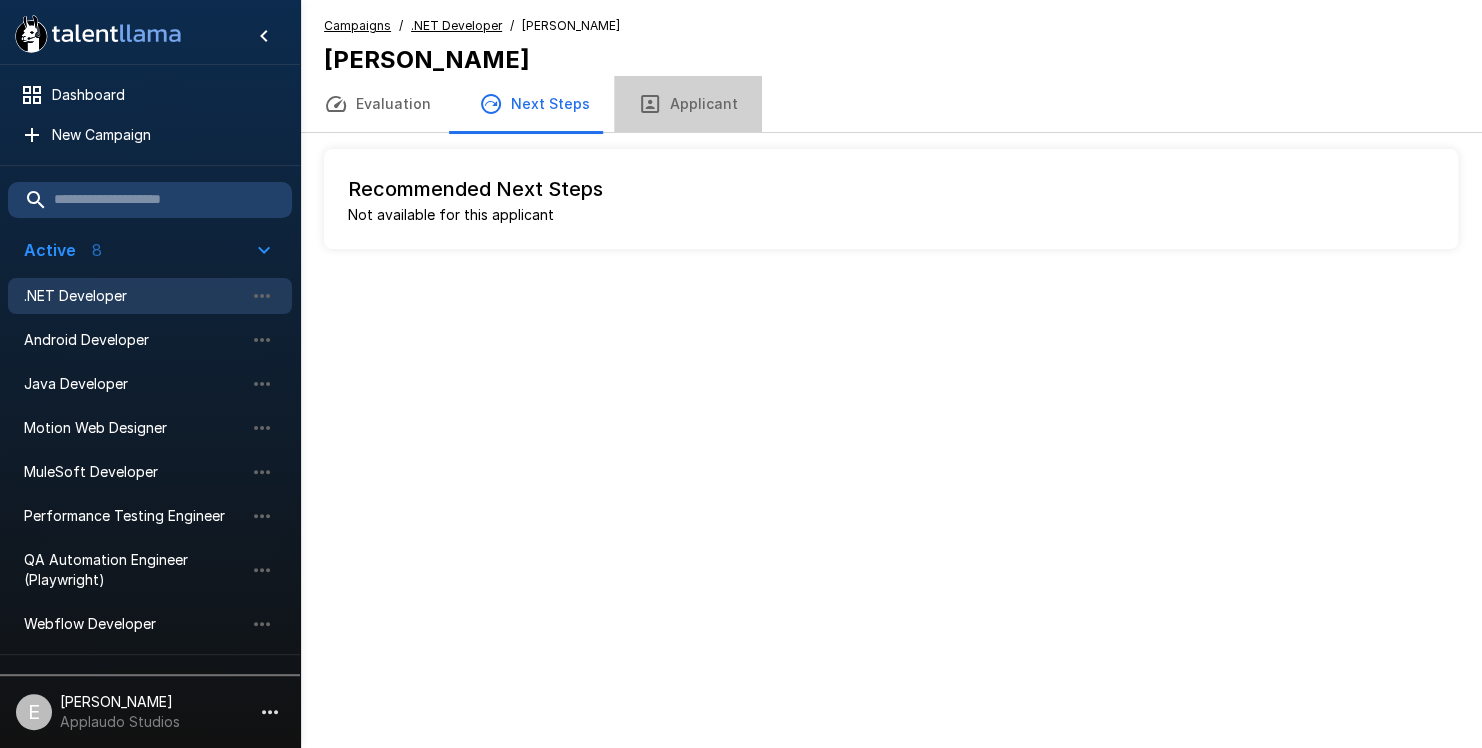 click on "Applicant" at bounding box center [688, 104] 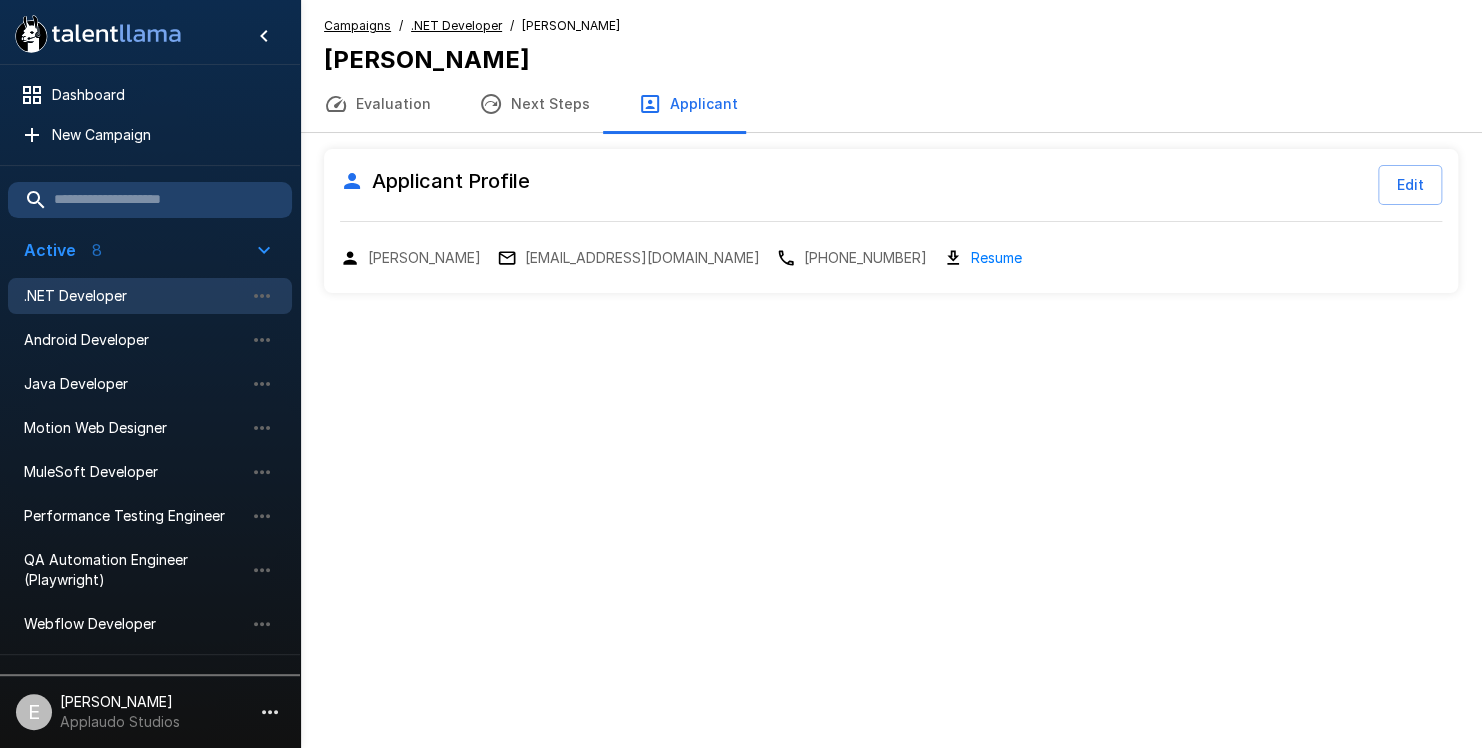click on "Evaluation Next Steps Applicant" at bounding box center (891, 104) 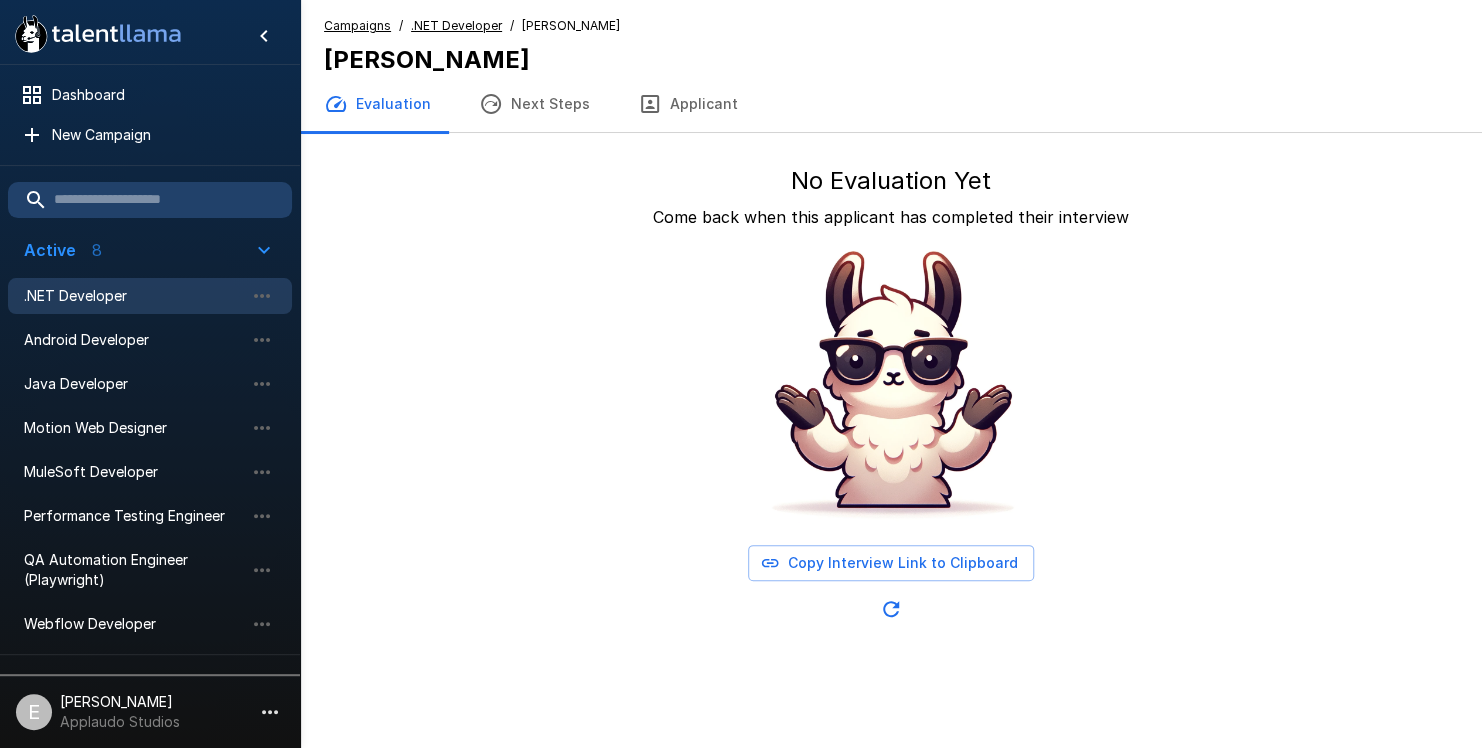 click on ".NET Developer" at bounding box center (134, 296) 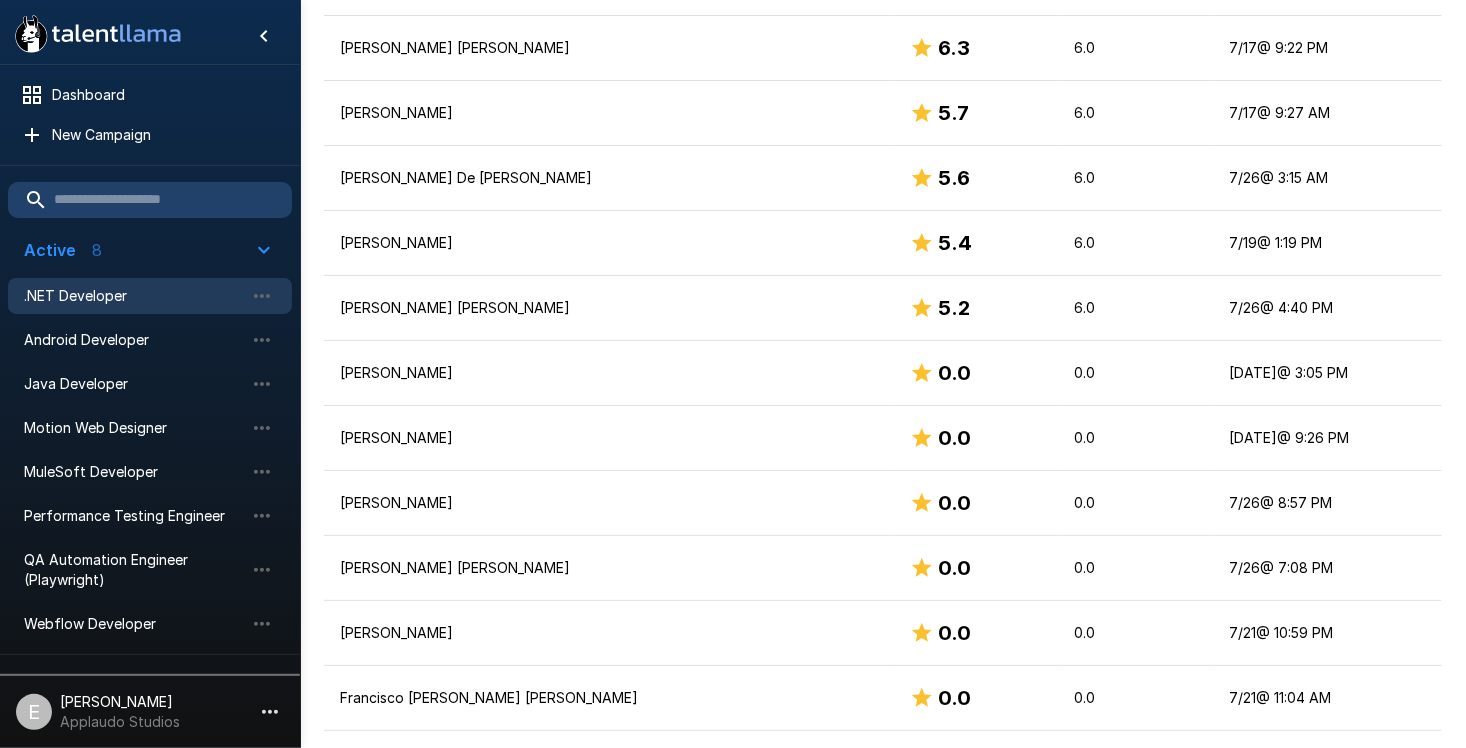 scroll, scrollTop: 916, scrollLeft: 0, axis: vertical 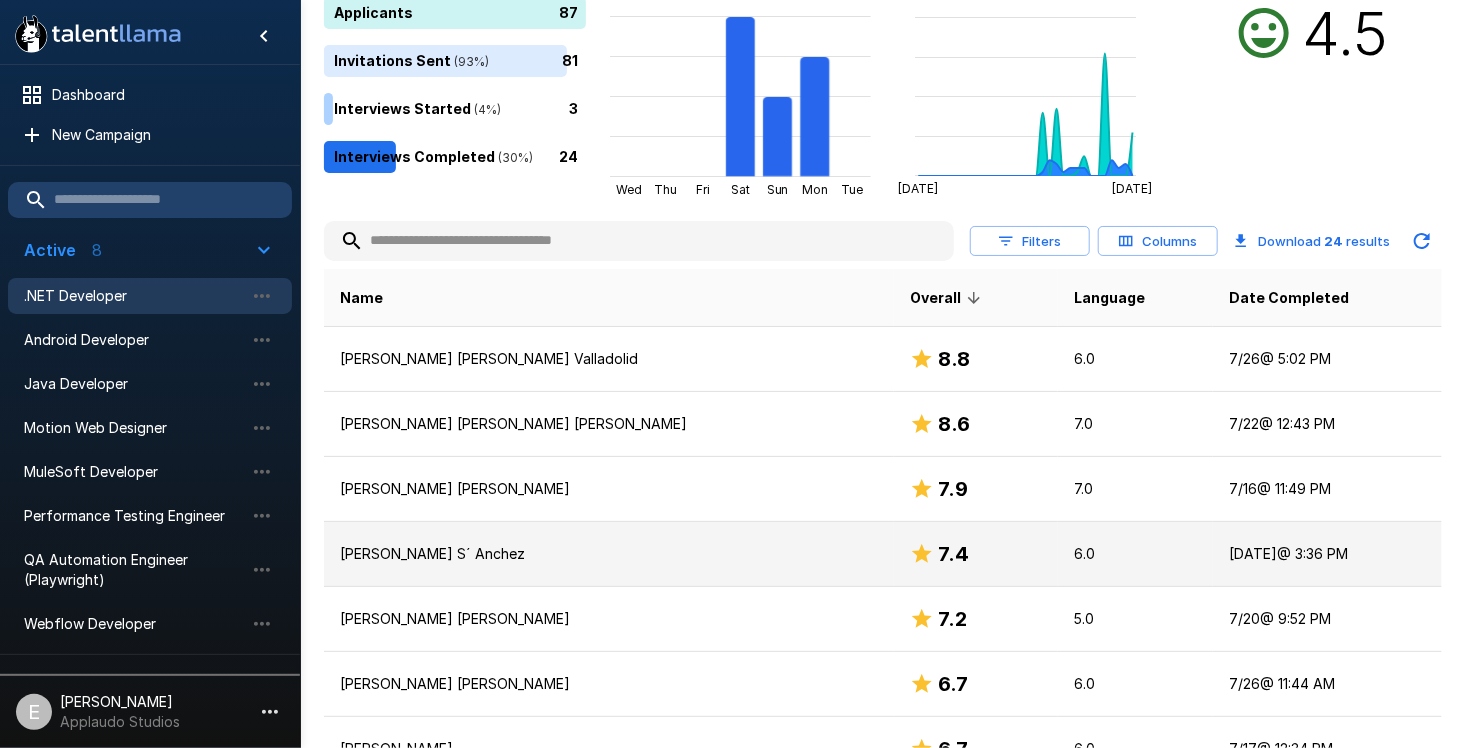 click on "[PERSON_NAME] S´ Anchez" at bounding box center [609, 554] 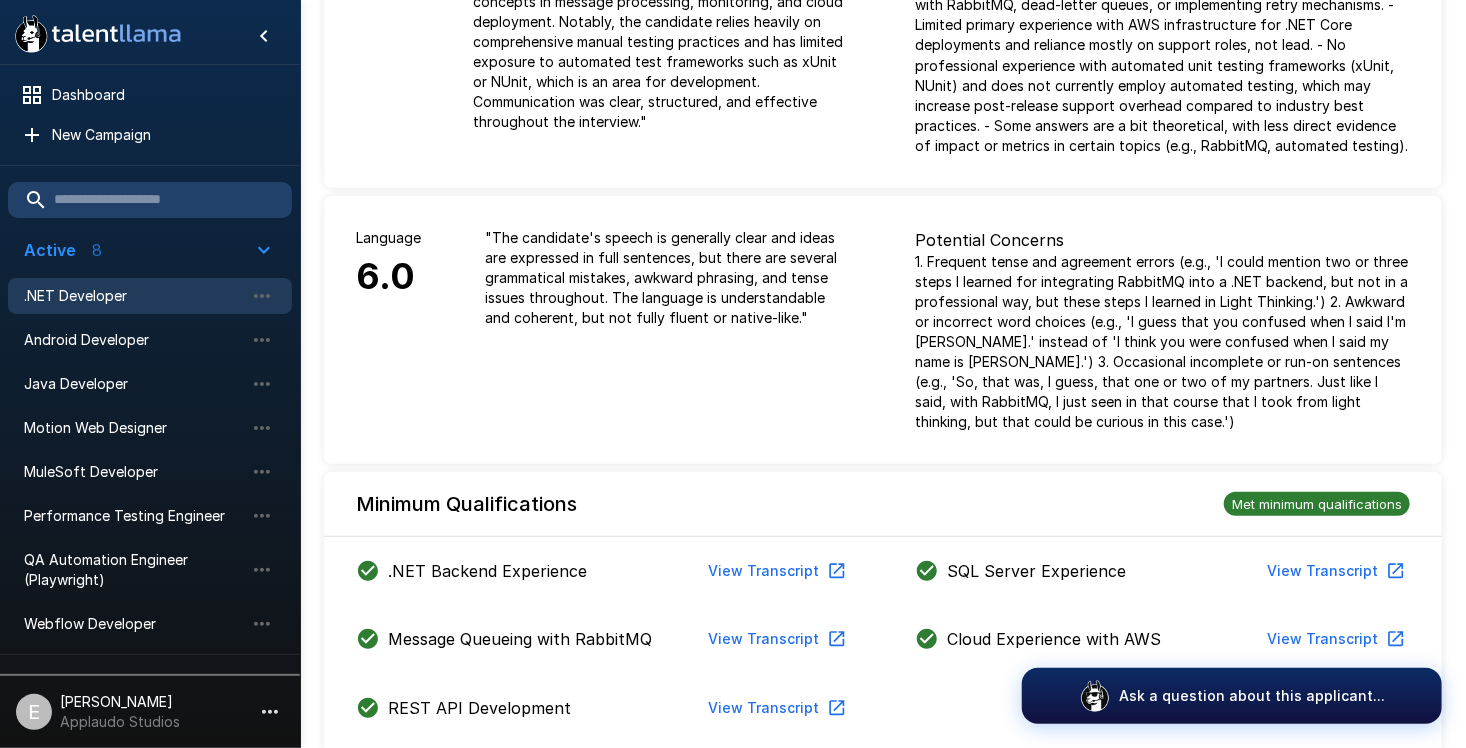 scroll, scrollTop: 700, scrollLeft: 0, axis: vertical 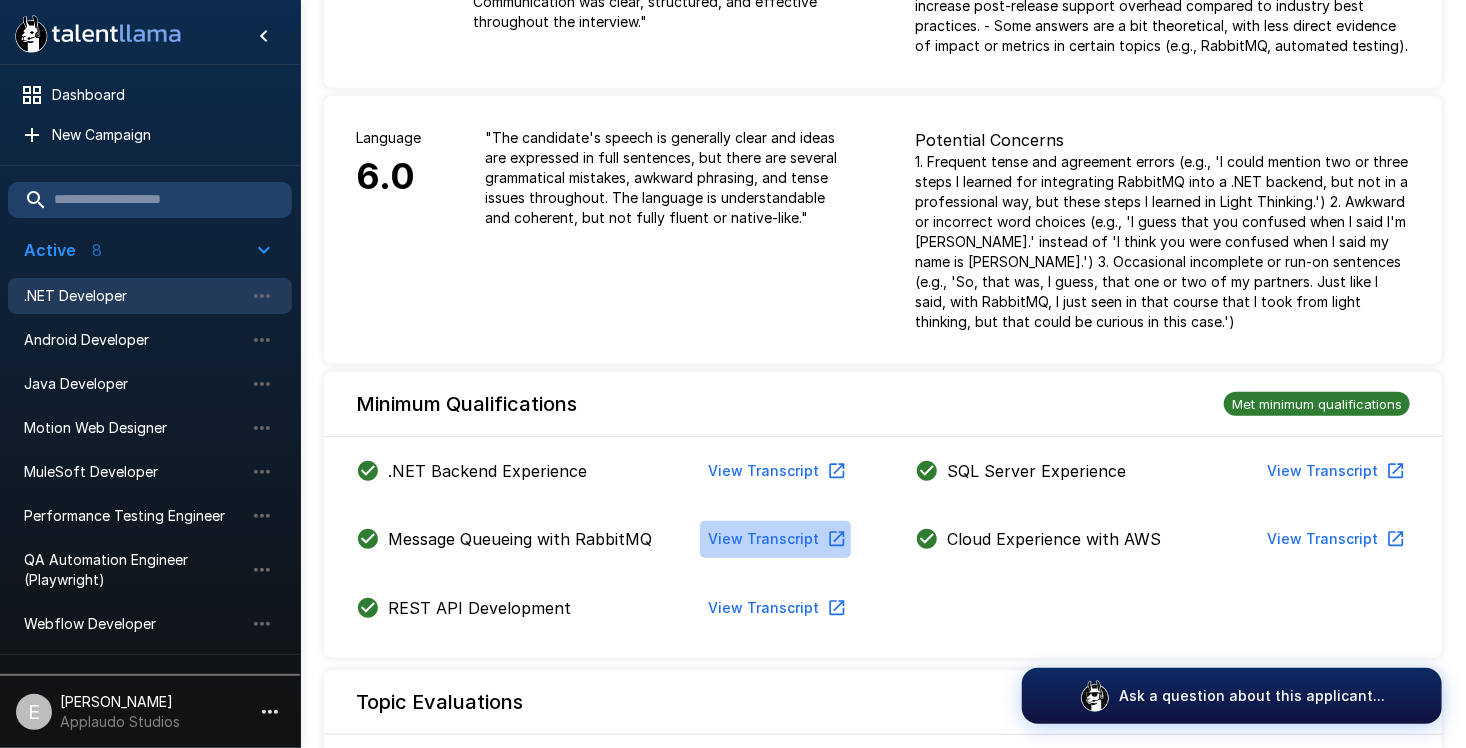 click on "View Transcript" at bounding box center [775, 539] 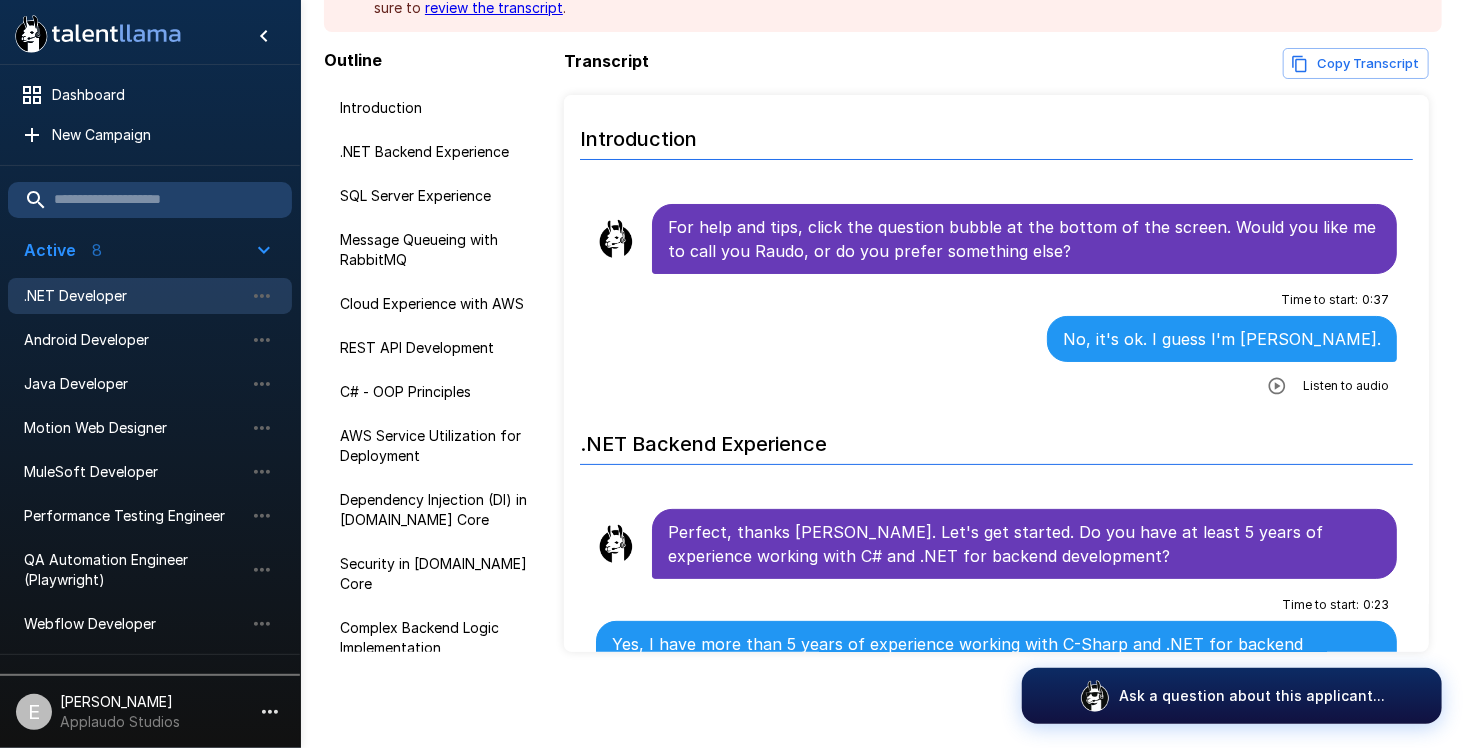scroll, scrollTop: 191, scrollLeft: 0, axis: vertical 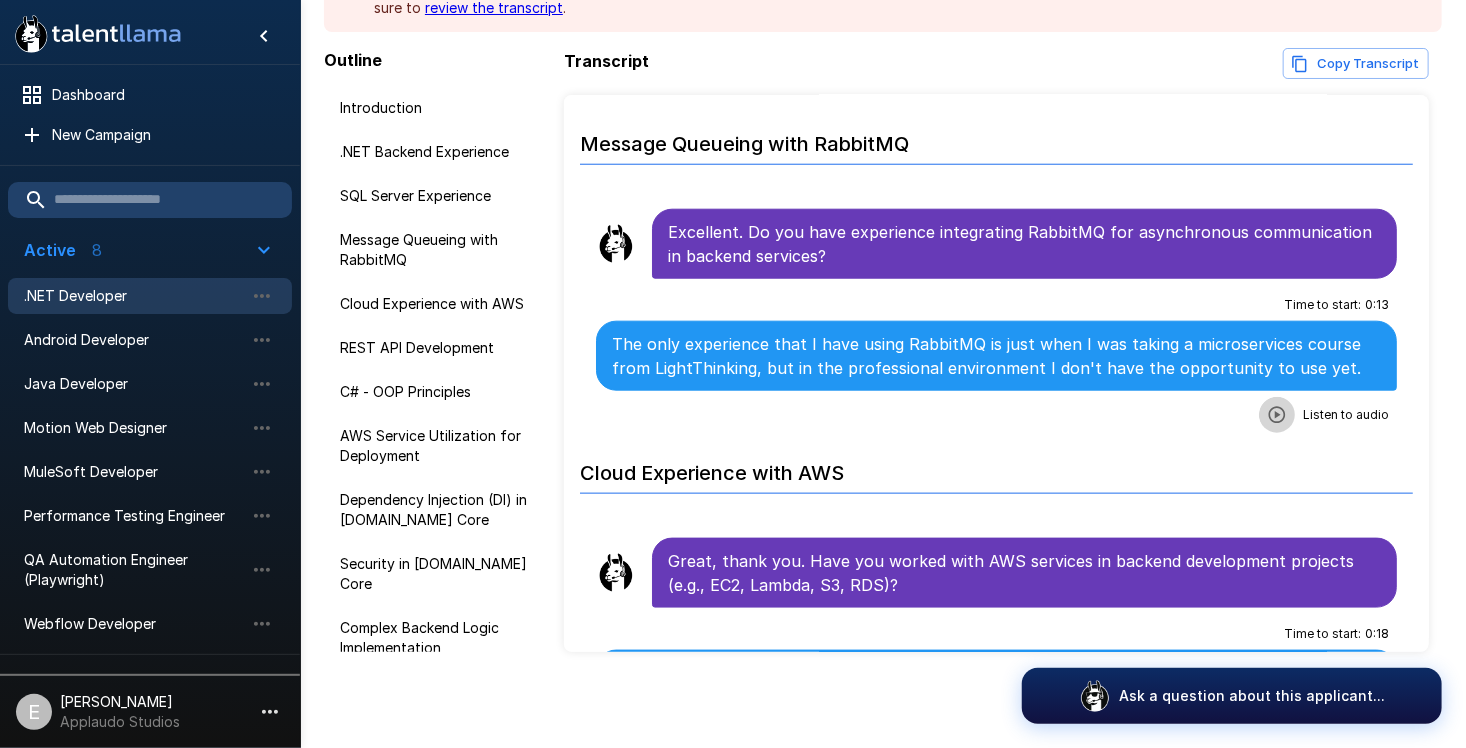 click 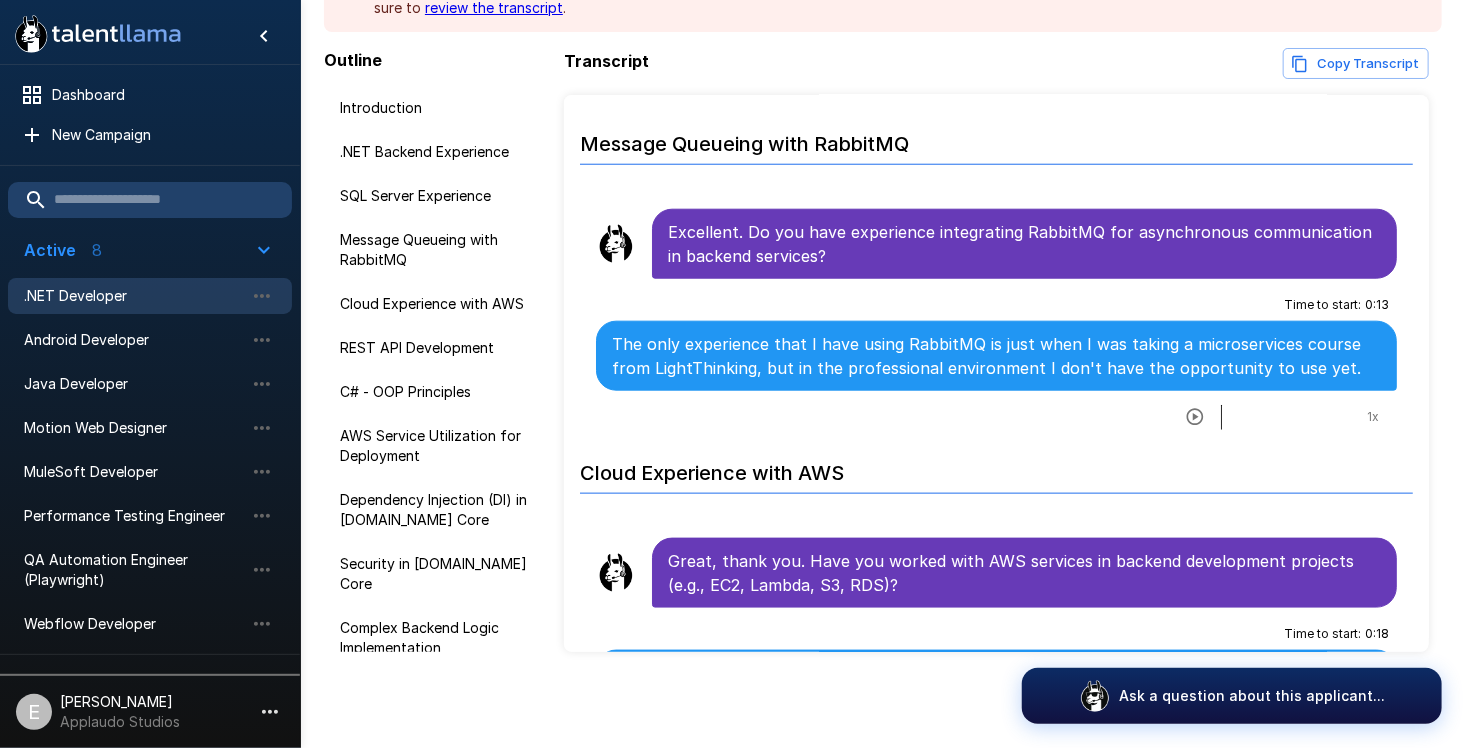 click 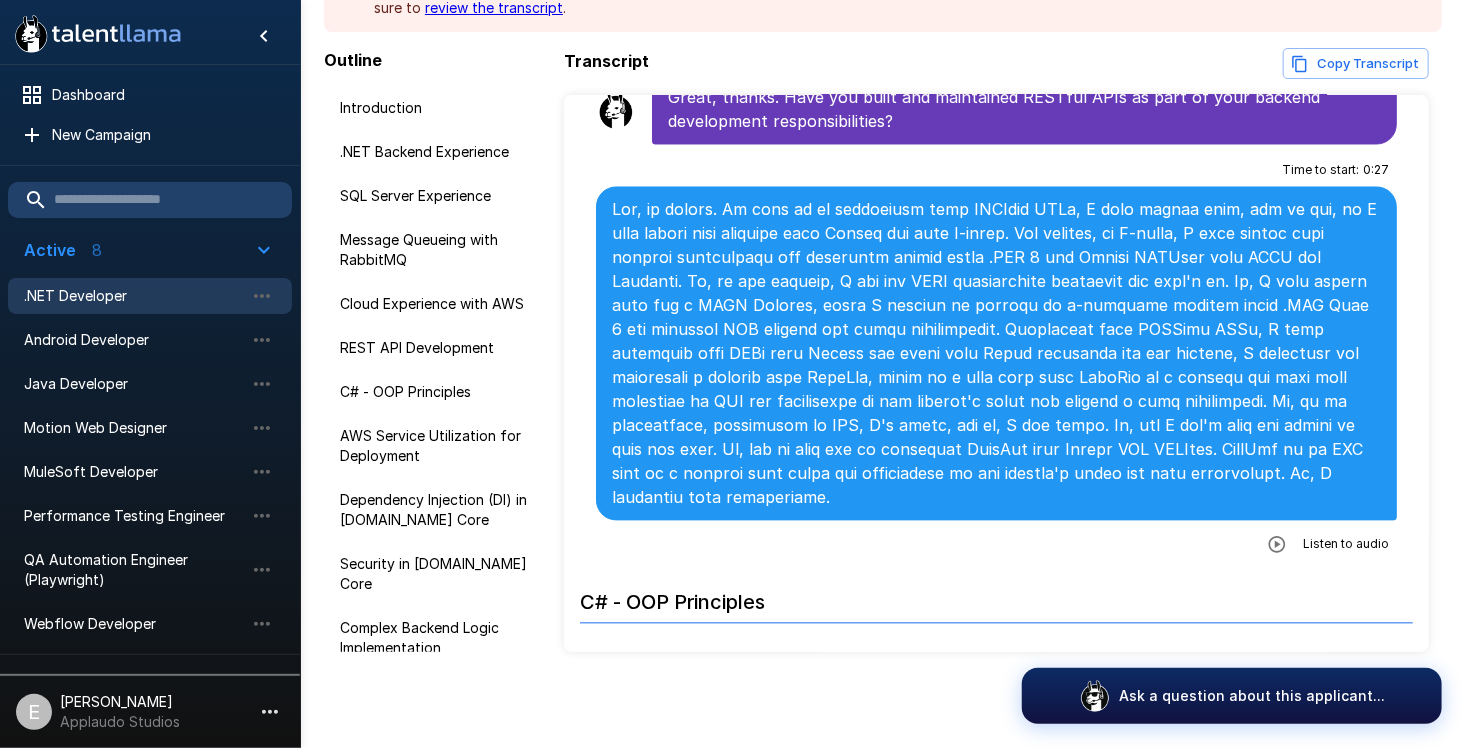 scroll, scrollTop: 2082, scrollLeft: 0, axis: vertical 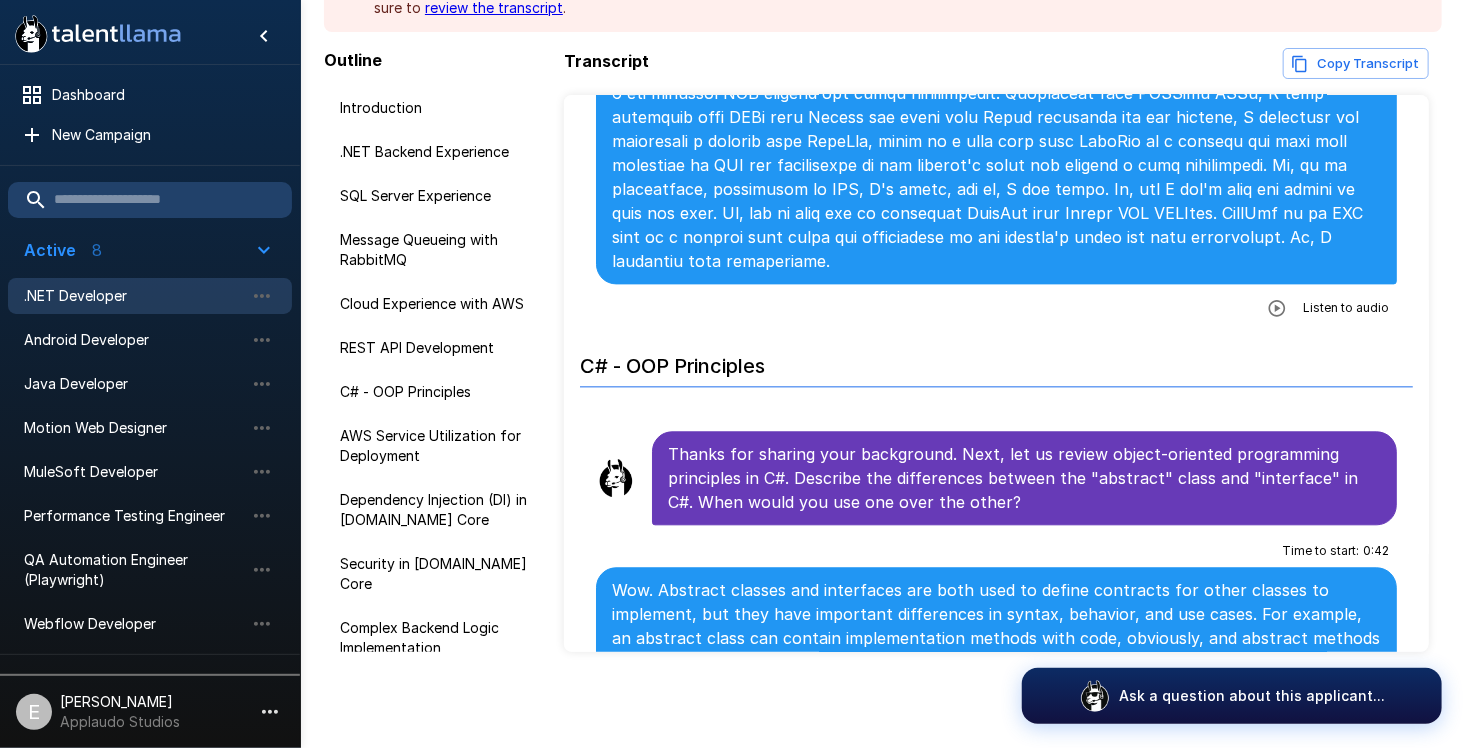 click 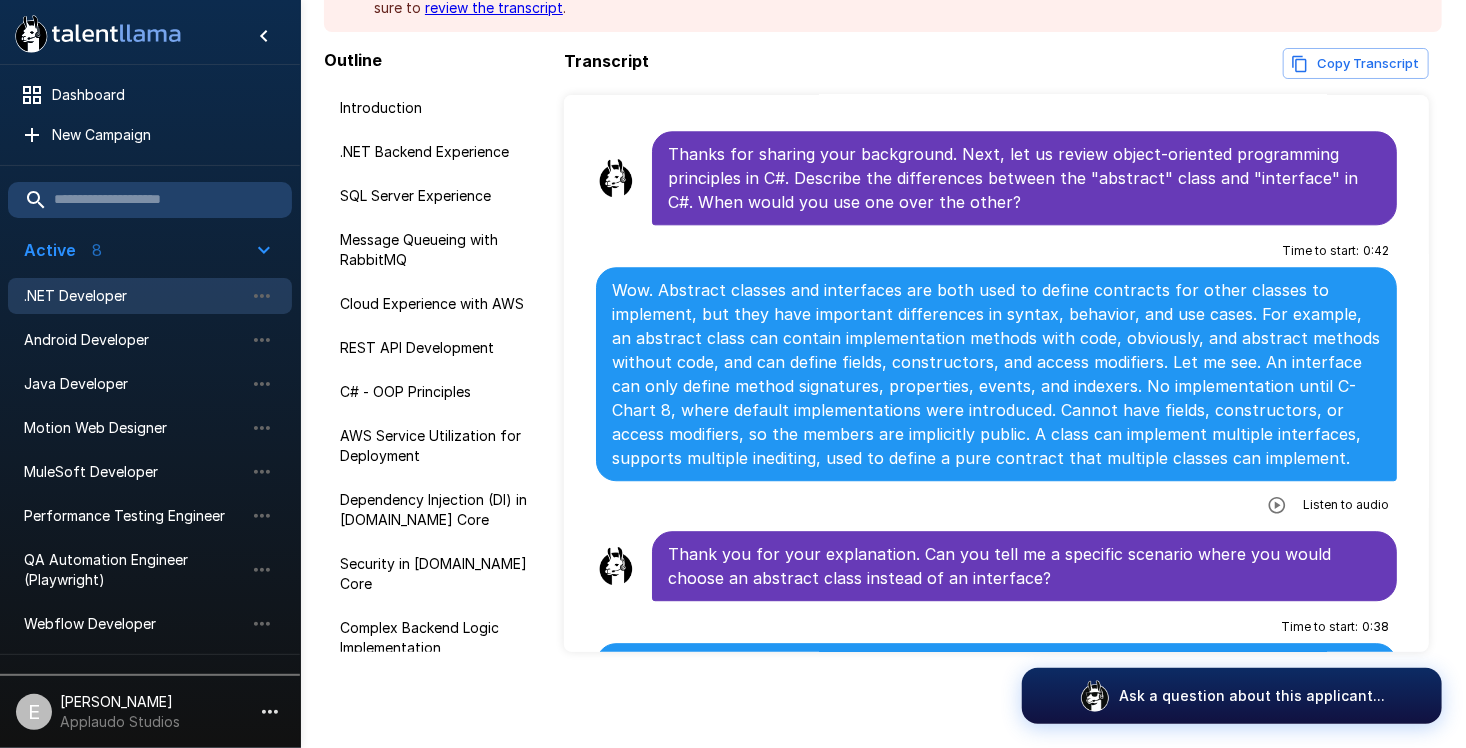 scroll, scrollTop: 2382, scrollLeft: 0, axis: vertical 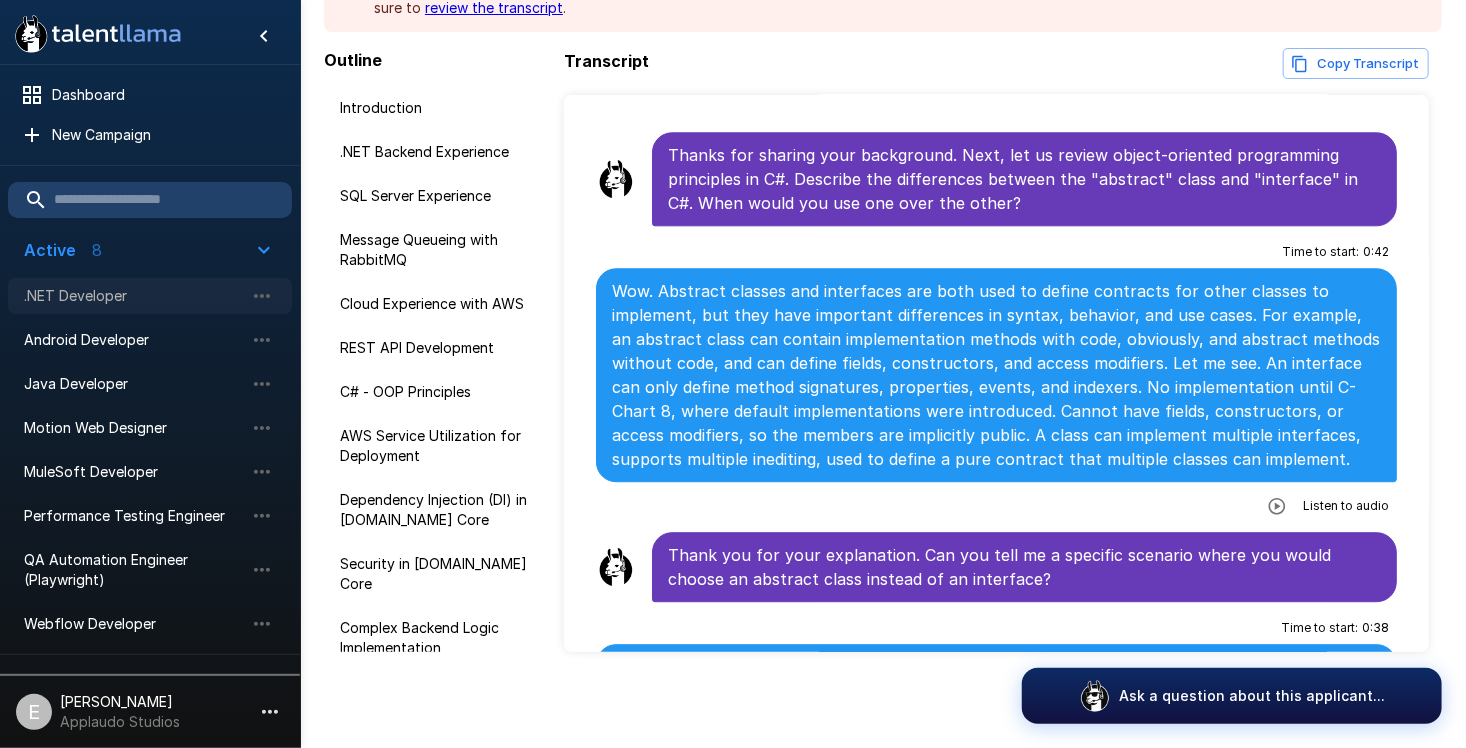 click on ".NET Developer" at bounding box center (150, 296) 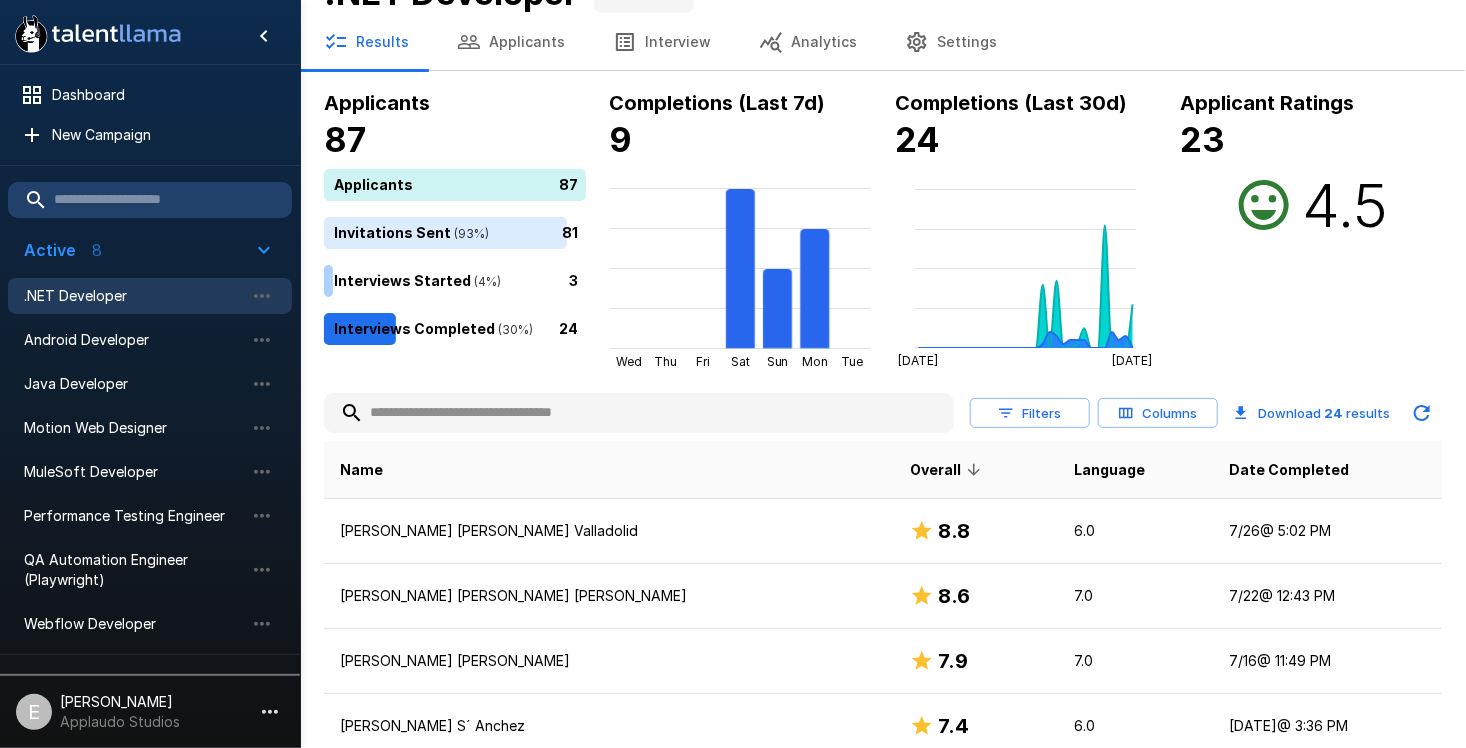 scroll, scrollTop: 0, scrollLeft: 0, axis: both 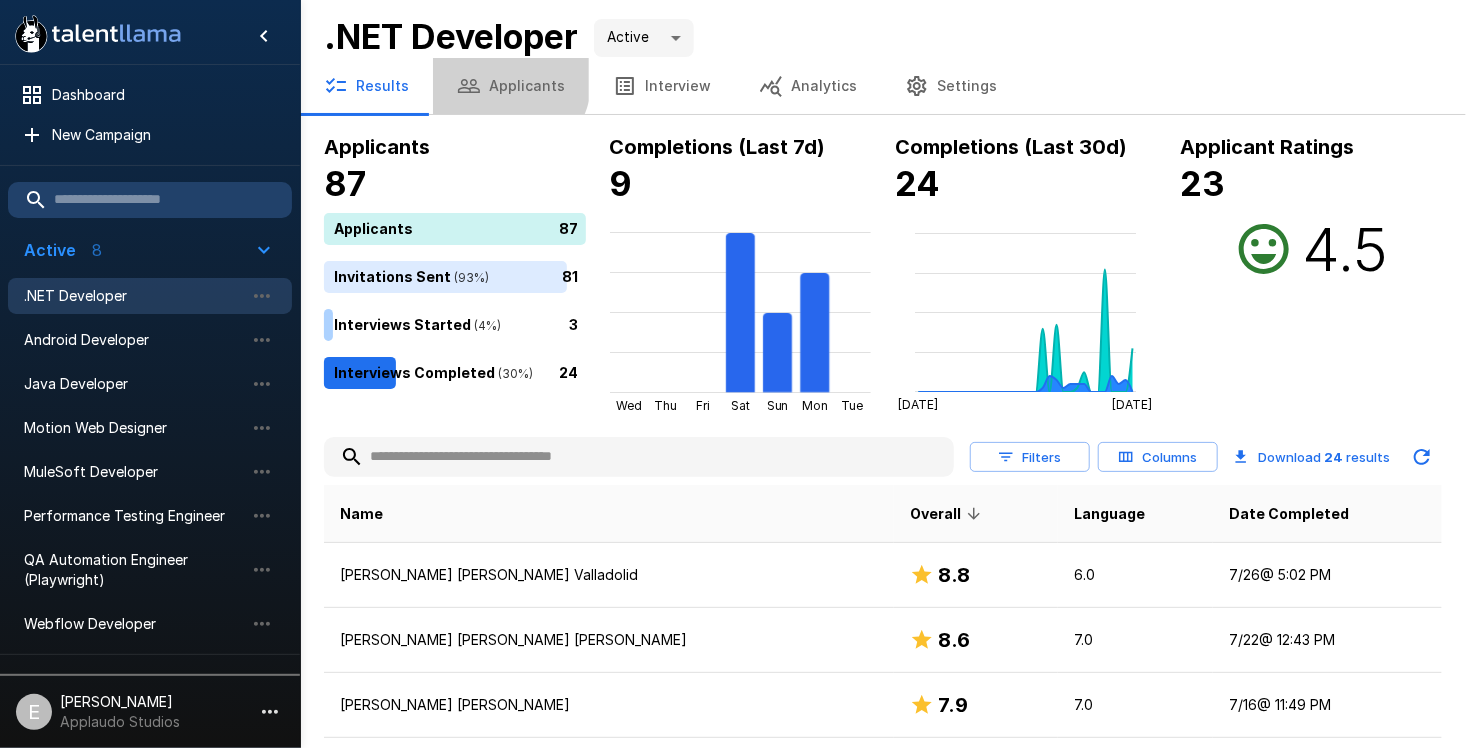 click on "Applicants" at bounding box center [511, 86] 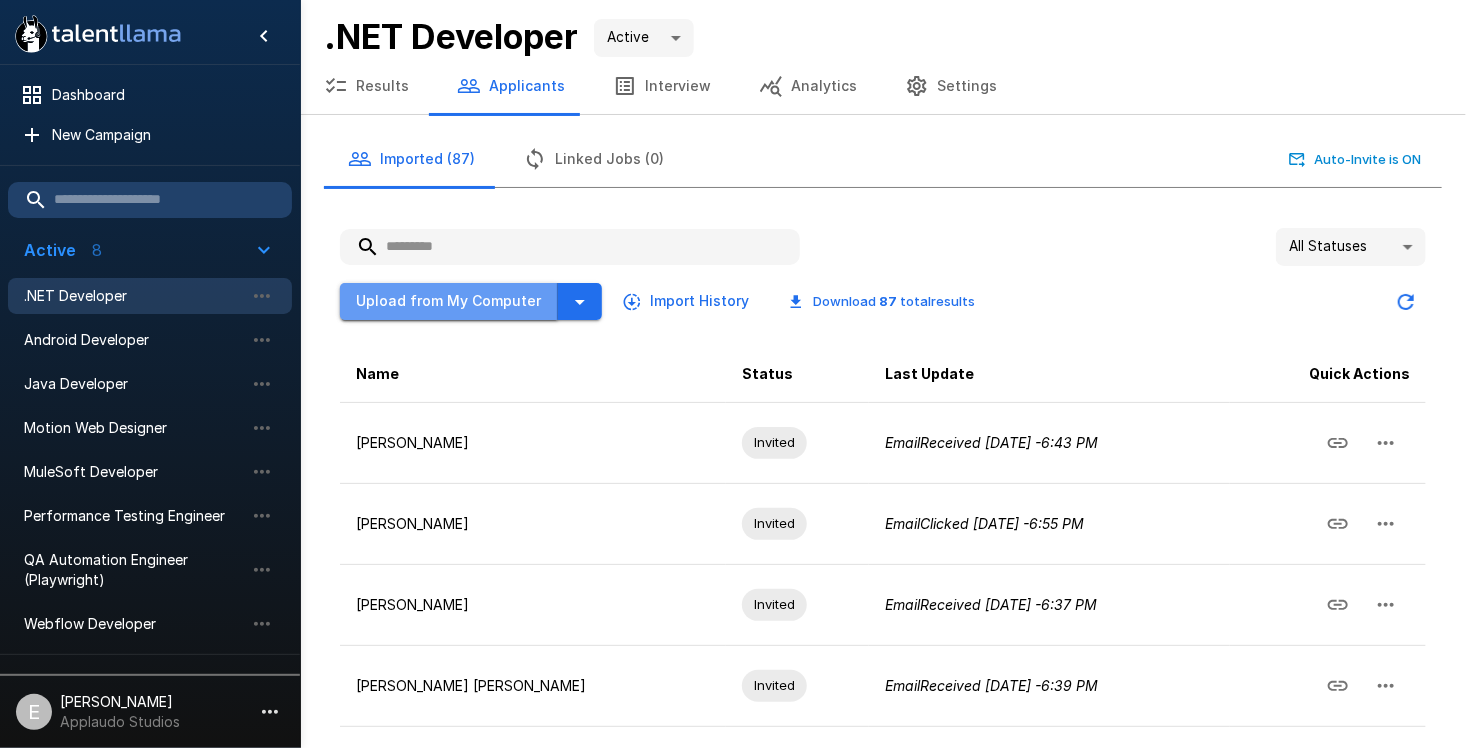 click on "Upload from My Computer" at bounding box center (449, 301) 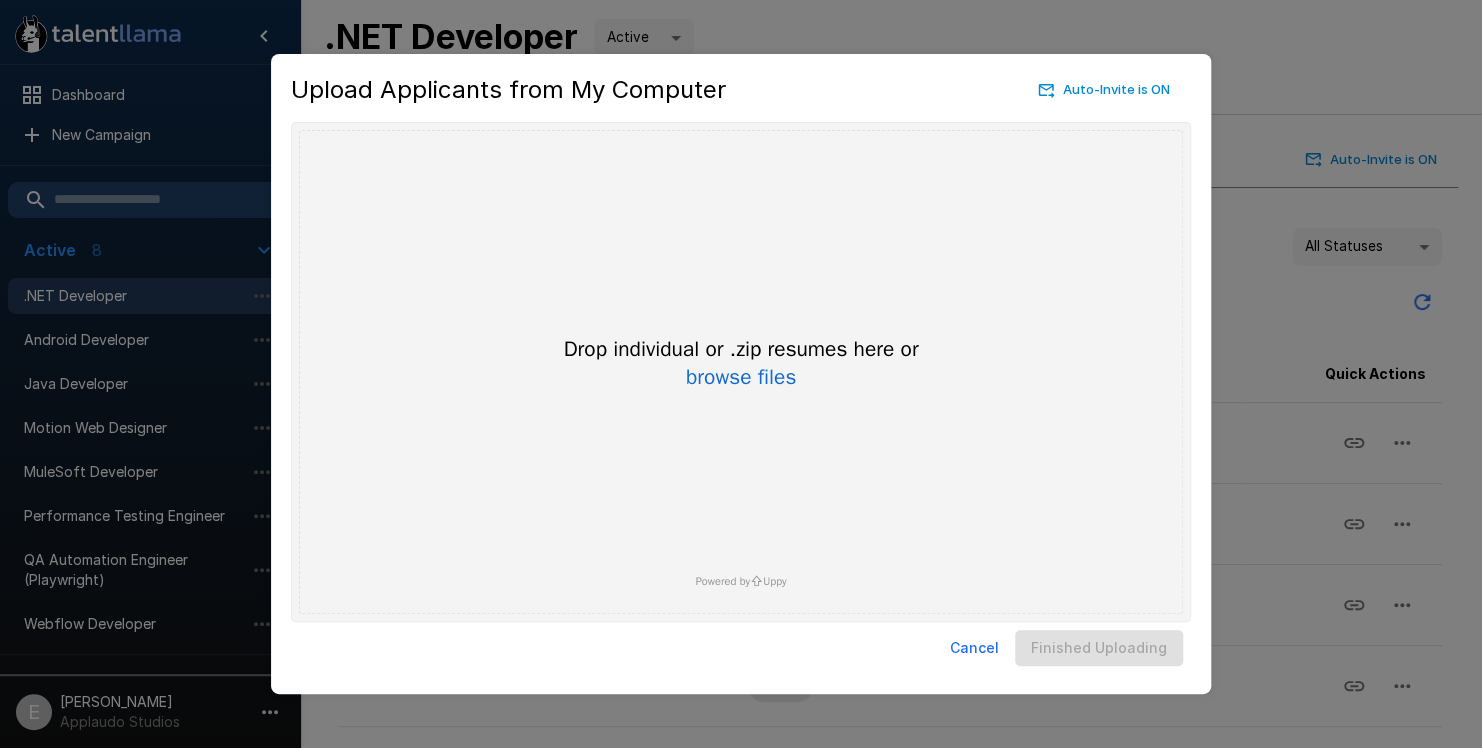click on "Drop individual or .zip resumes here or  browse files Powered by  Uppy" at bounding box center [741, 372] 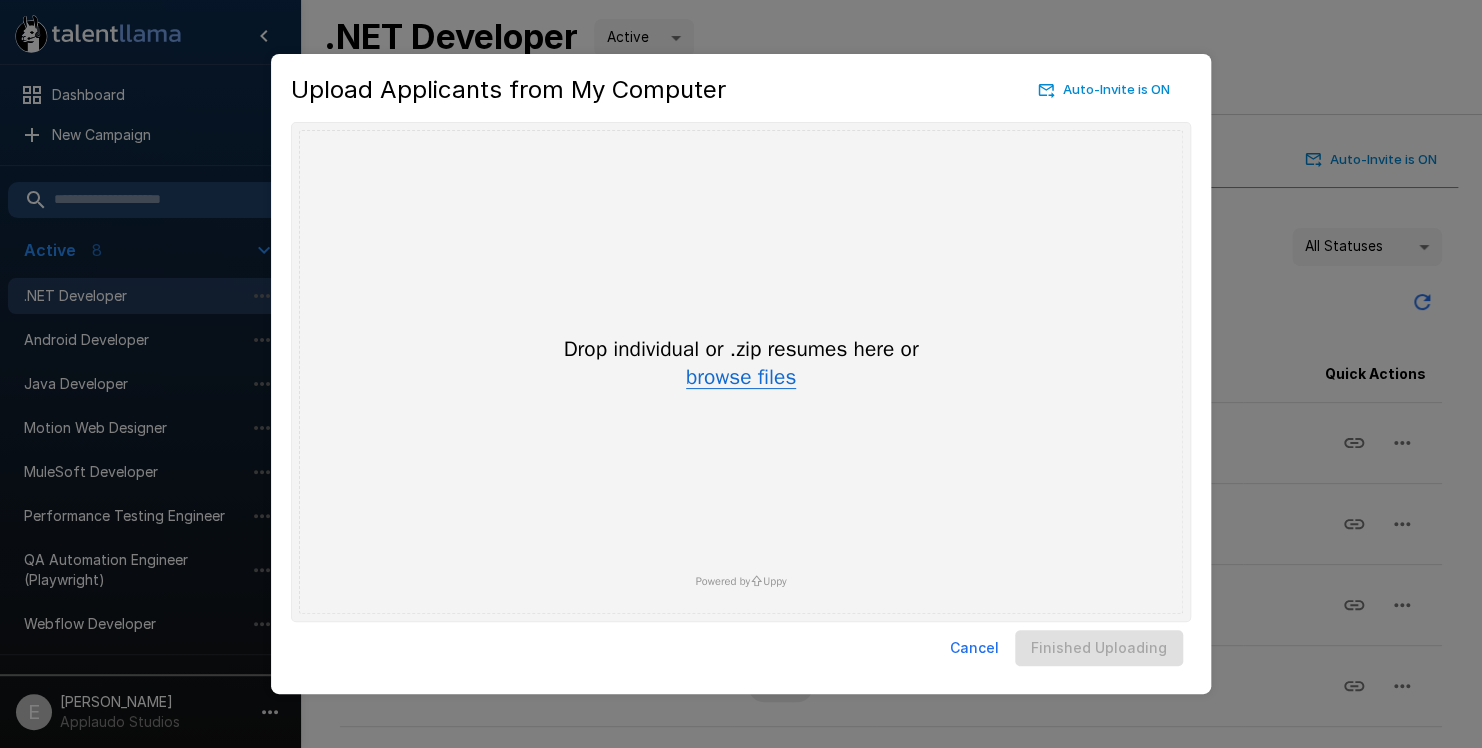 click on "browse files" at bounding box center [741, 378] 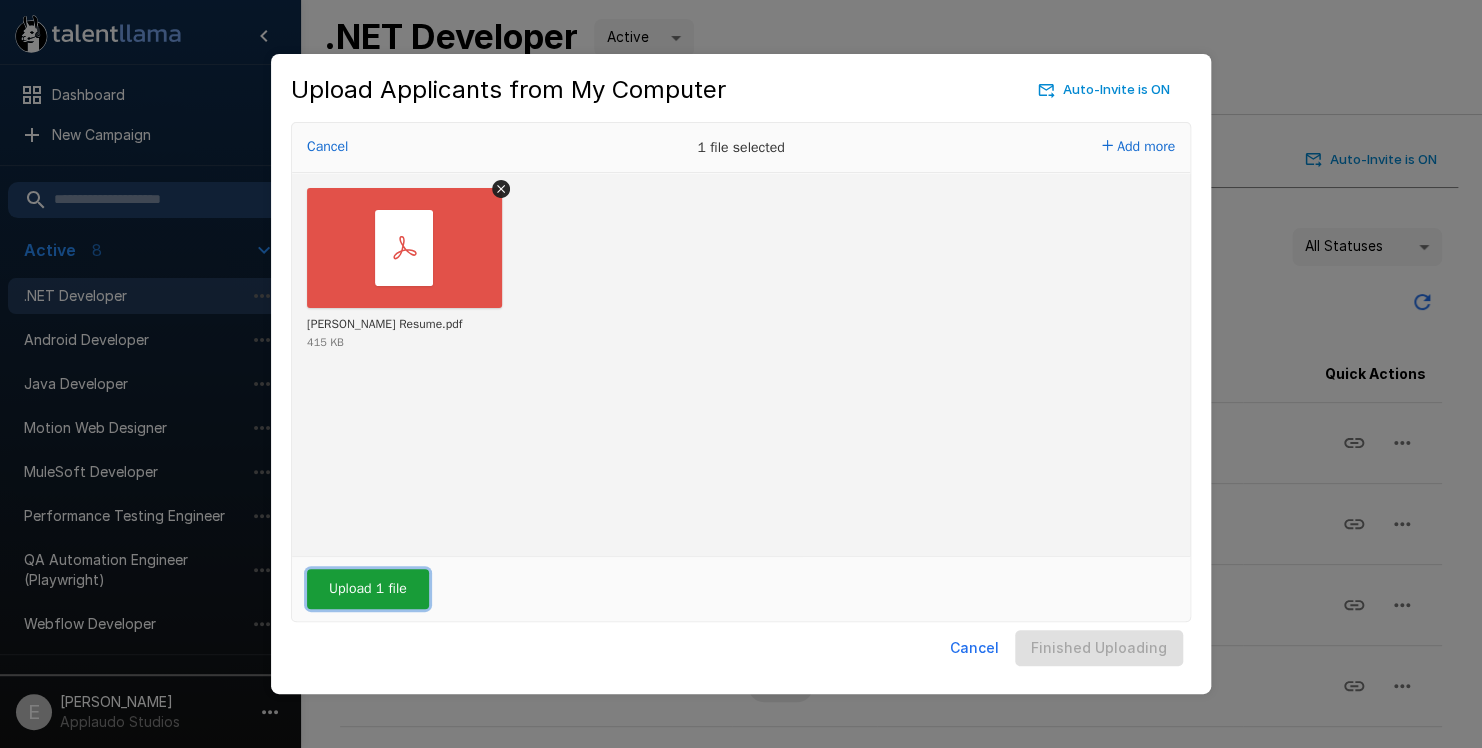 click on "Upload 1 file" at bounding box center [368, 589] 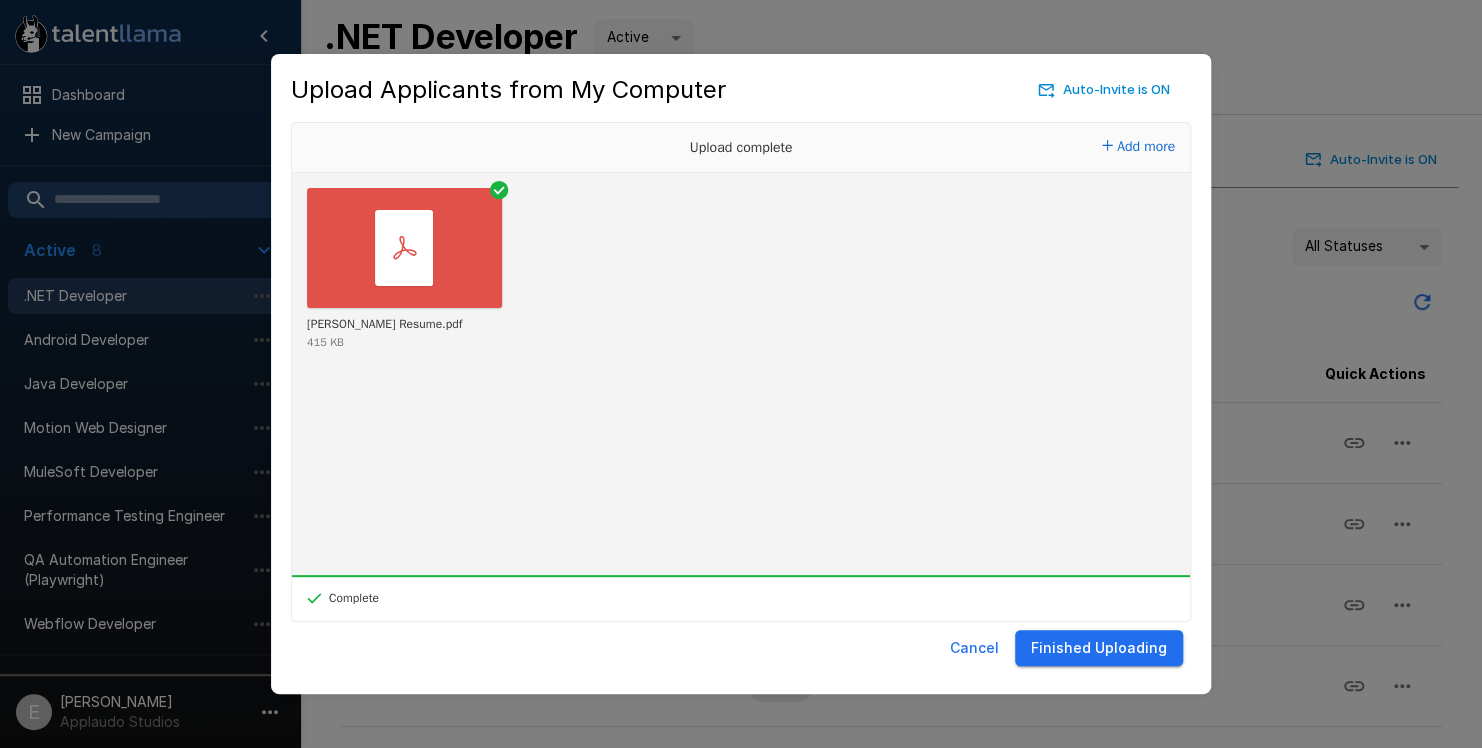 click on "Finished Uploading" at bounding box center (1099, 648) 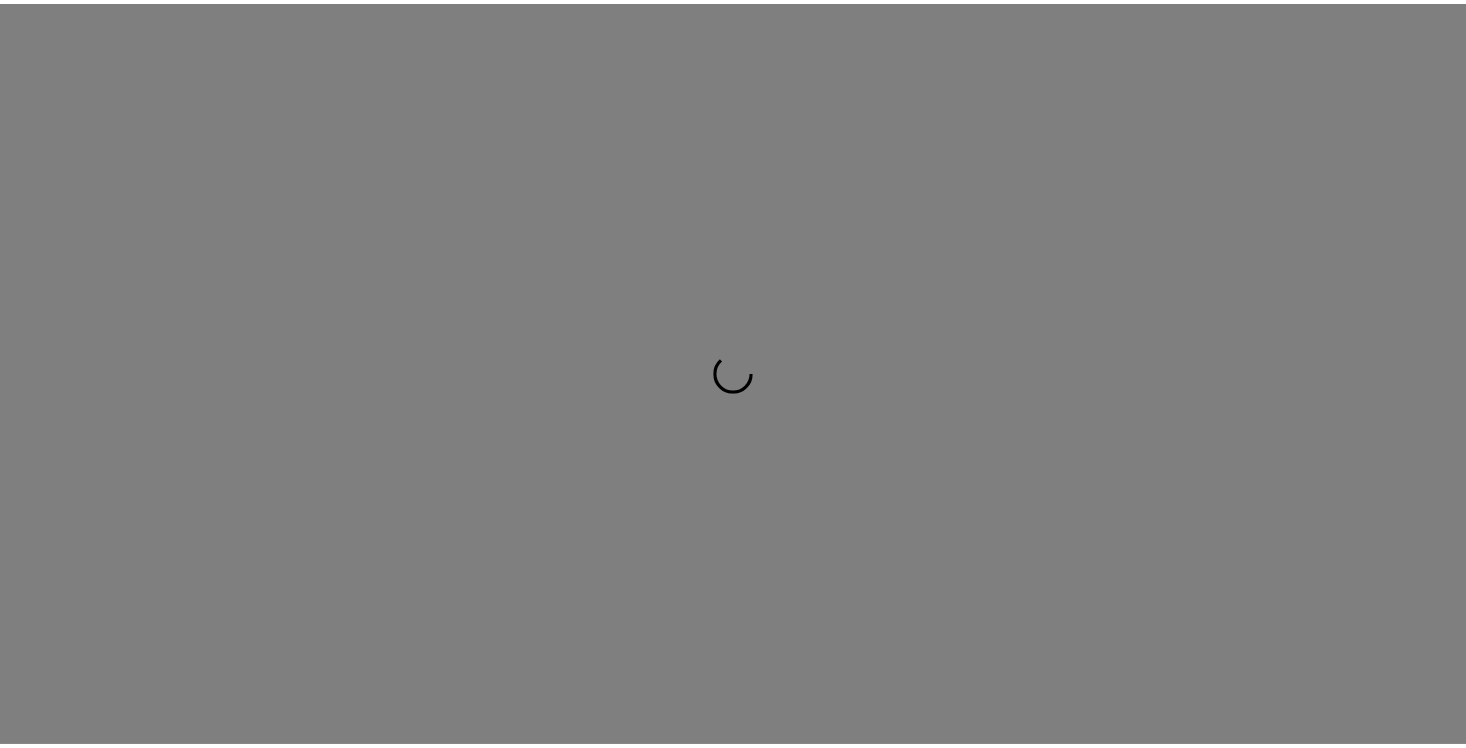scroll, scrollTop: 0, scrollLeft: 0, axis: both 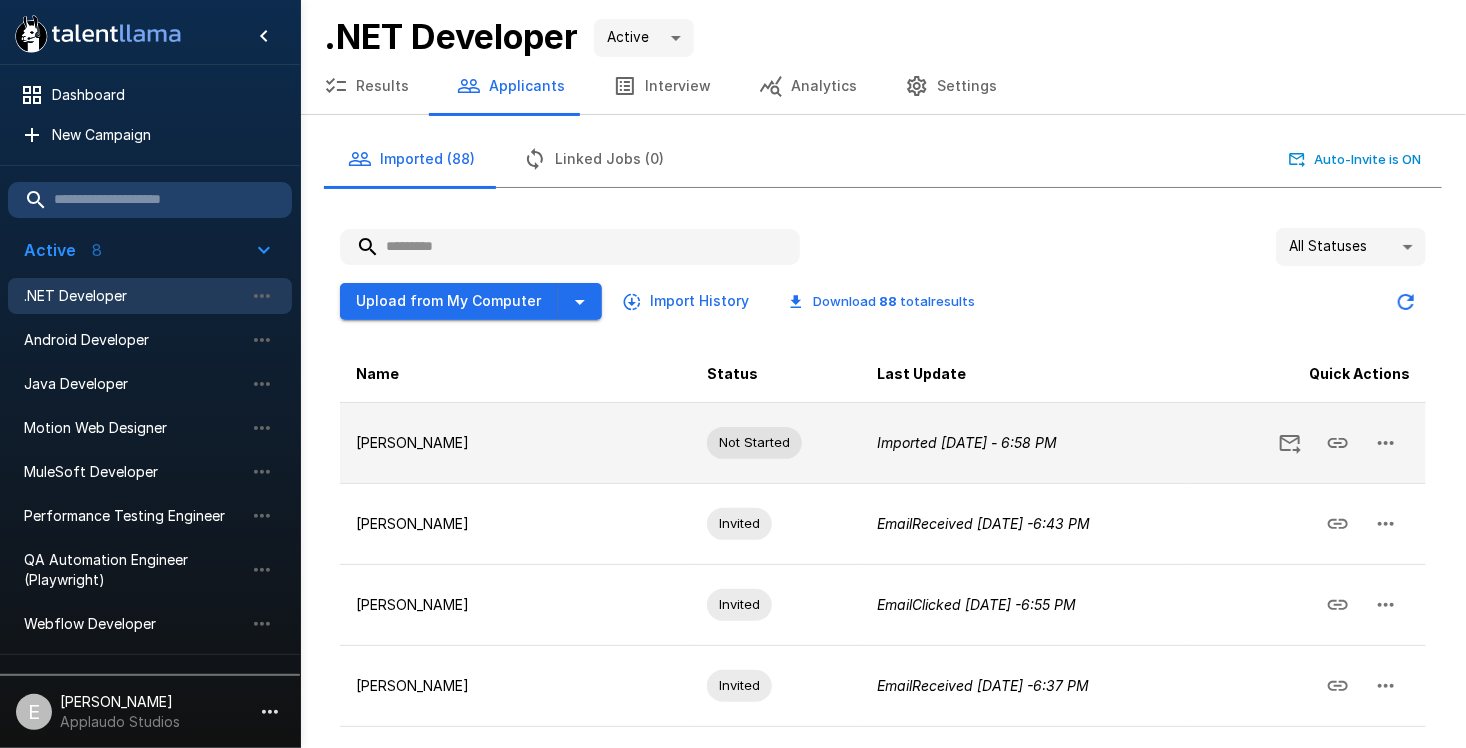 click on "[PERSON_NAME]" at bounding box center (515, 443) 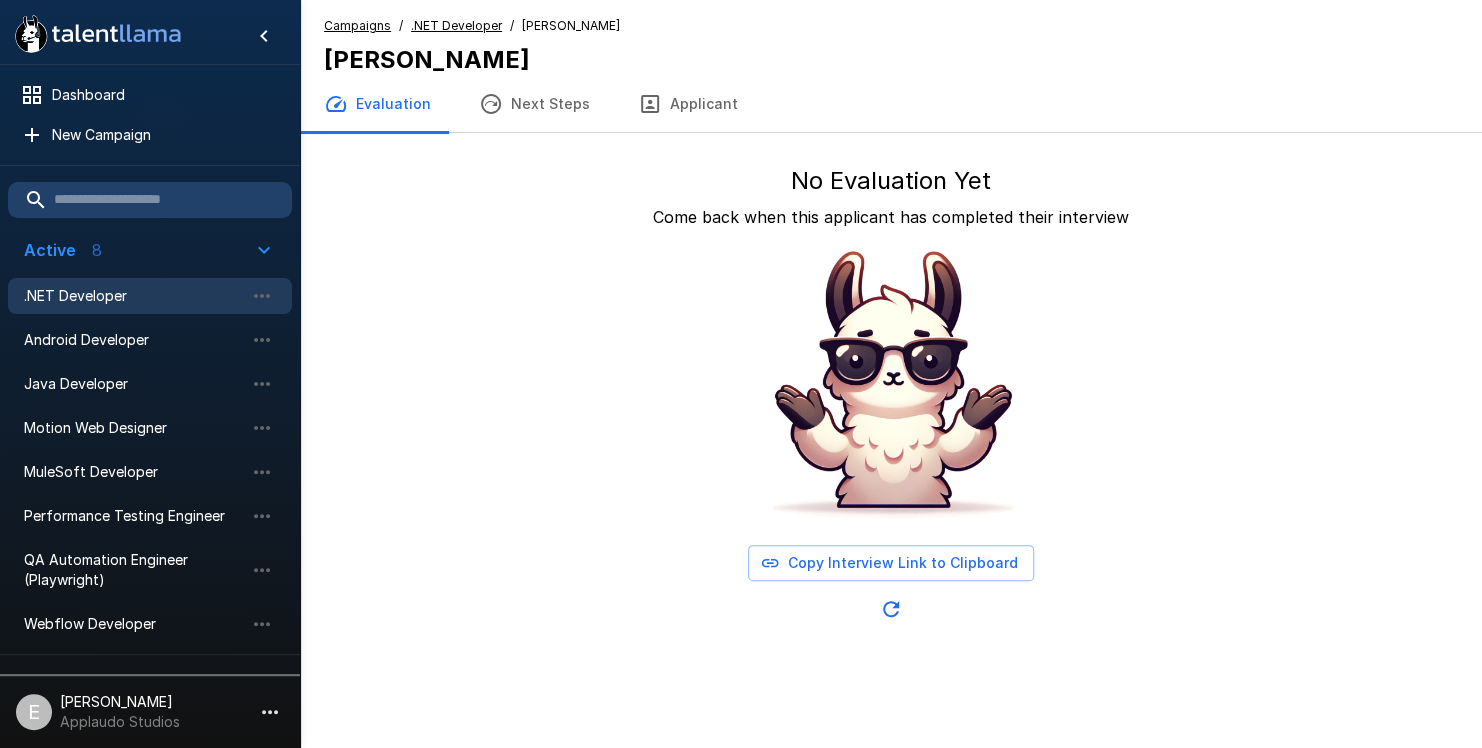 click 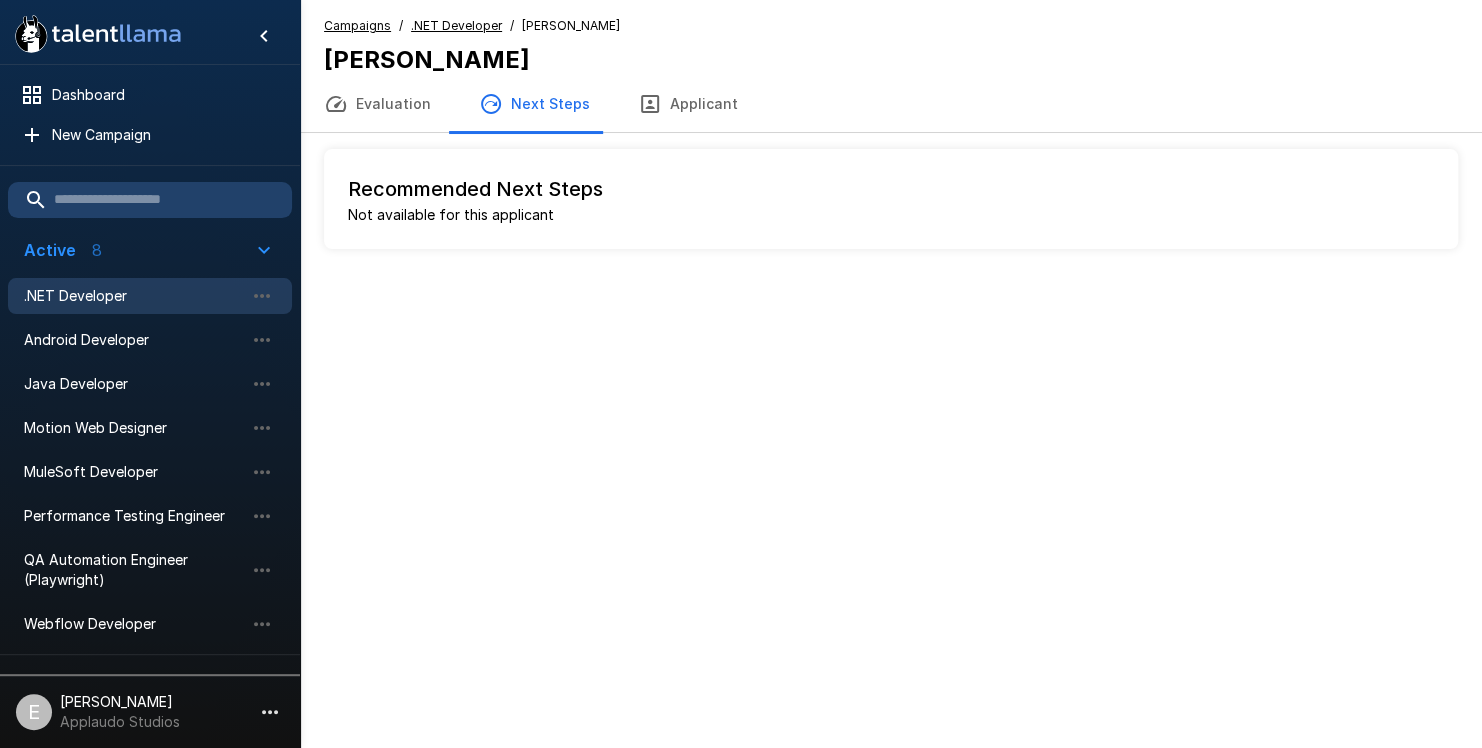 click on "Applicant" at bounding box center [688, 104] 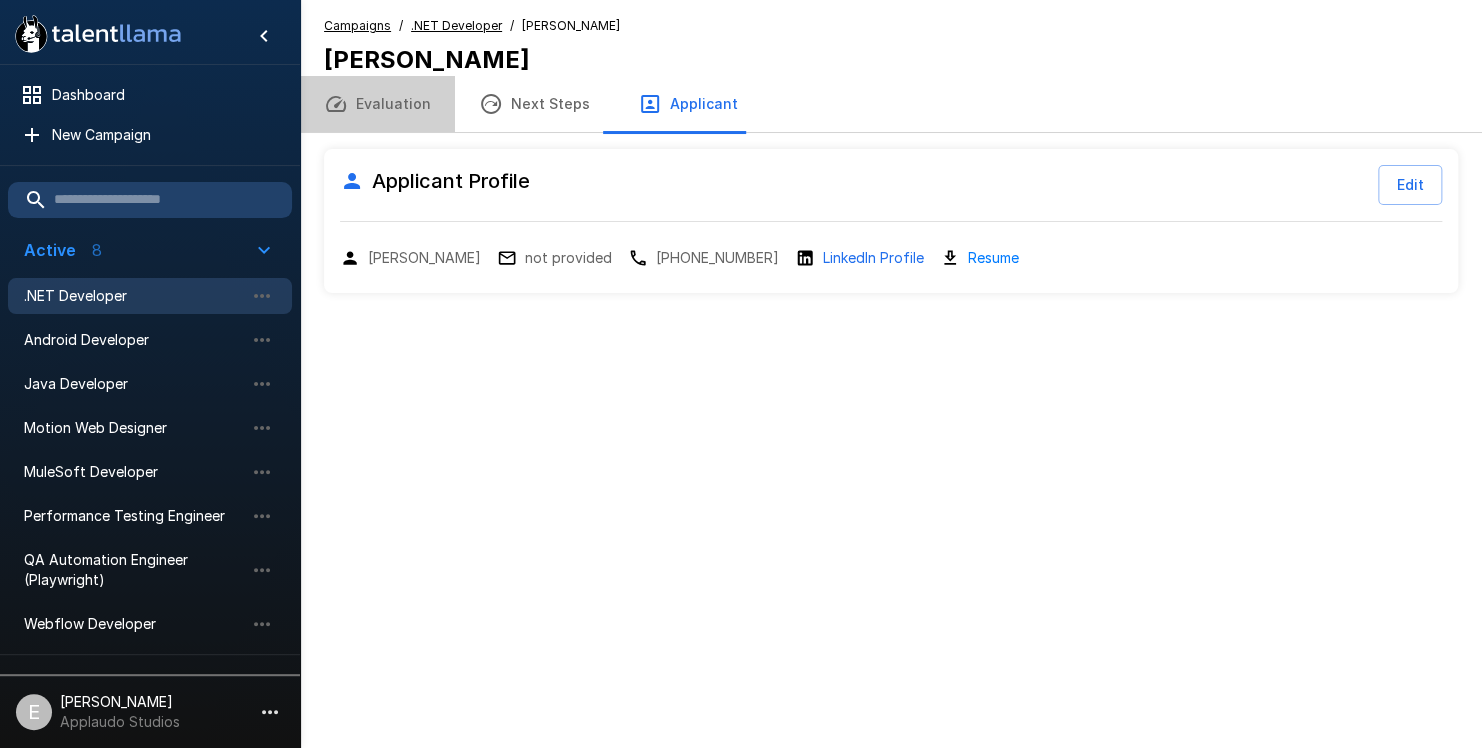 click on "Evaluation" at bounding box center (377, 104) 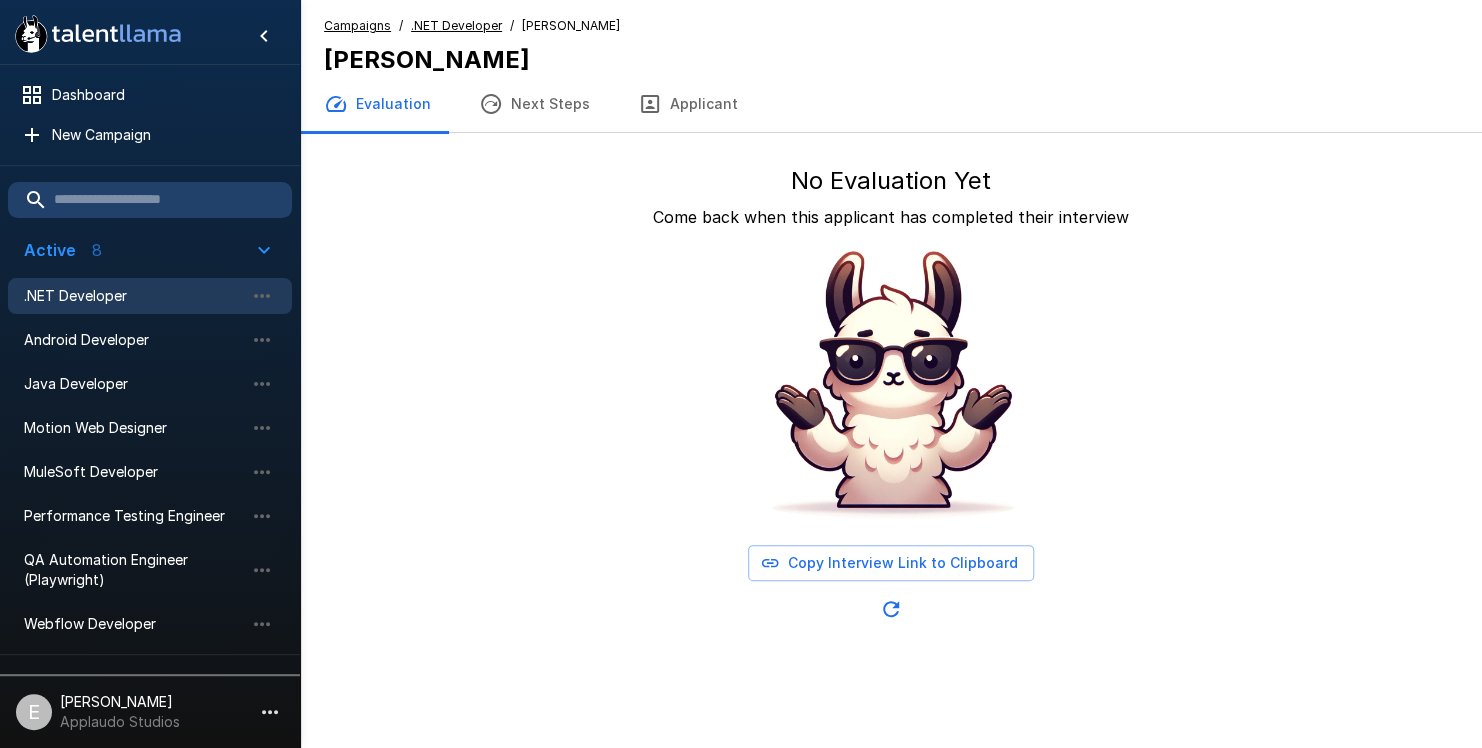 click on ".NET Developer" at bounding box center (150, 296) 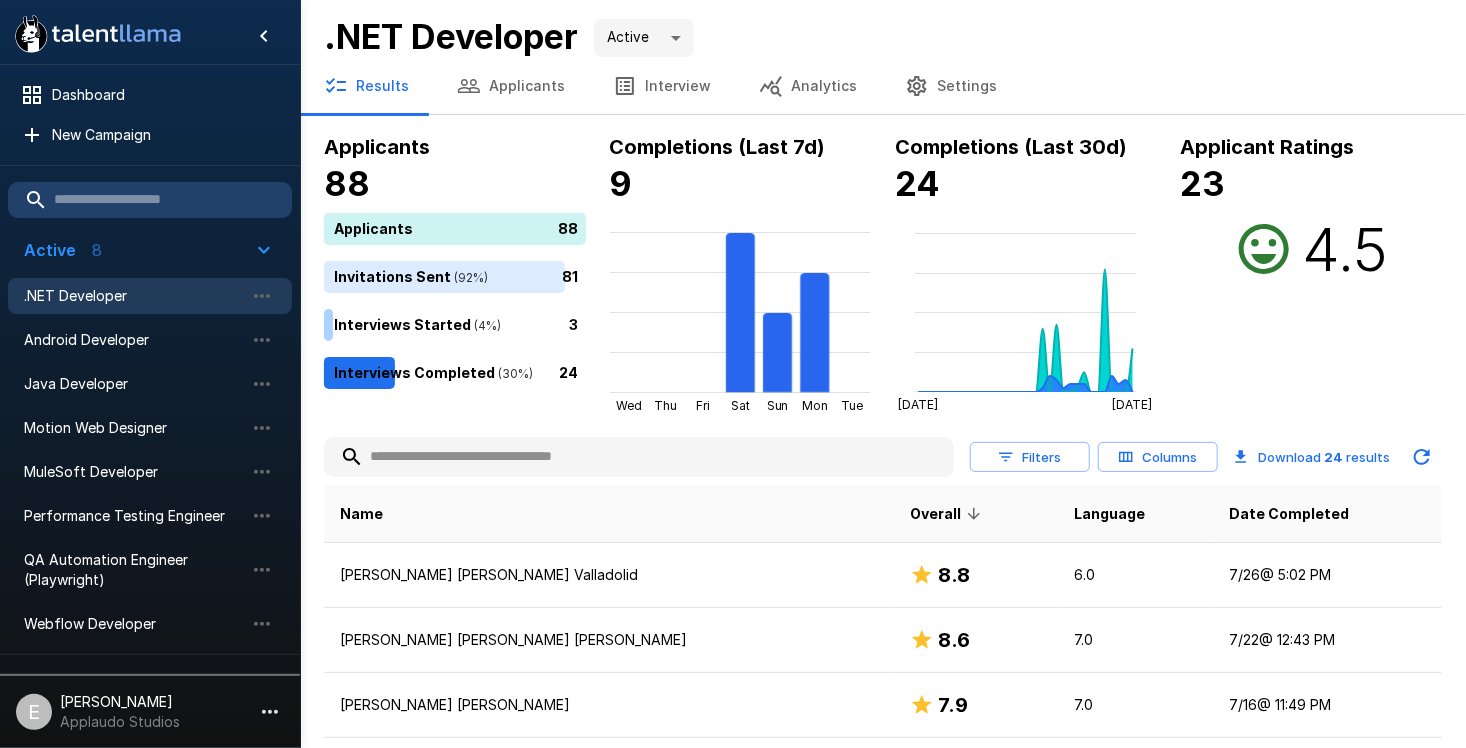 drag, startPoint x: 745, startPoint y: 578, endPoint x: 664, endPoint y: 579, distance: 81.00617 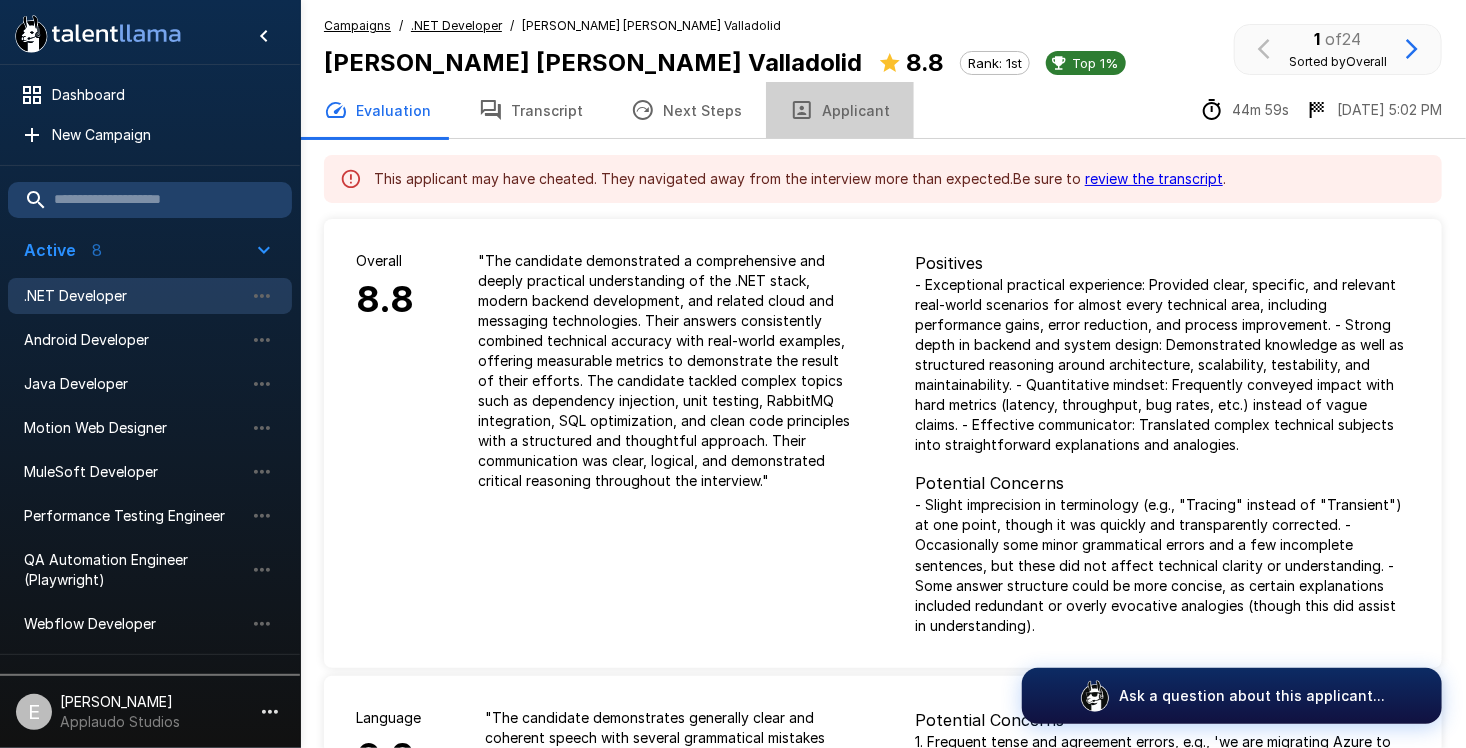 click on "Applicant" at bounding box center (840, 110) 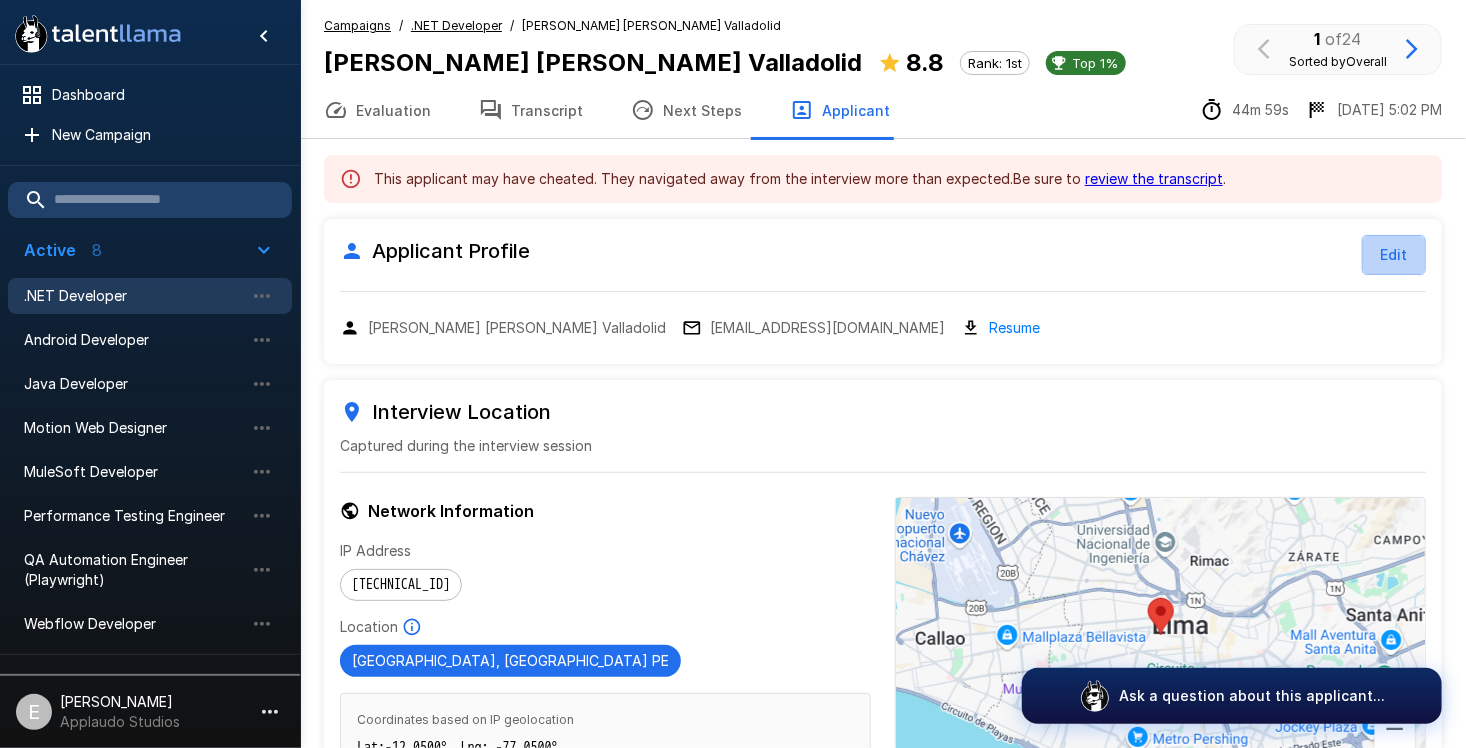 click on "Edit" at bounding box center [1394, 255] 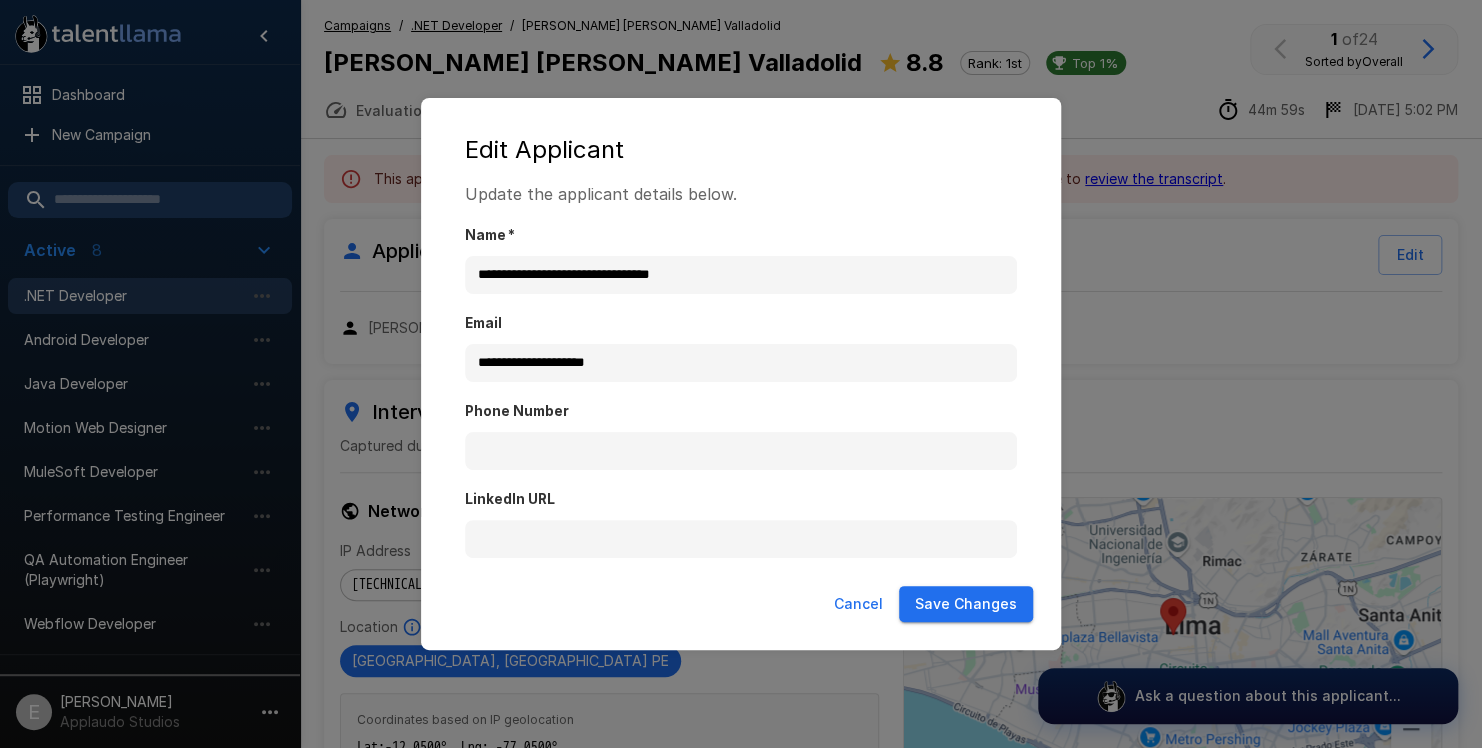 click on "**********" at bounding box center [741, 374] 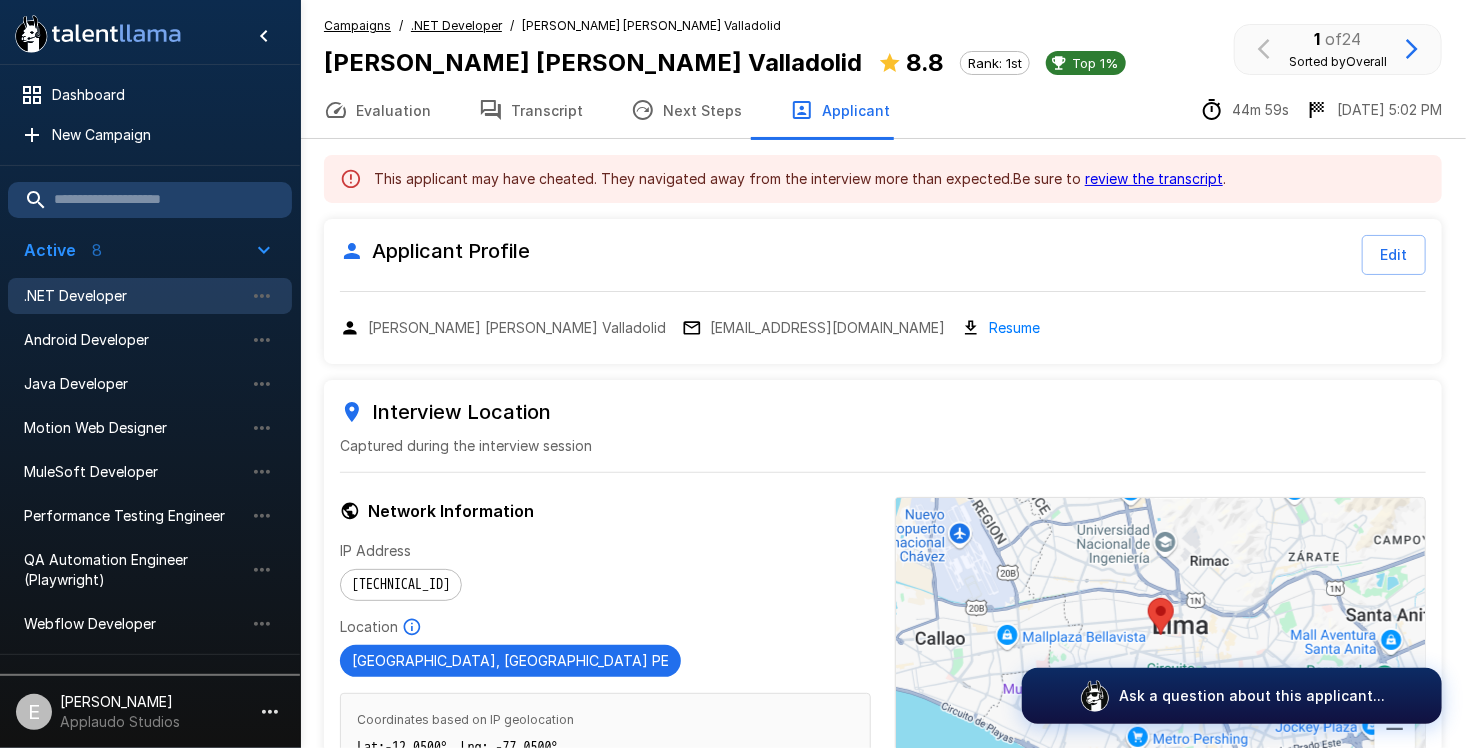 click on ".NET Developer" at bounding box center (134, 296) 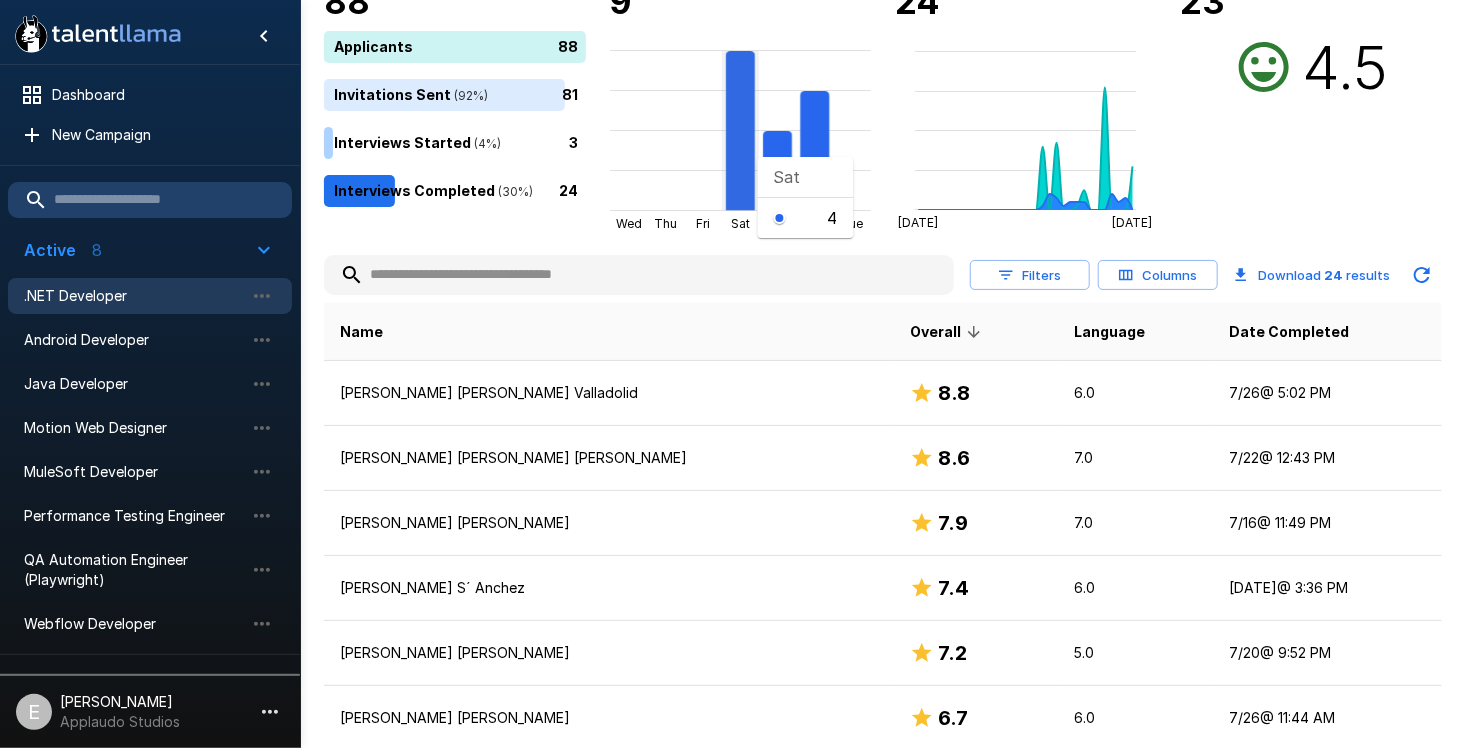 scroll, scrollTop: 0, scrollLeft: 0, axis: both 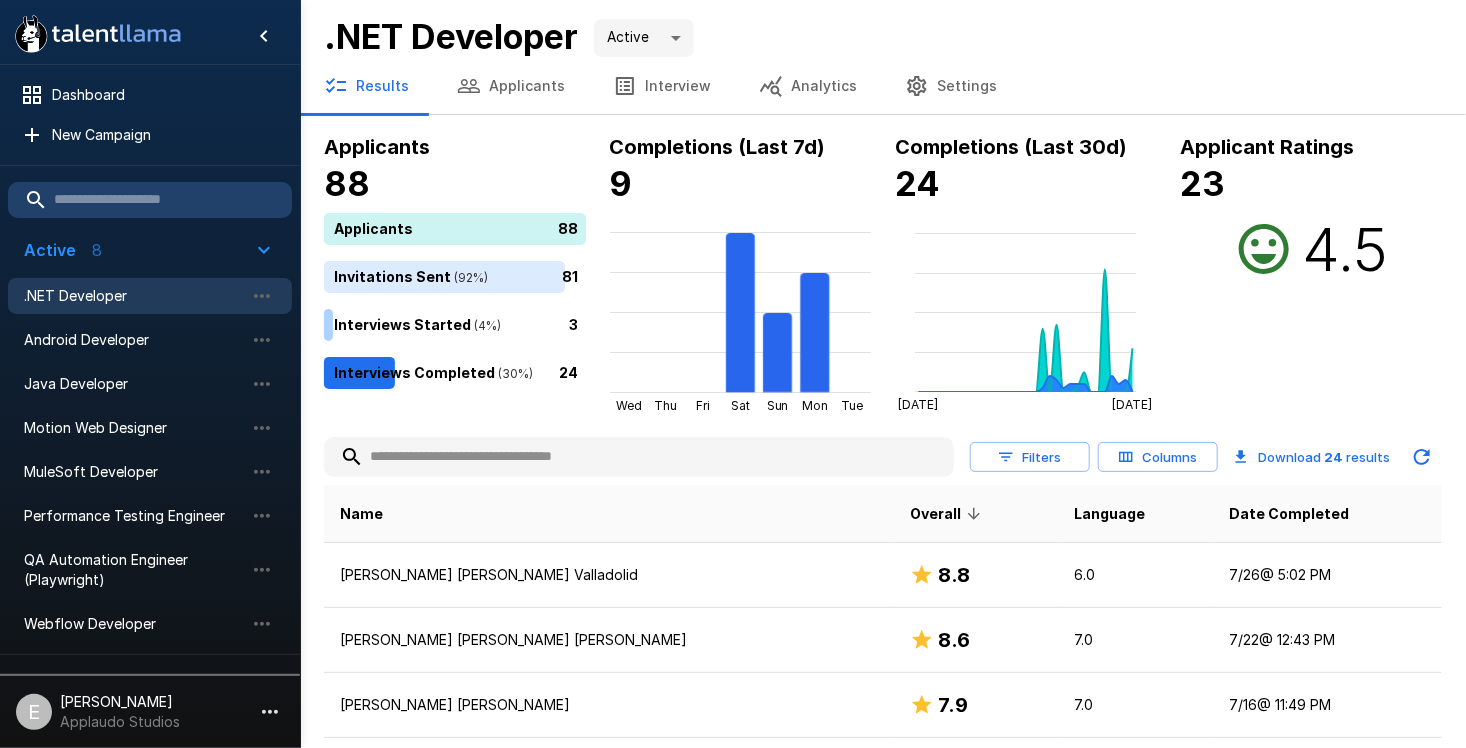click on "Applicants" at bounding box center [511, 86] 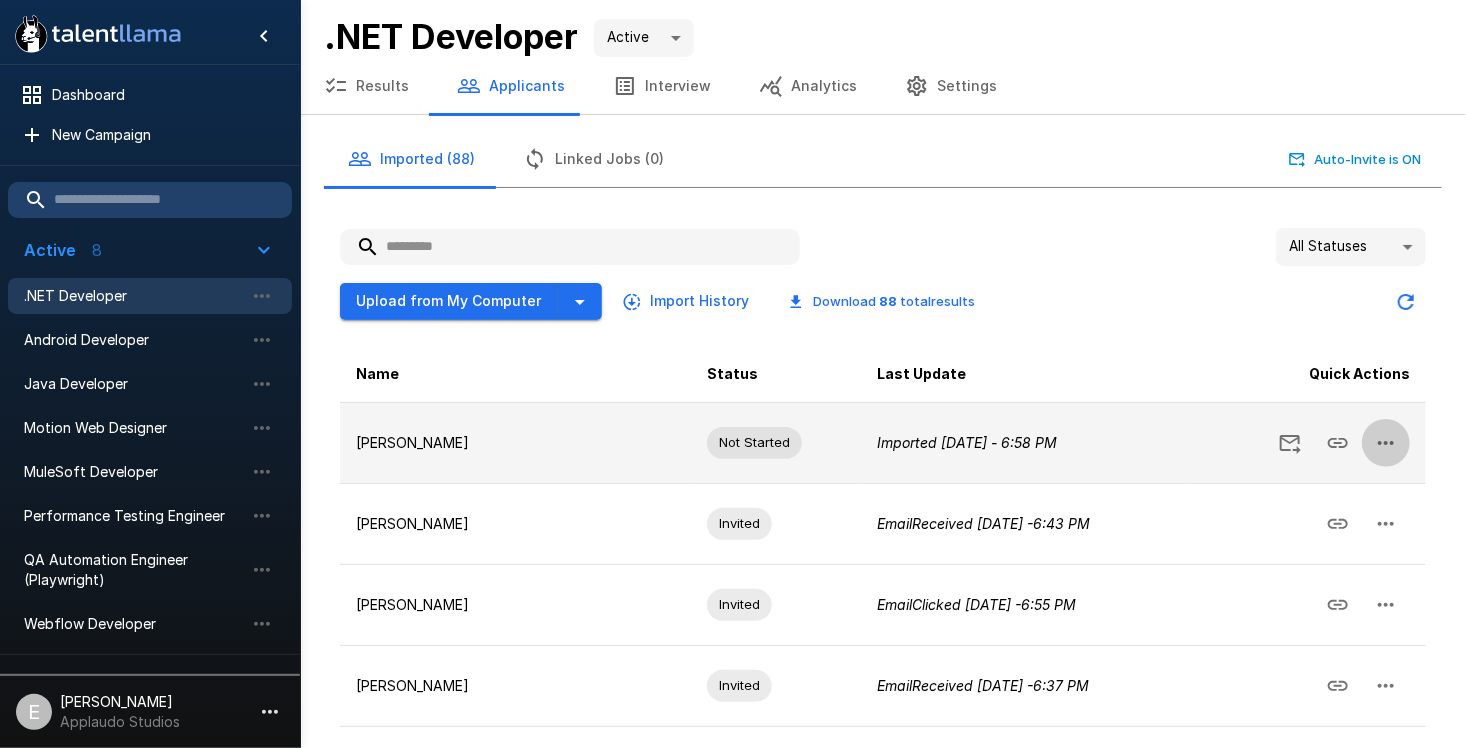 click 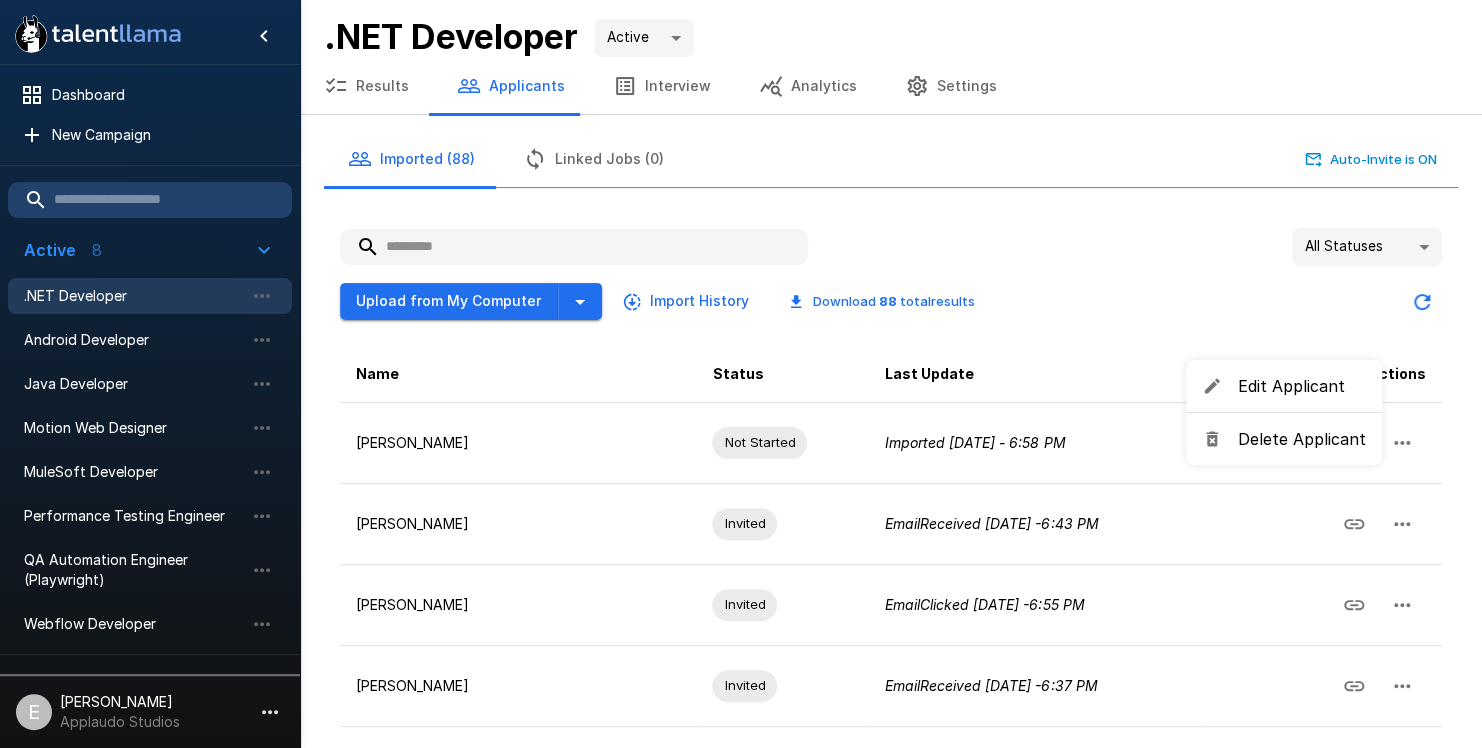 click at bounding box center [741, 374] 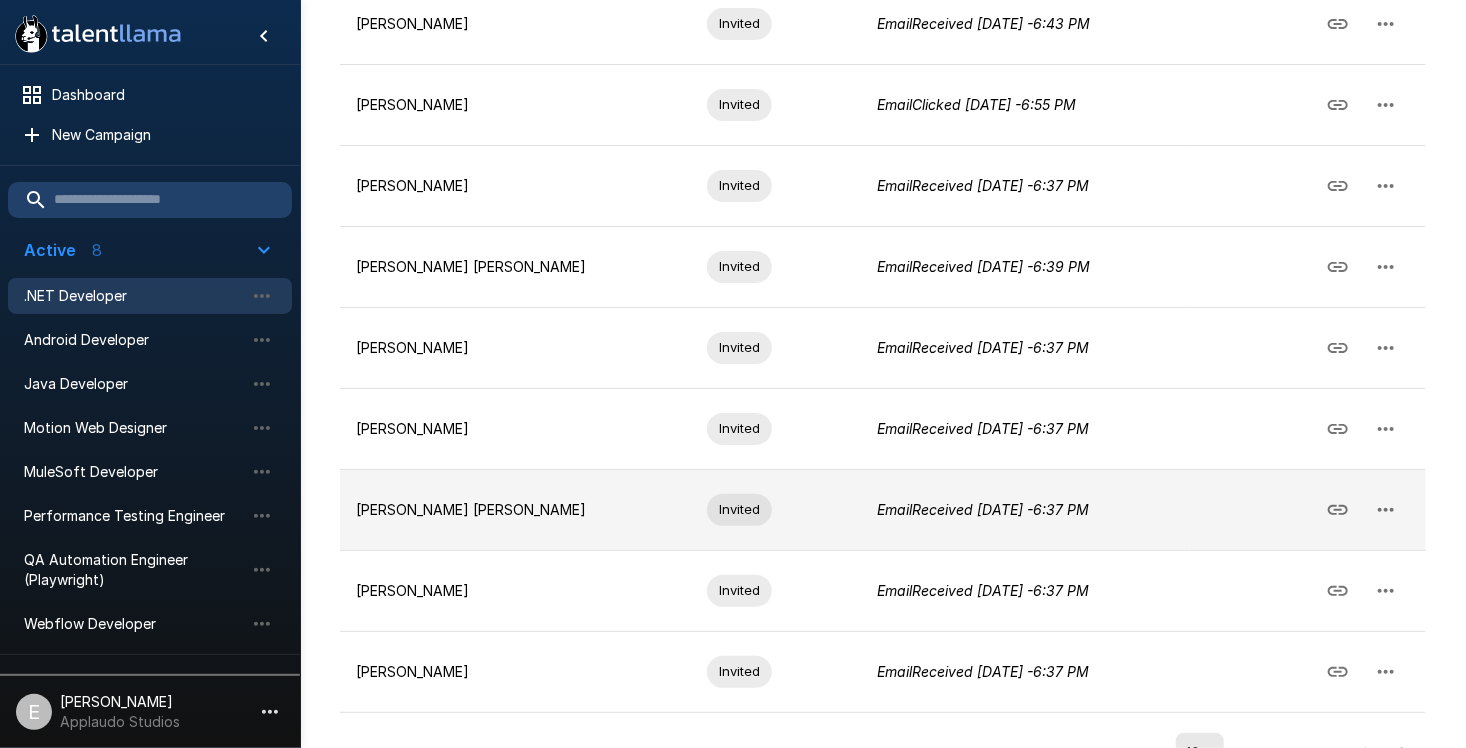 scroll, scrollTop: 544, scrollLeft: 0, axis: vertical 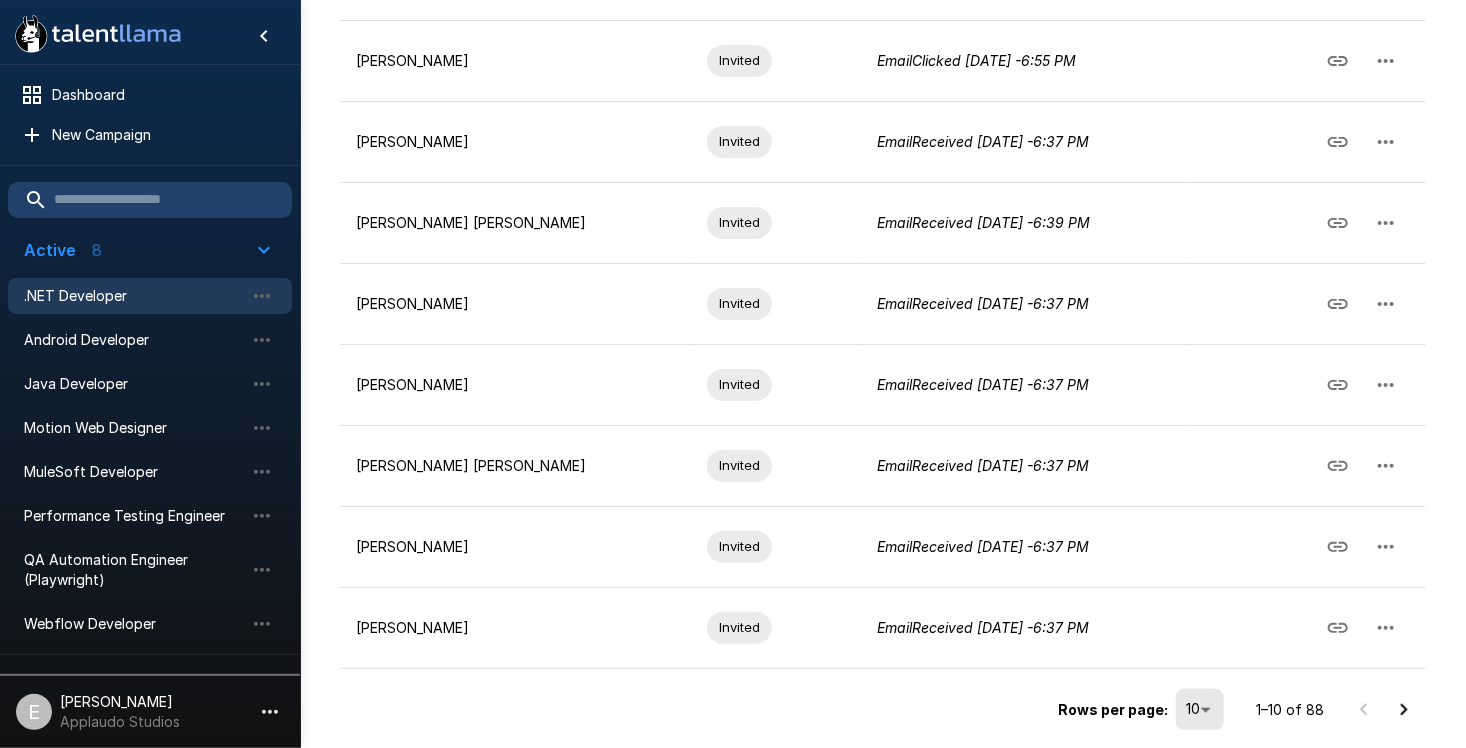 click at bounding box center (1404, 710) 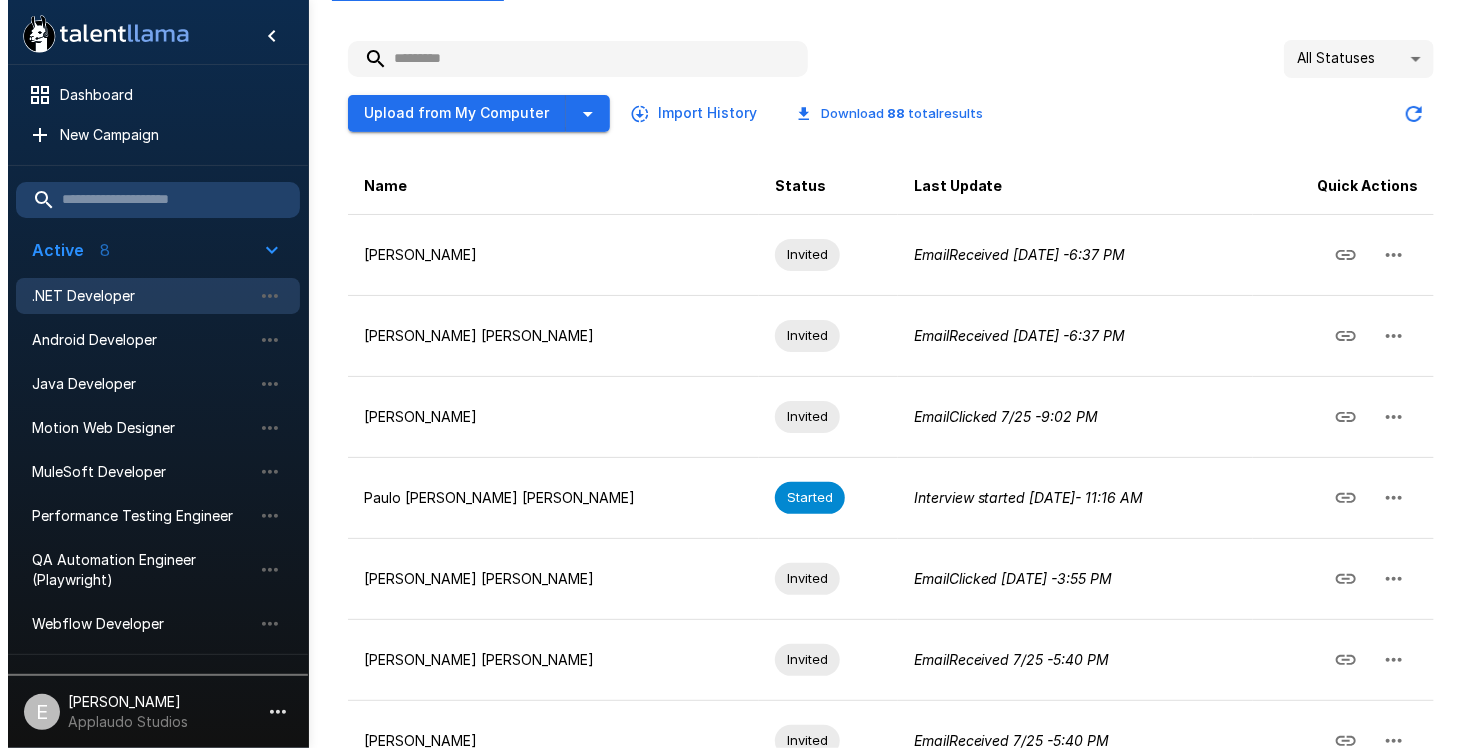 scroll, scrollTop: 44, scrollLeft: 0, axis: vertical 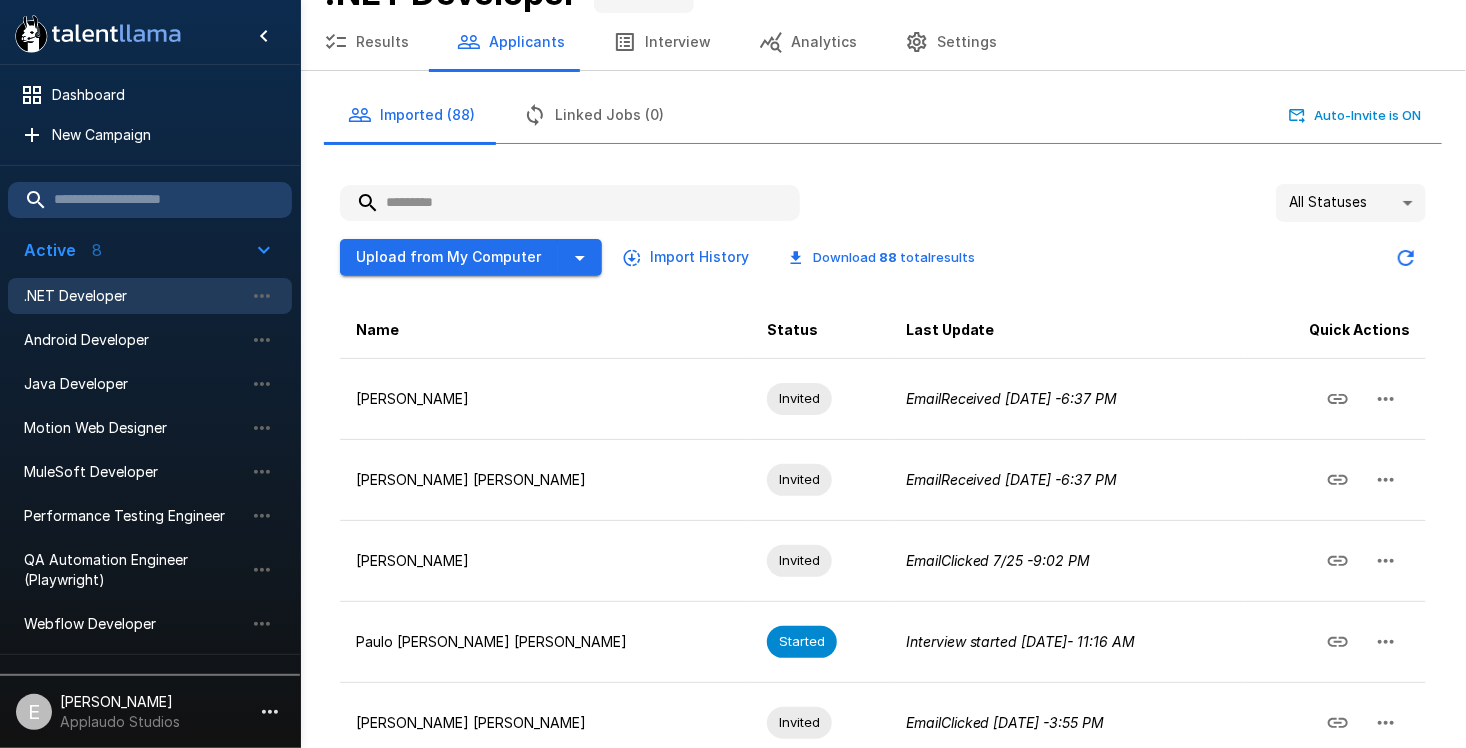 click on ".st0{fill:#FFFFFF;}
.st1{fill:#76a4ed;}
Dashboard New Campaign Active 8 .NET Developer Android Developer Java Developer Motion Web Designer MuleSoft Developer Performance Testing Engineer QA Automation Engineer (Playwright) Webflow Developer Draft 1 Webflow Developer Paused 11 Data Analyst Frontend Angular Dev Frontend Angular Dev Def HubSpot Solutions Strategist iOS Developer Java Developer Lead Mechanical Design Engineer for Automation Systems SAP ABAP Consultant SOC Engineer SOC Engineer UI Designer E Eduardo Flores Applaudo Studios .NET Developer Active **** Results Applicants Interview Analytics Settings Imported (88) Linked Jobs (0) Auto-Invite is ON All Statuses ** Upload from My Computer Import History Download   88   total  results Name Status Last Update Quick Actions Francis Terrero Invited Email  Received   Today   -  6:37 PM Carlos Marcial Bennett Aguilar Invited Email  Received   Today   -  6:37 PM Carlos Baldwin Invited Email  Clicked   7/25   -  9:02 PM Paulo Itsuo Almeida Okino Started" at bounding box center [733, 330] 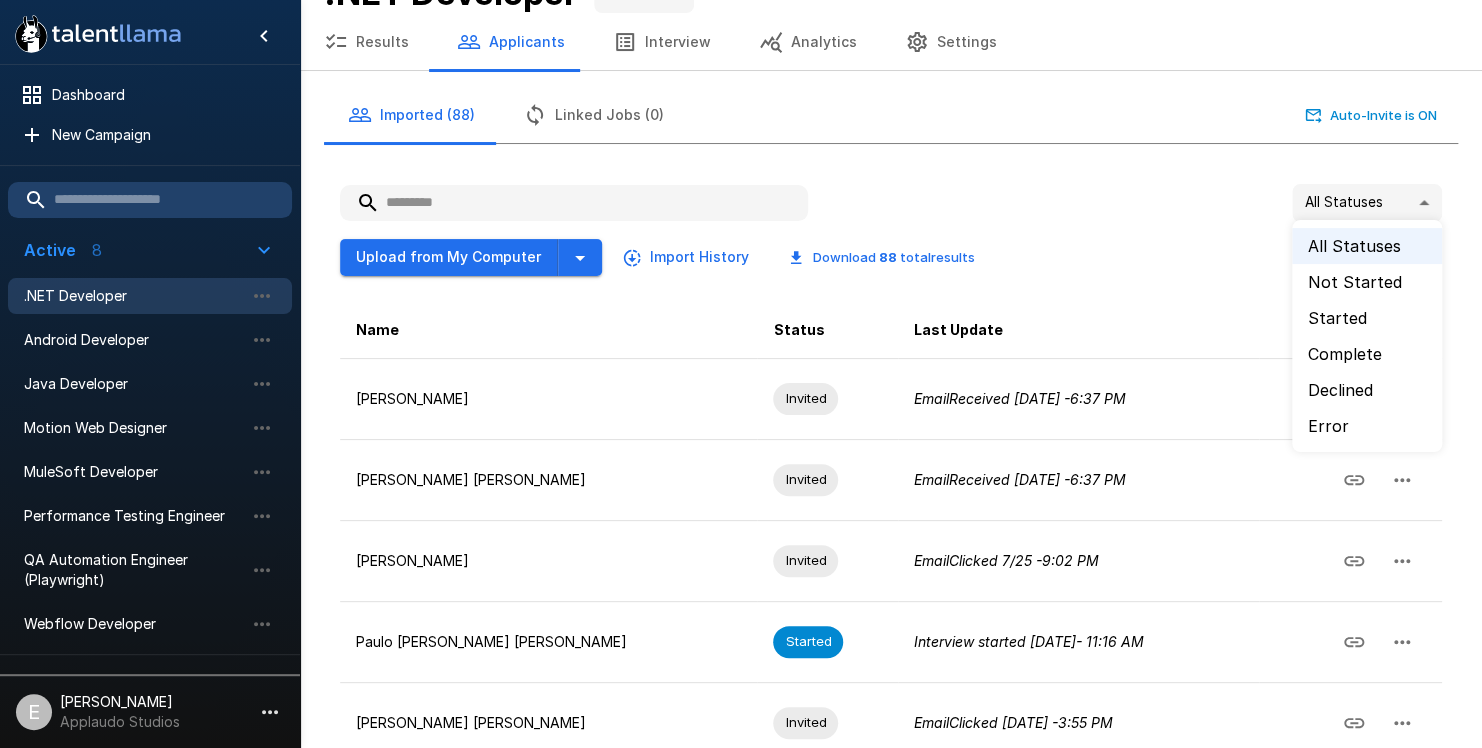 click on "Not Started" at bounding box center (1367, 282) 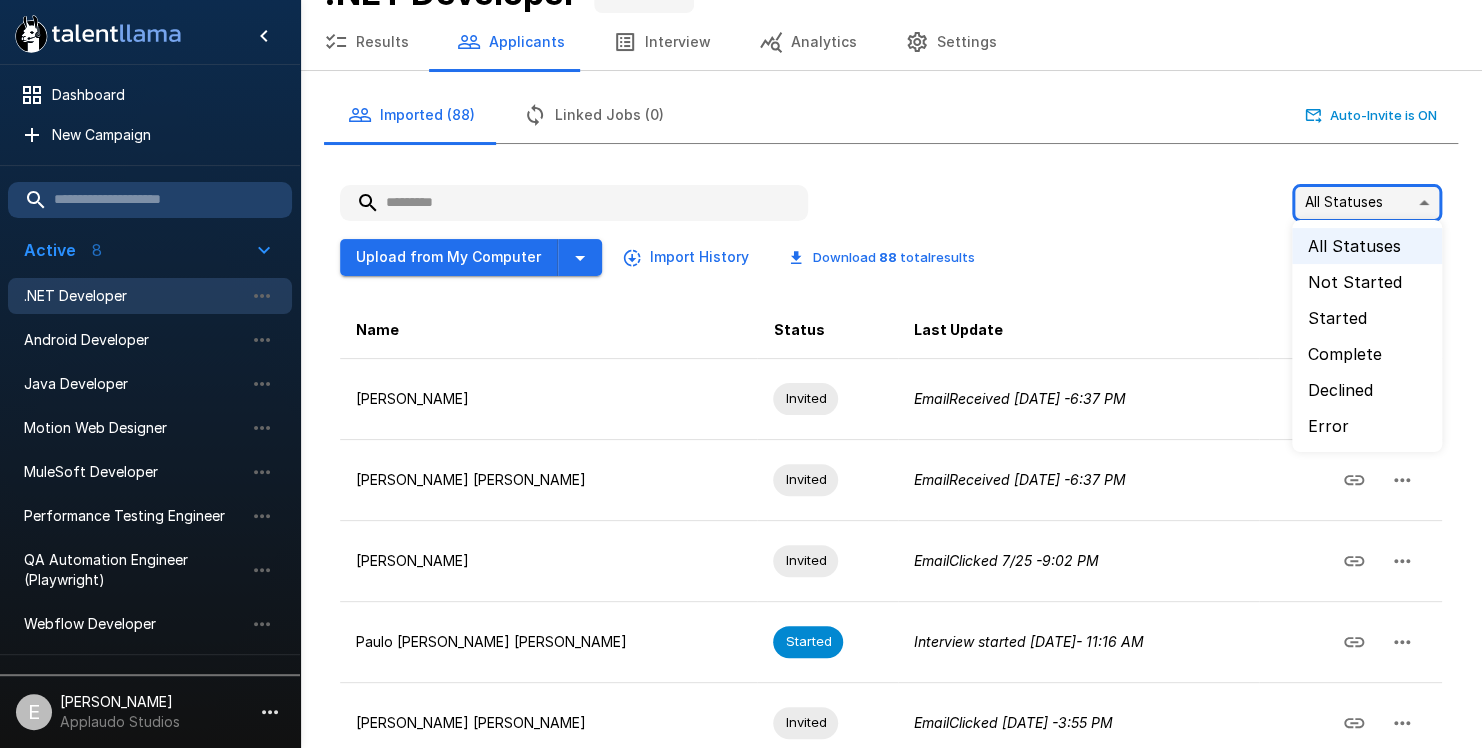 type on "**********" 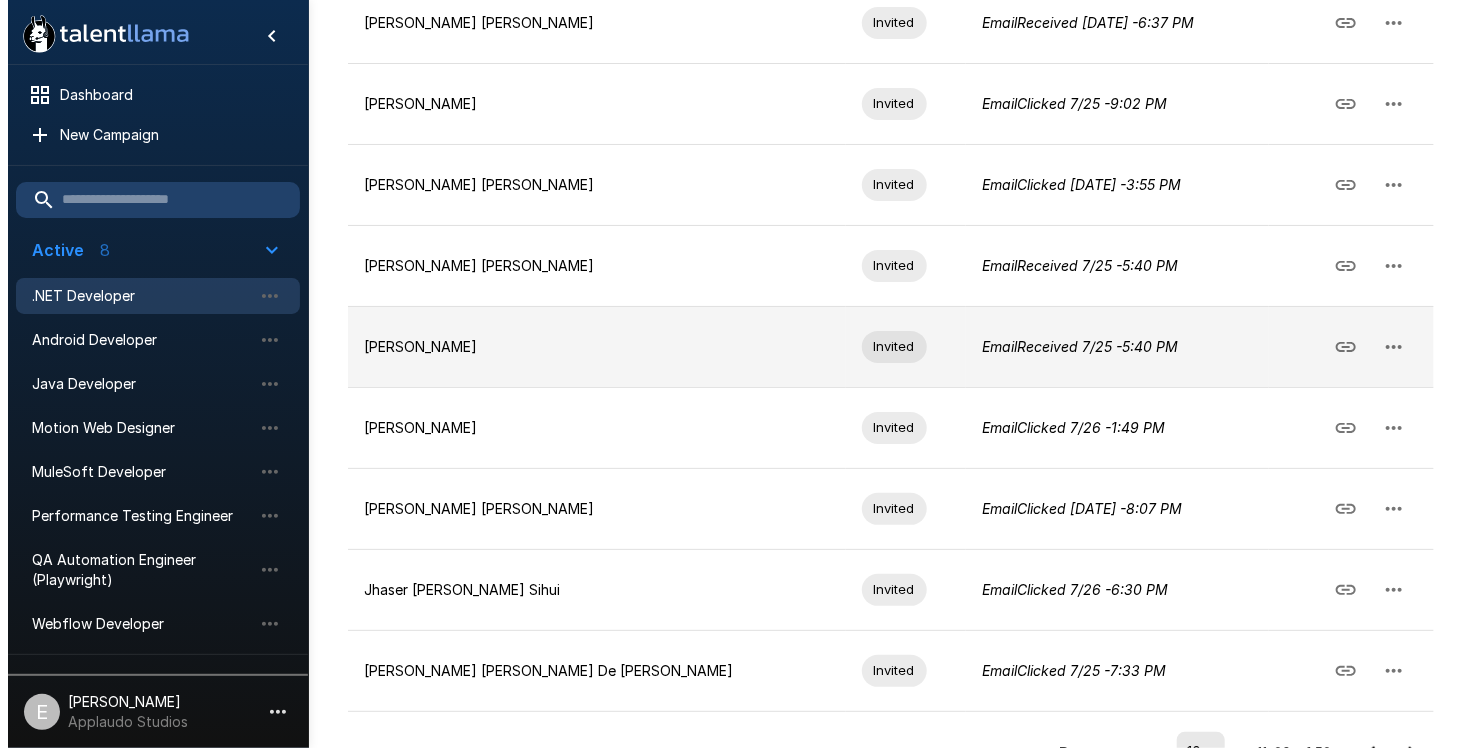scroll, scrollTop: 544, scrollLeft: 0, axis: vertical 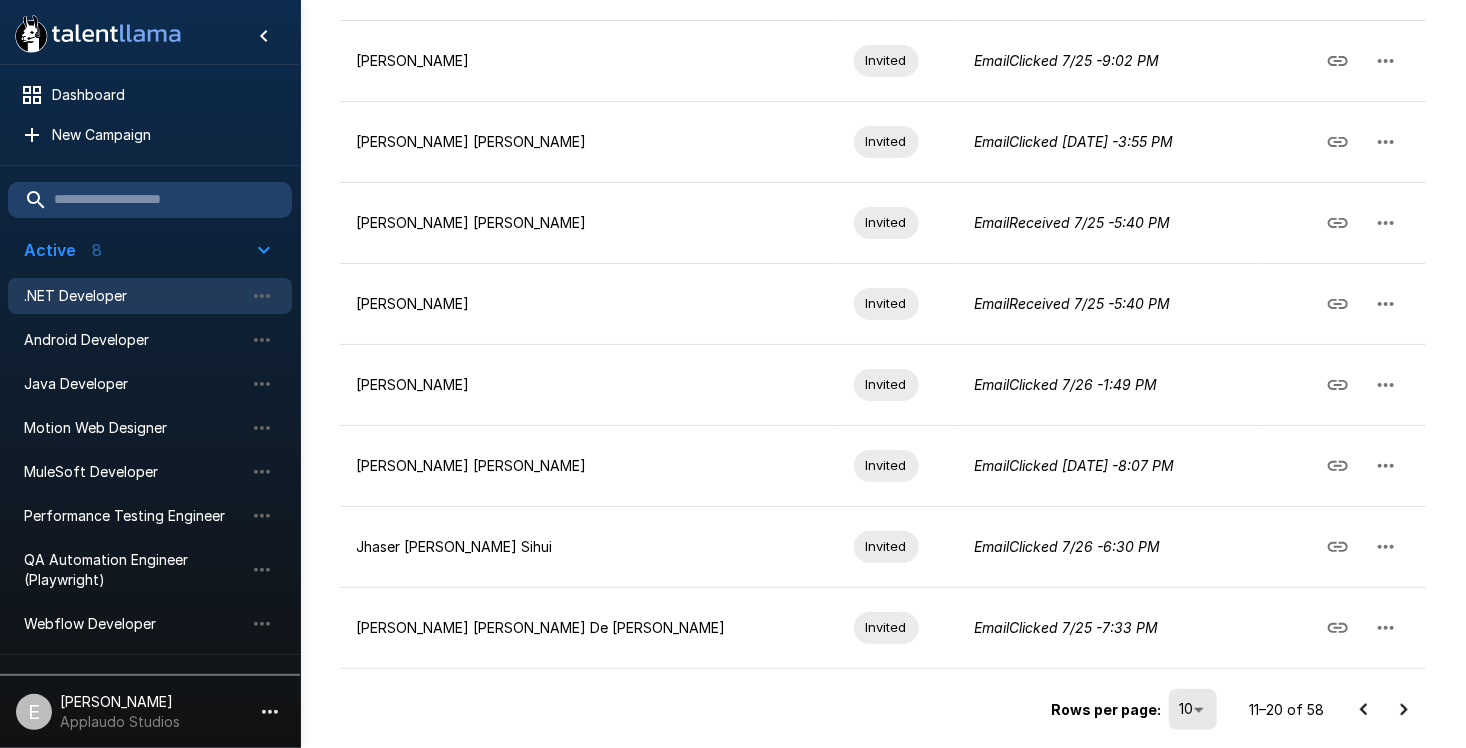 click on "**********" at bounding box center [733, -170] 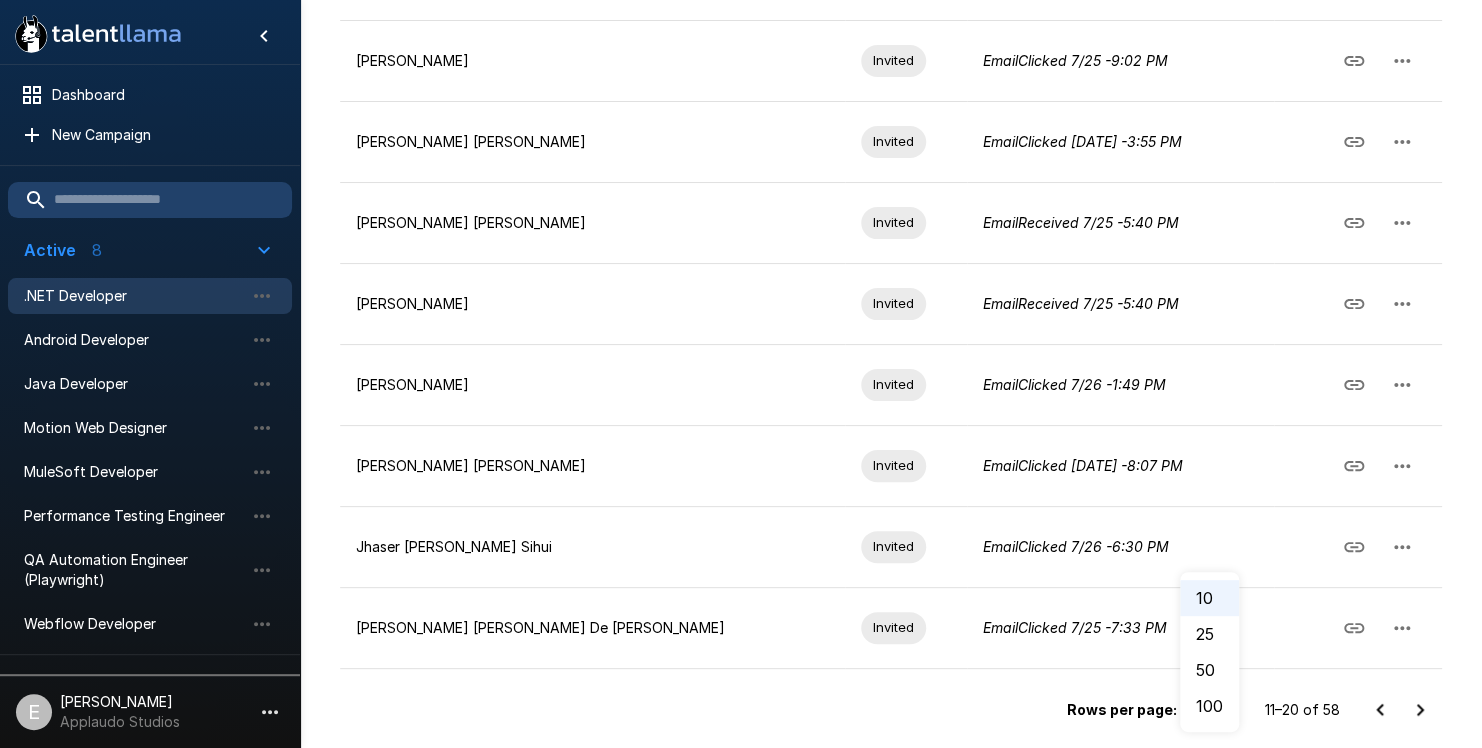 click on "100" at bounding box center [1209, 706] 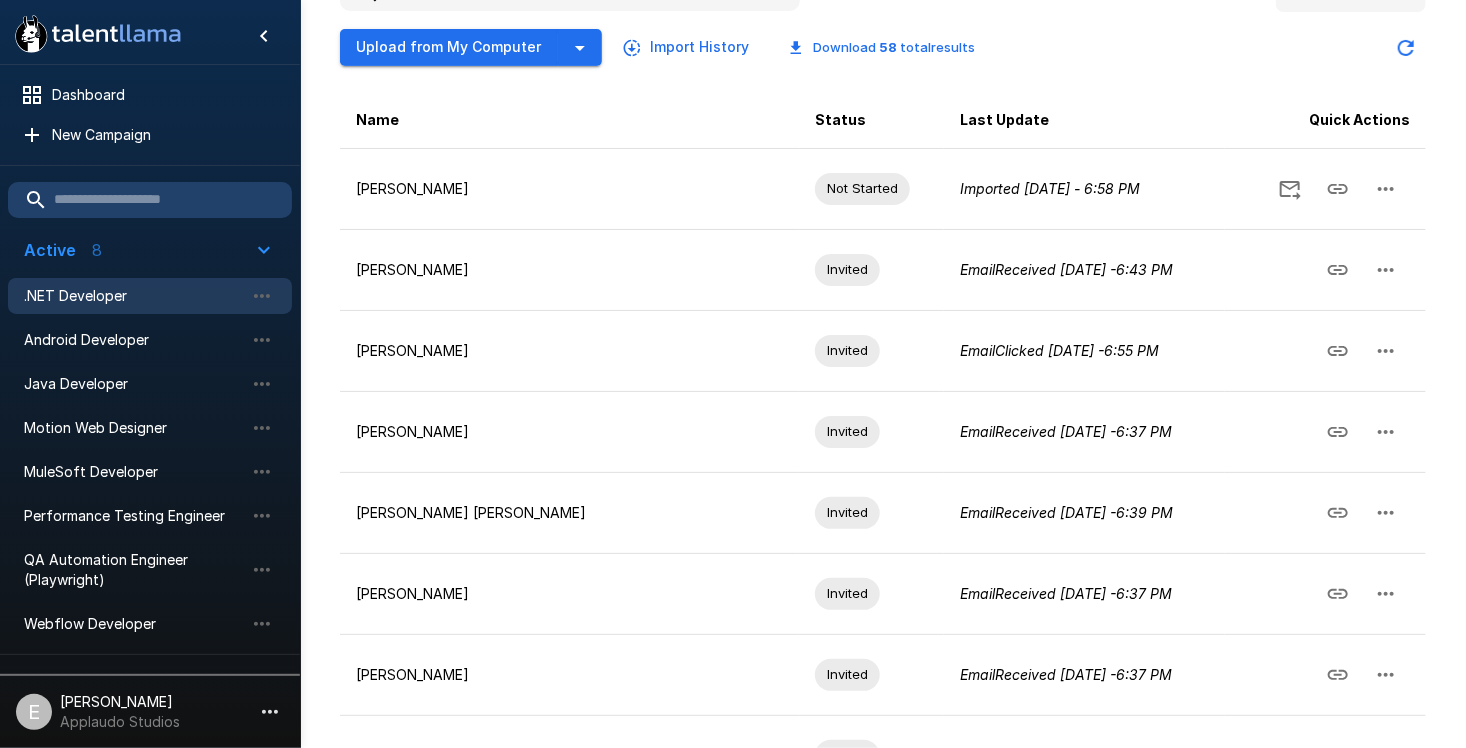 scroll, scrollTop: 0, scrollLeft: 0, axis: both 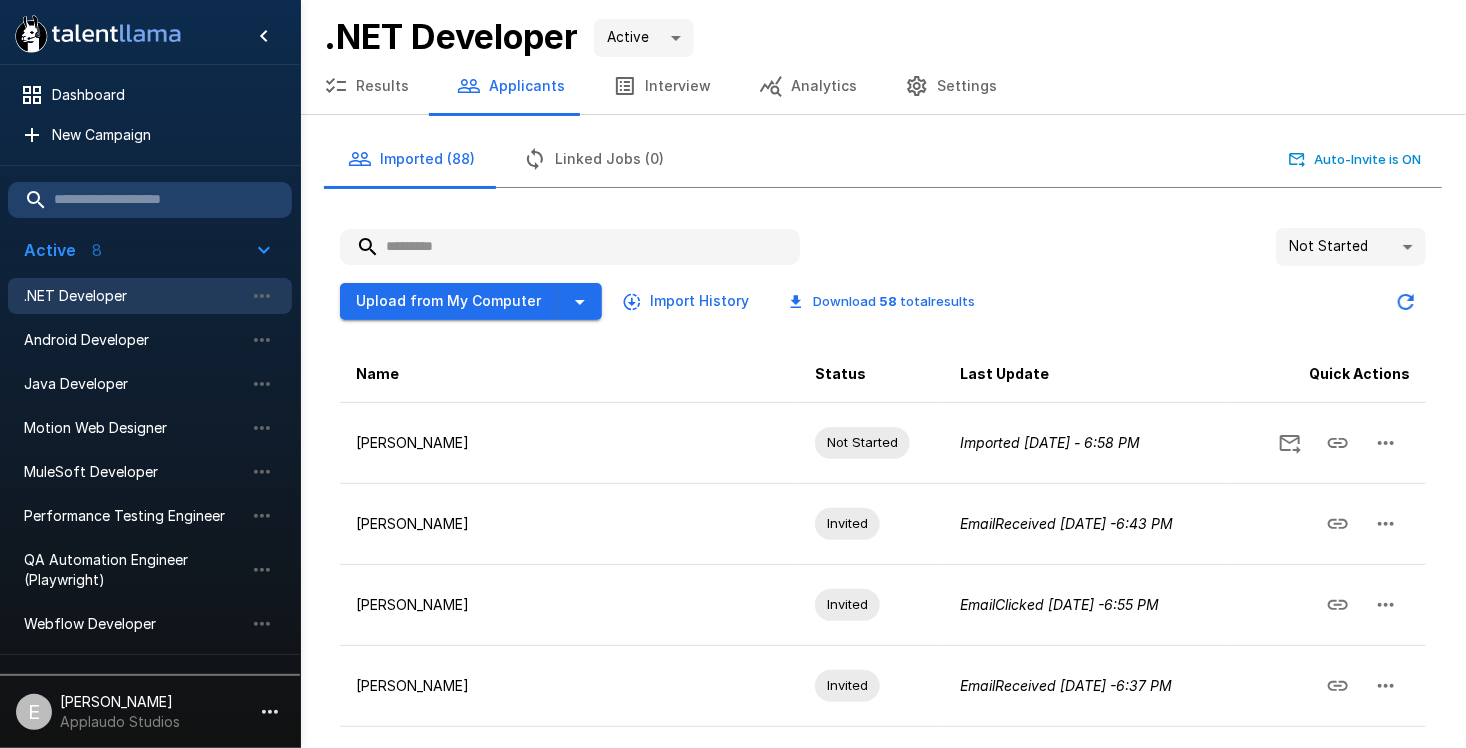 click on "**********" at bounding box center [733, 374] 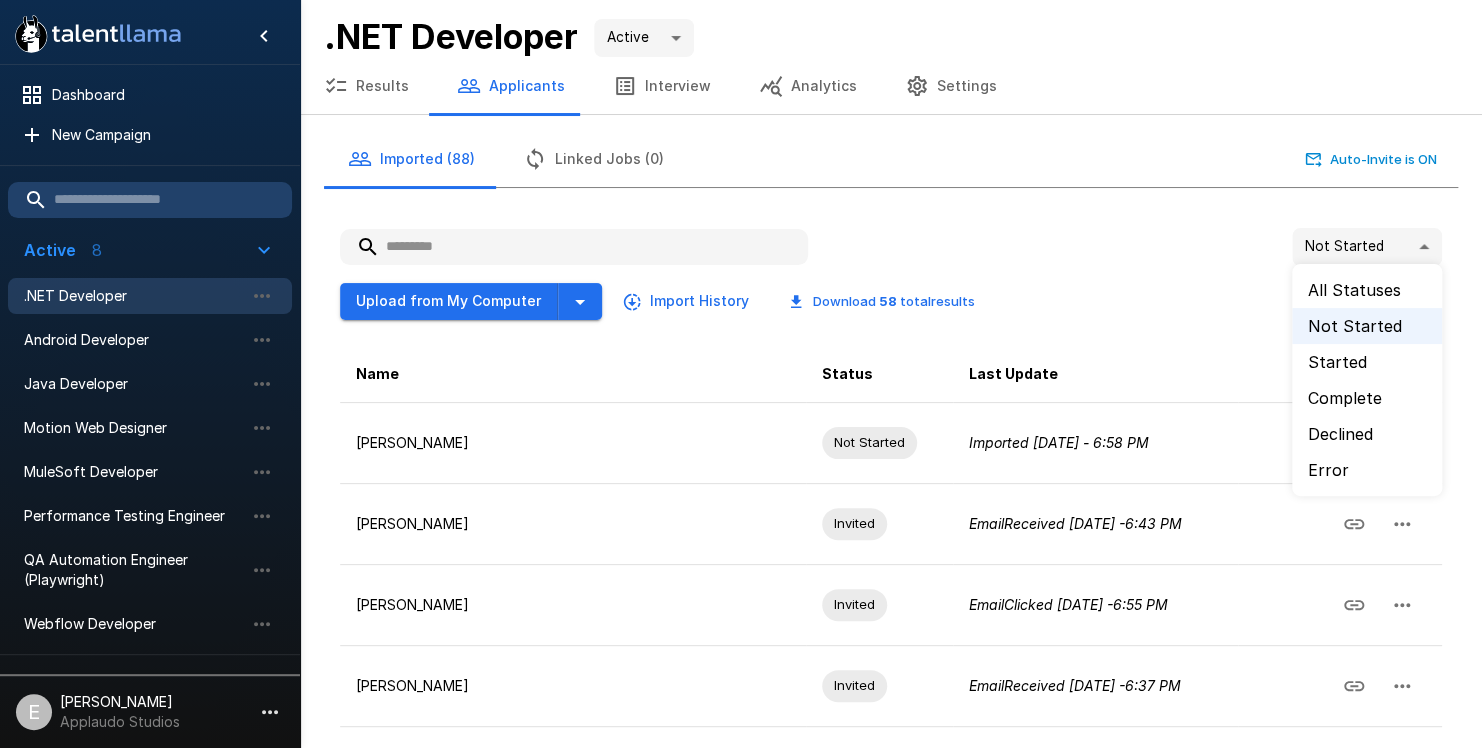 click at bounding box center [741, 374] 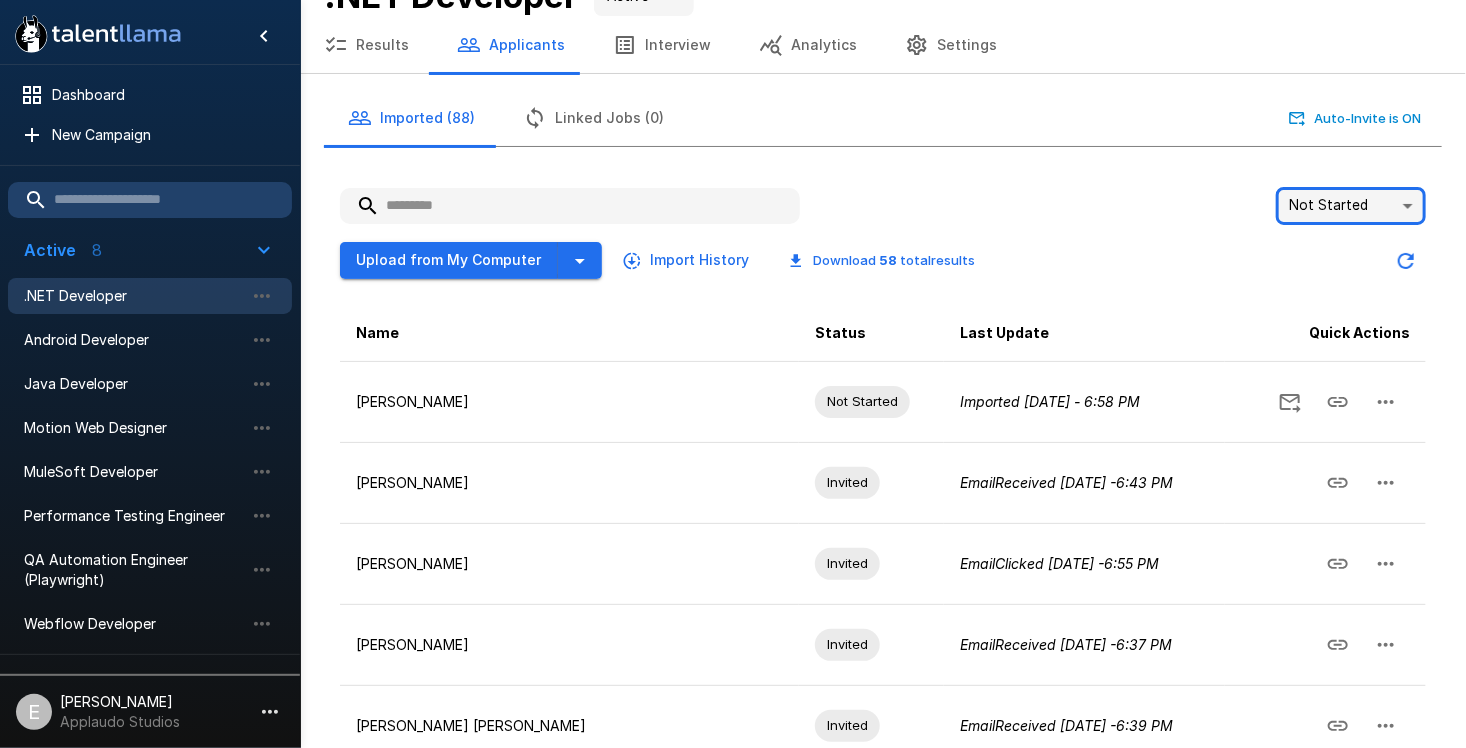 scroll, scrollTop: 0, scrollLeft: 0, axis: both 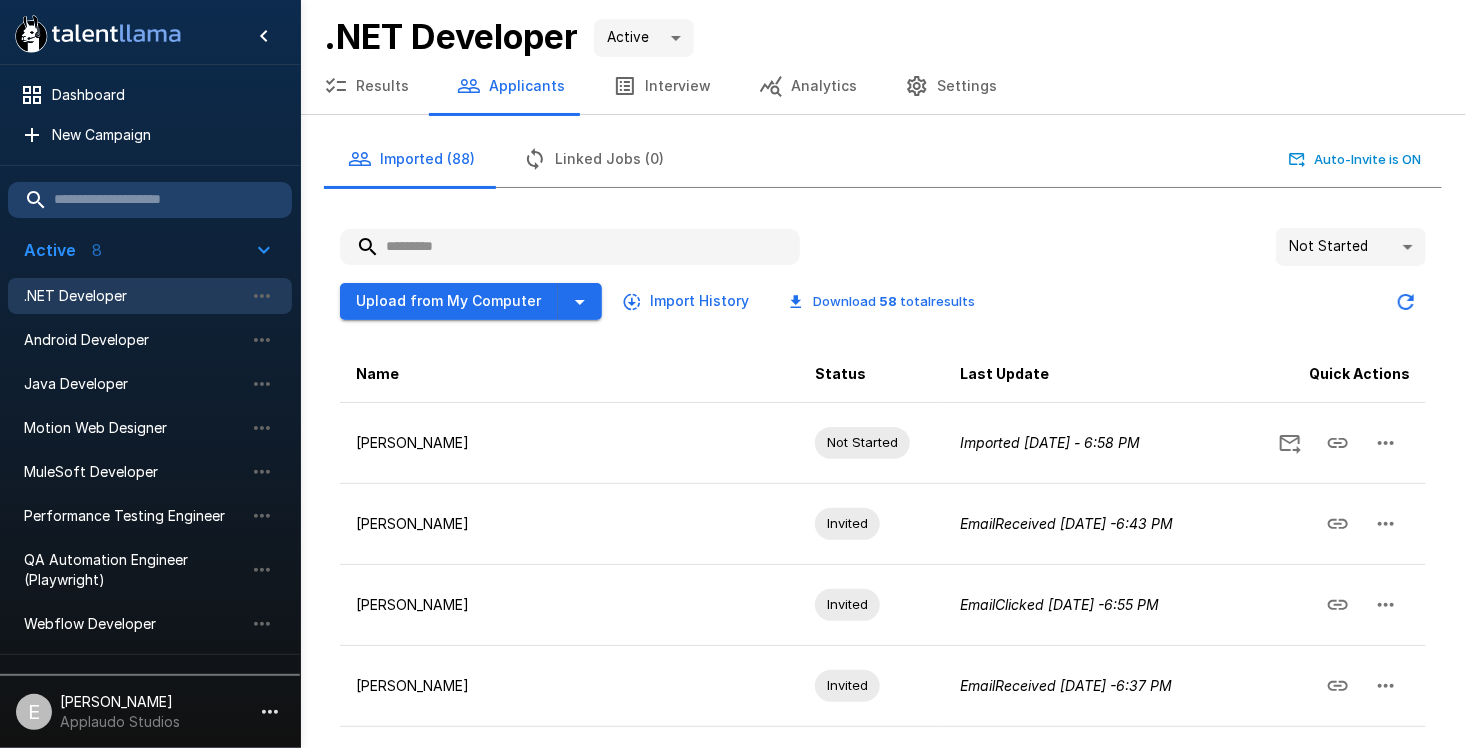 click on "Last Update" at bounding box center (1084, 374) 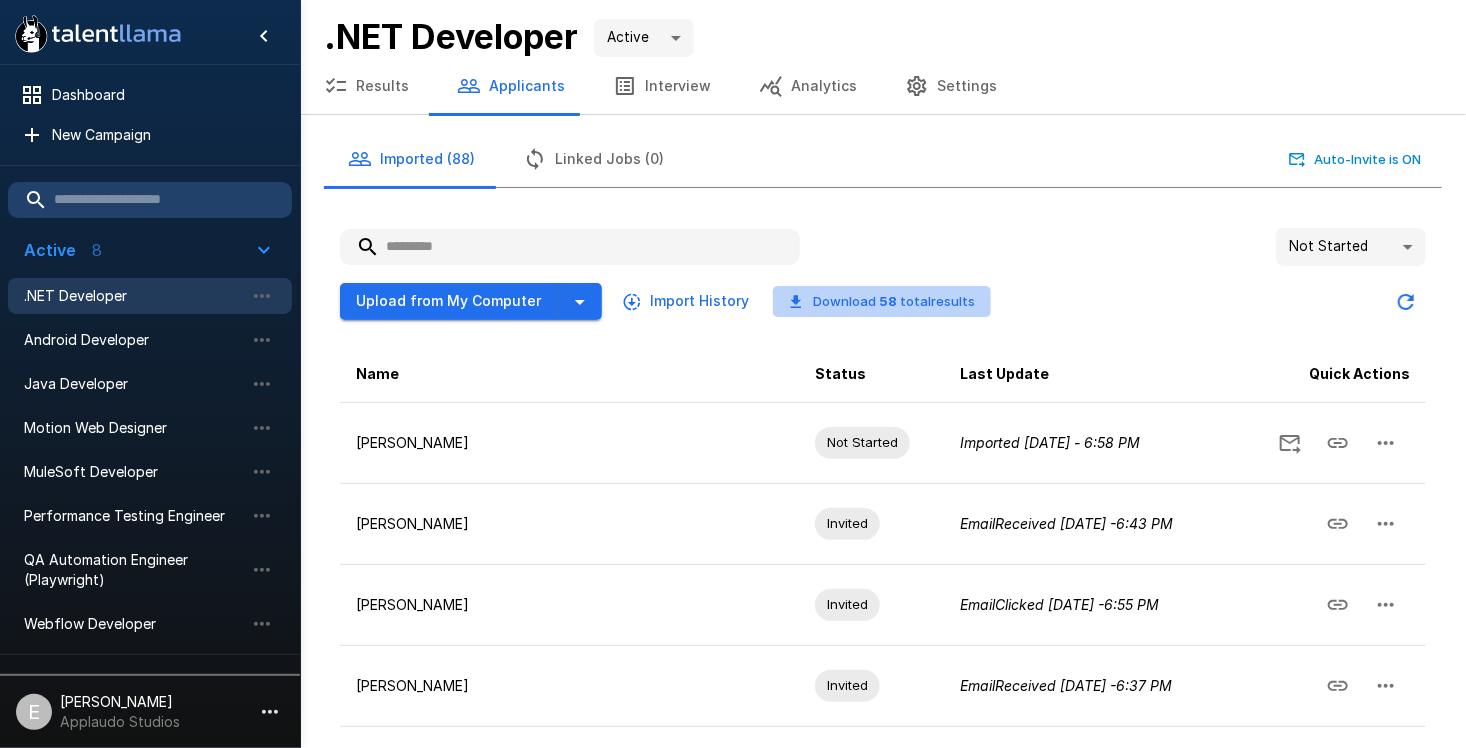click on "Download   58   total  results" at bounding box center (882, 301) 